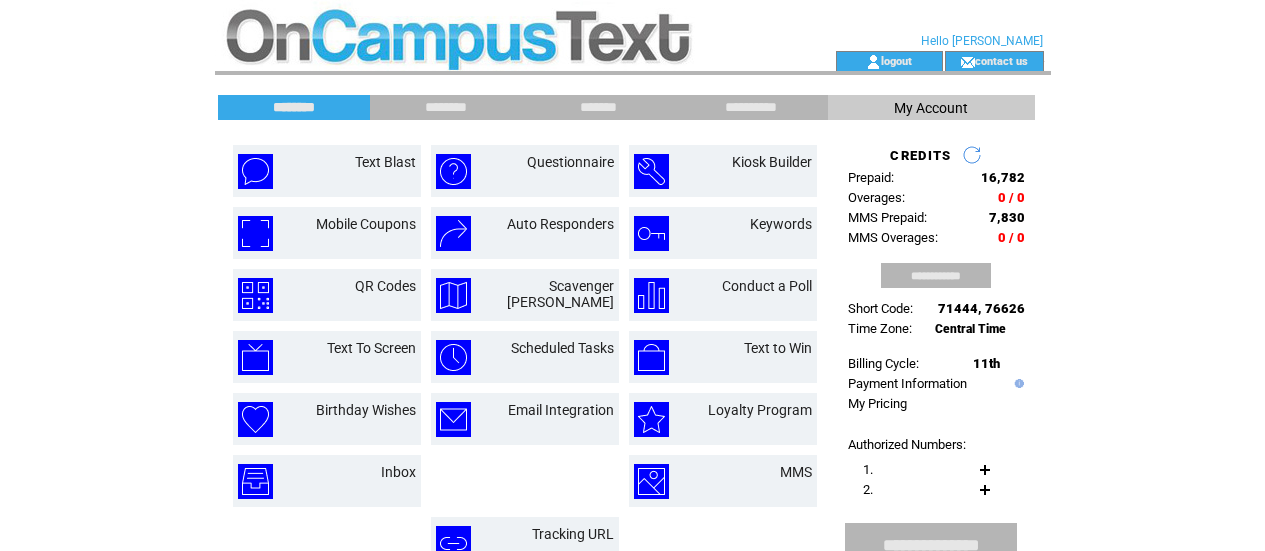 scroll, scrollTop: 0, scrollLeft: 0, axis: both 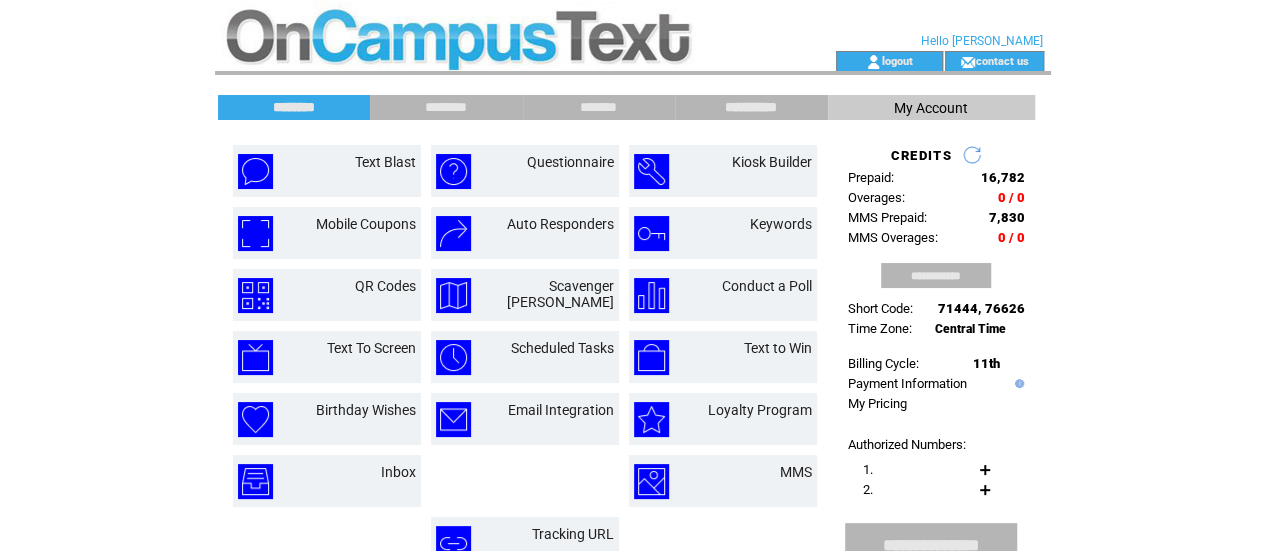 click on "**********" at bounding box center [751, 107] 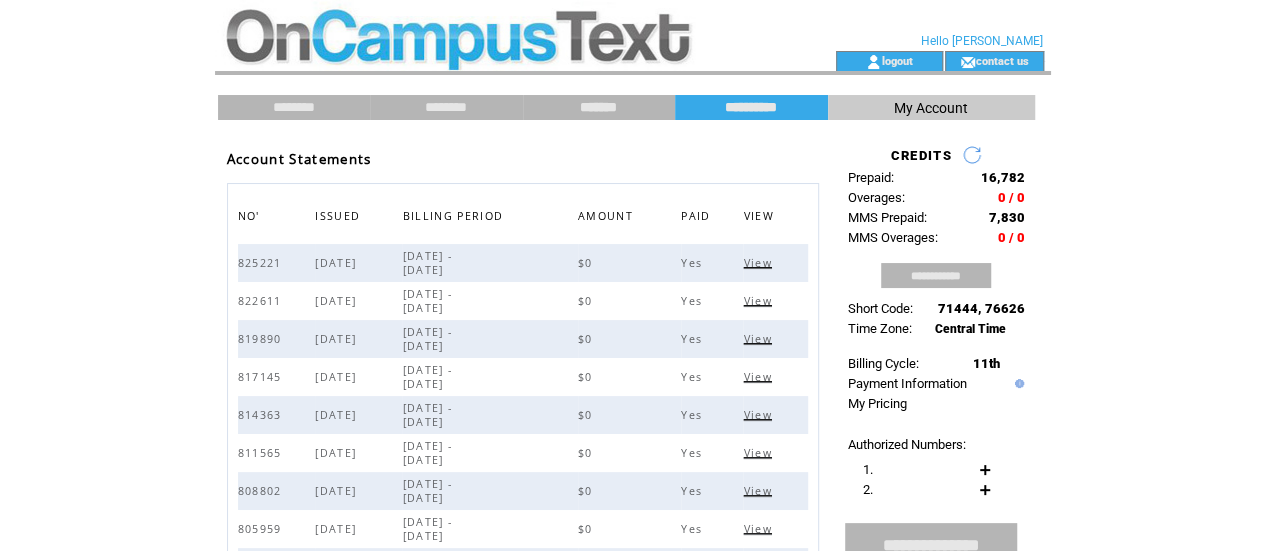 click on "*******" at bounding box center (599, 107) 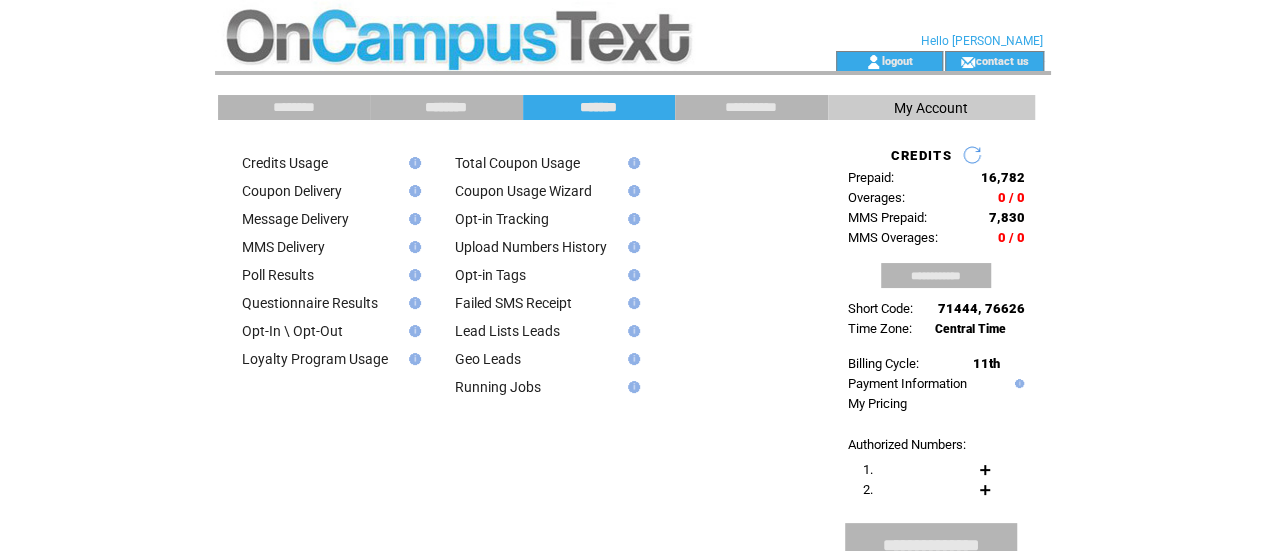 click on "********" at bounding box center [446, 107] 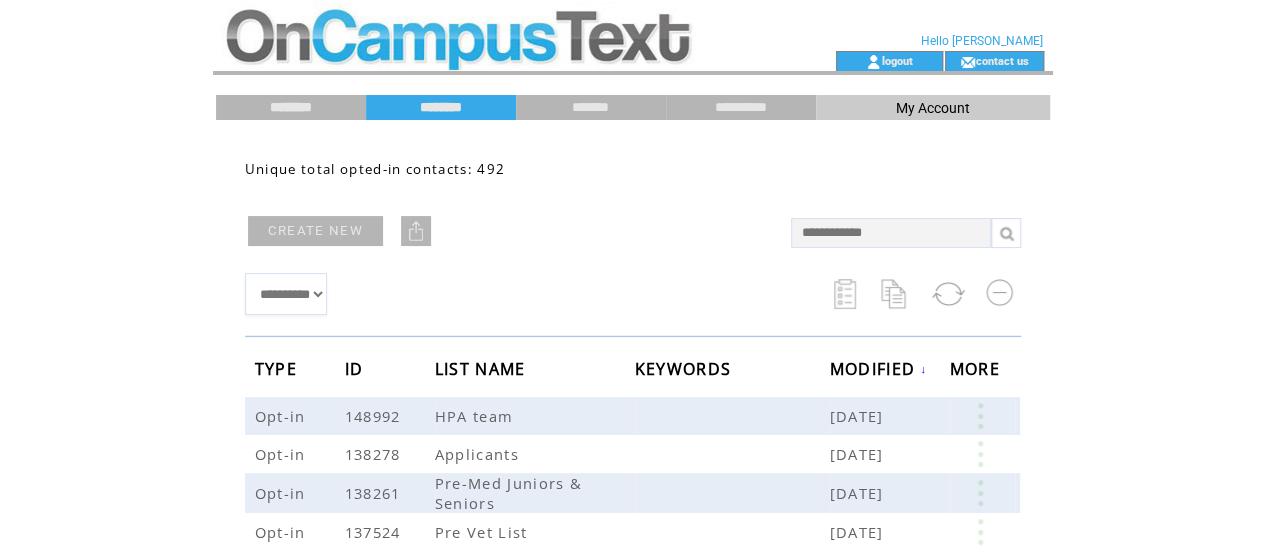 click on "********" at bounding box center (291, 107) 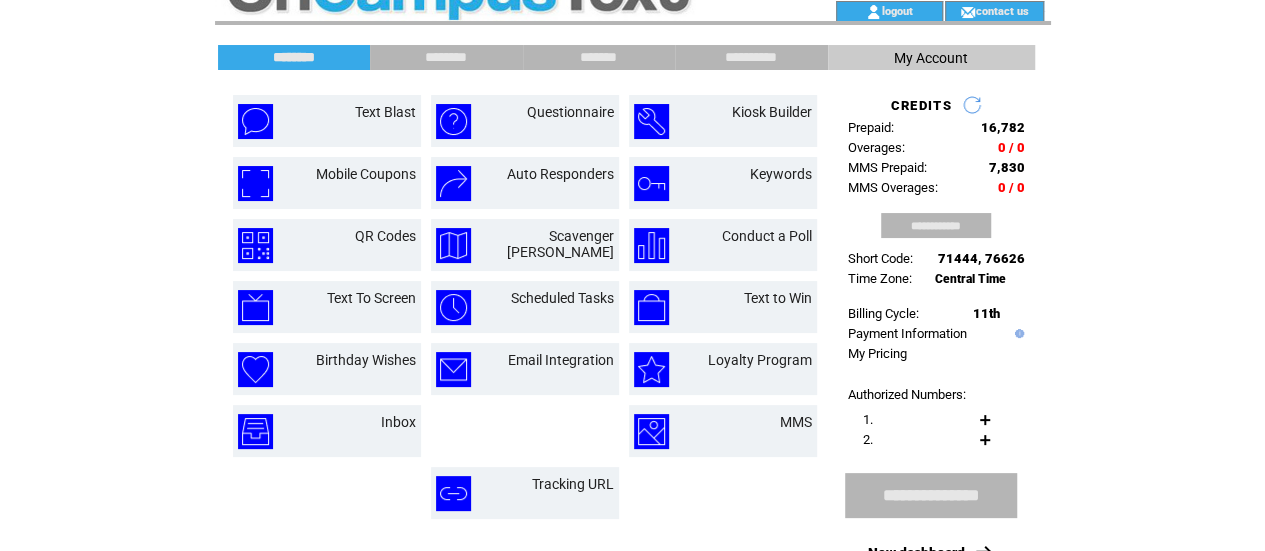 scroll, scrollTop: 0, scrollLeft: 0, axis: both 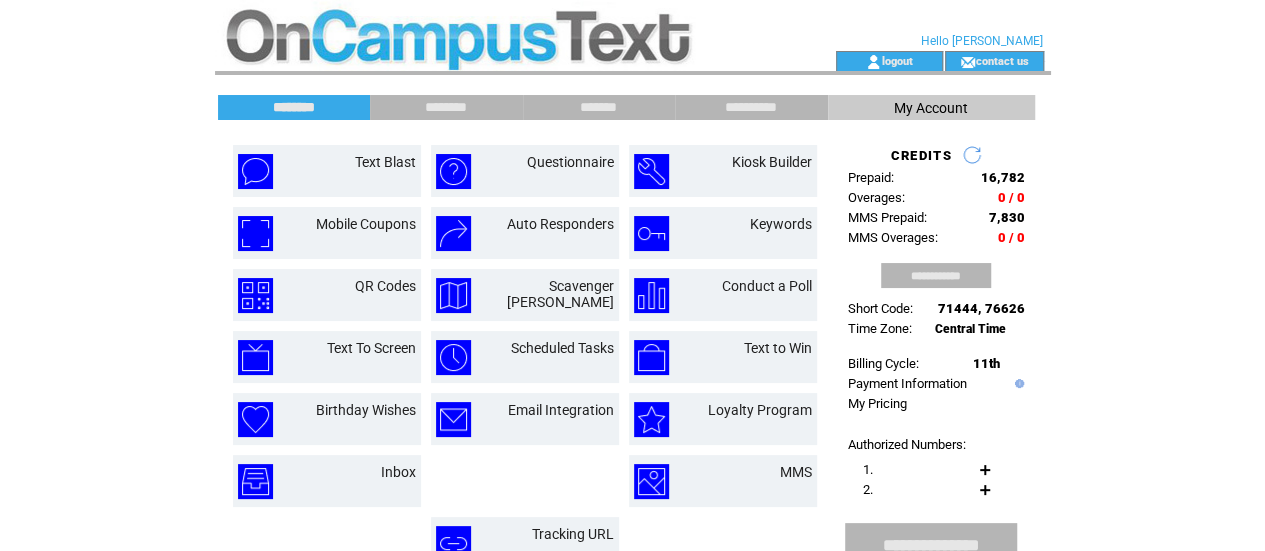 click on "Hello [PERSON_NAME]" at bounding box center [982, 41] 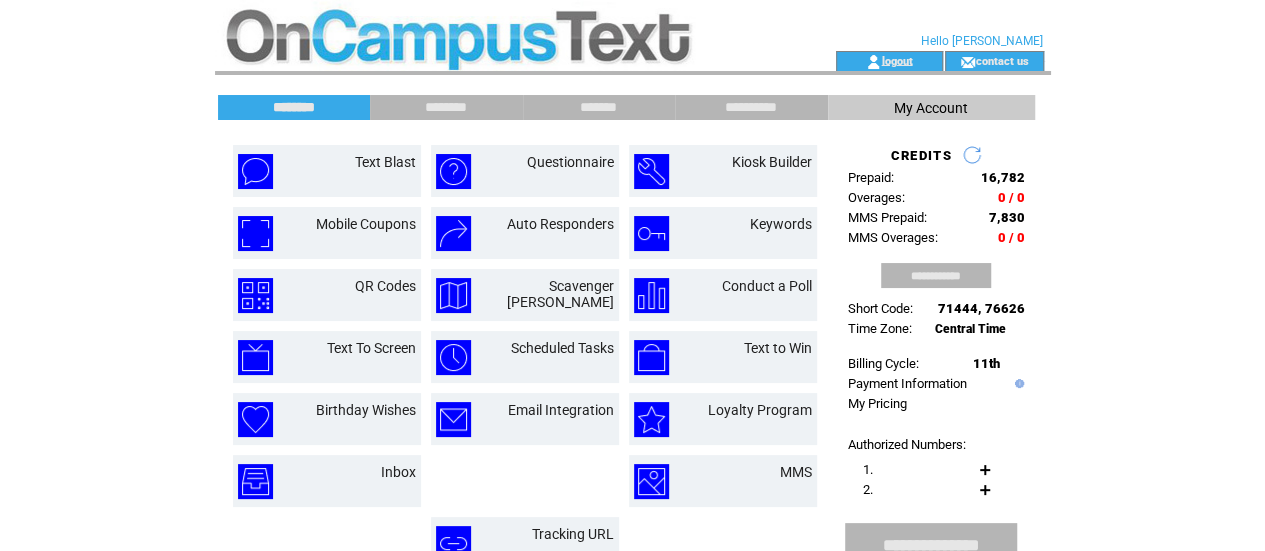 click on "logout" at bounding box center [896, 60] 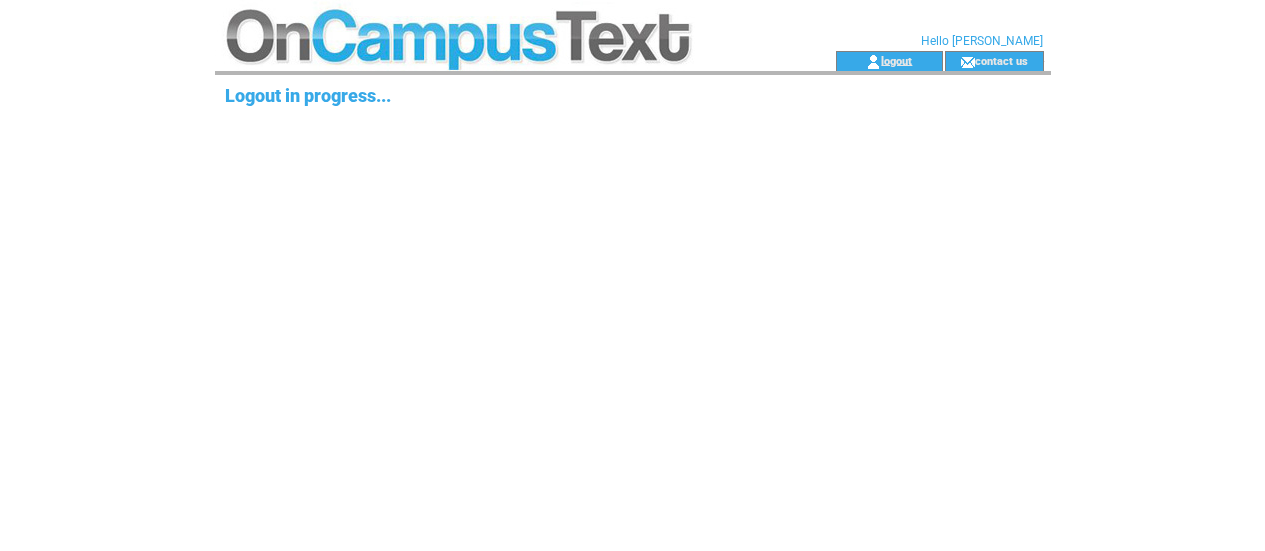 scroll, scrollTop: 0, scrollLeft: 0, axis: both 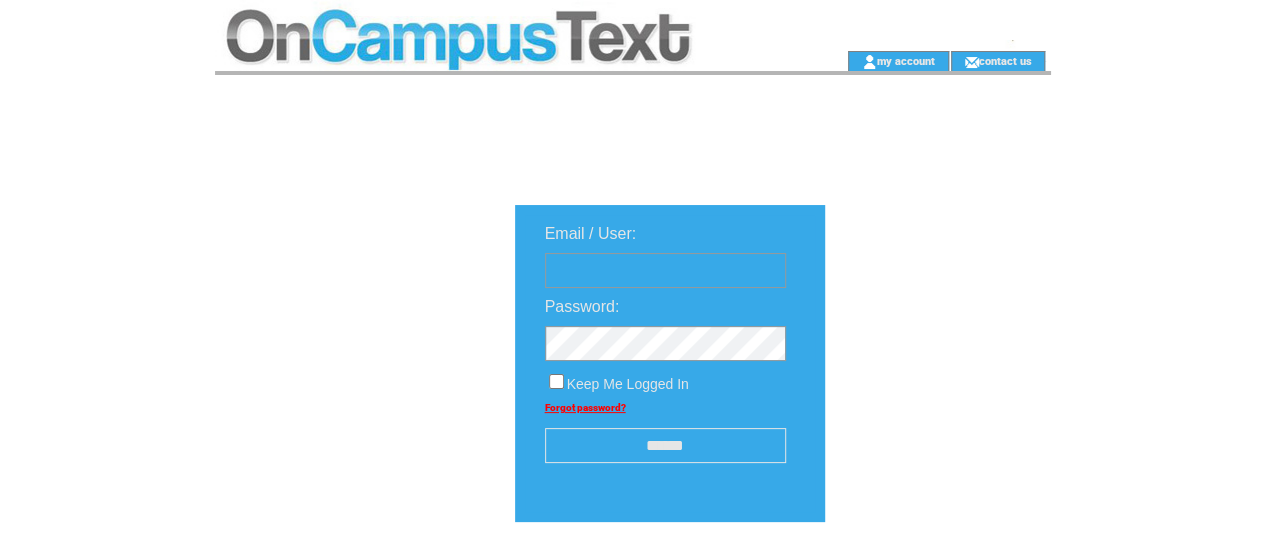 type on "**********" 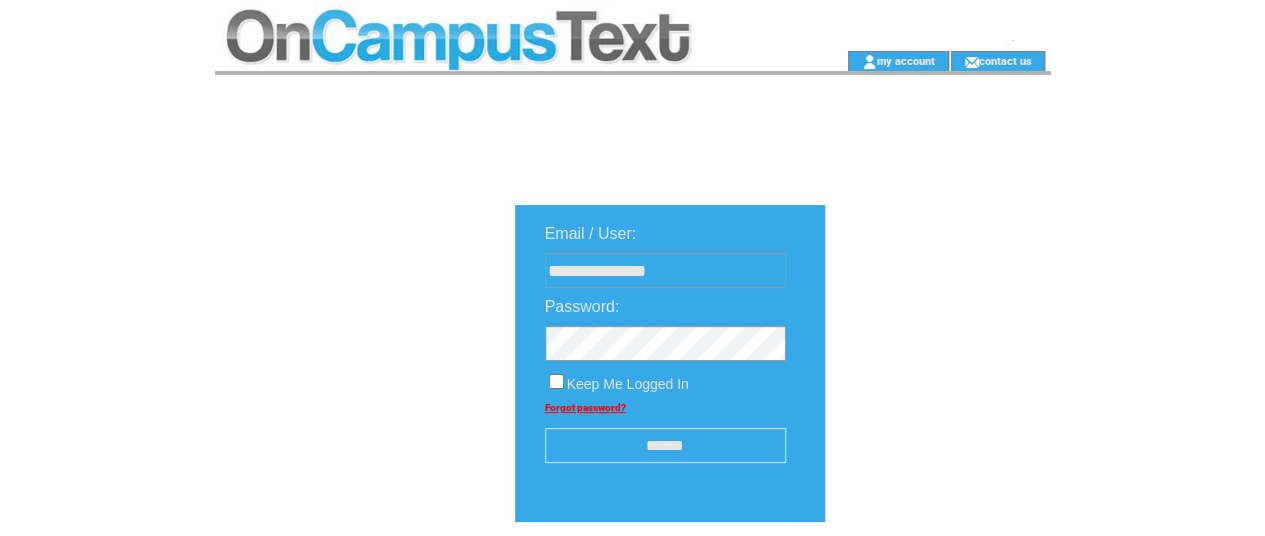 click on "******" at bounding box center [665, 445] 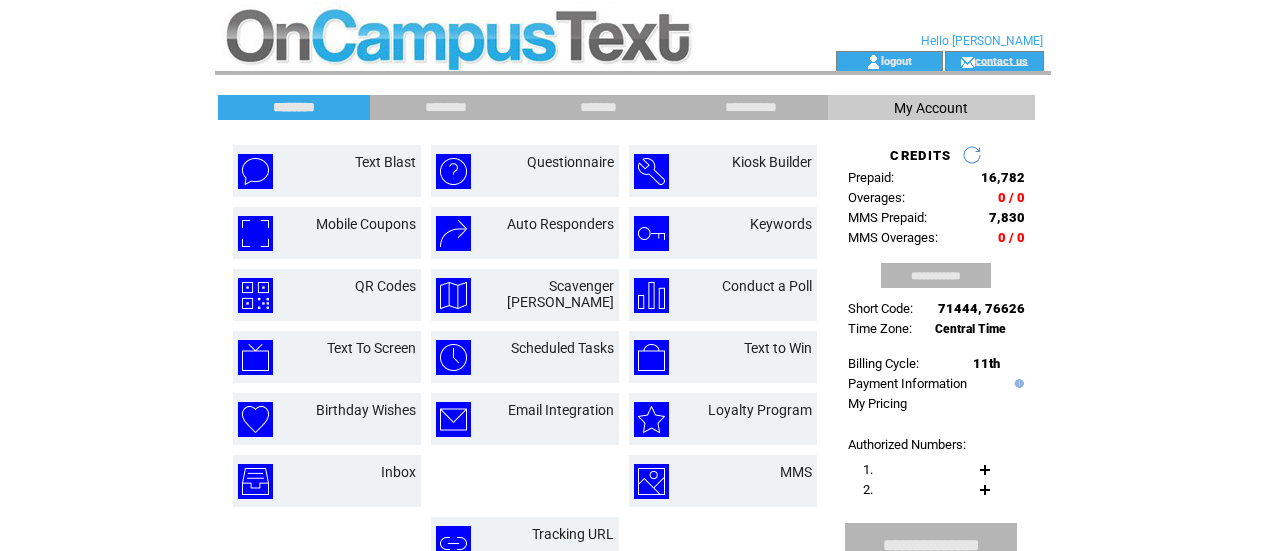 scroll, scrollTop: 0, scrollLeft: 0, axis: both 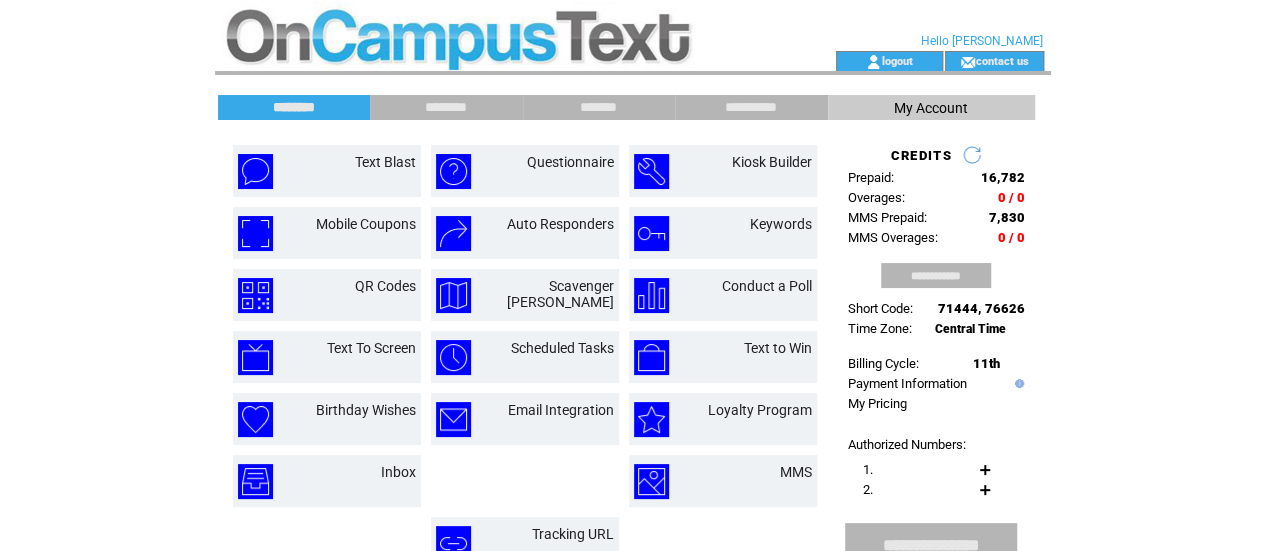 click at bounding box center [489, 25] 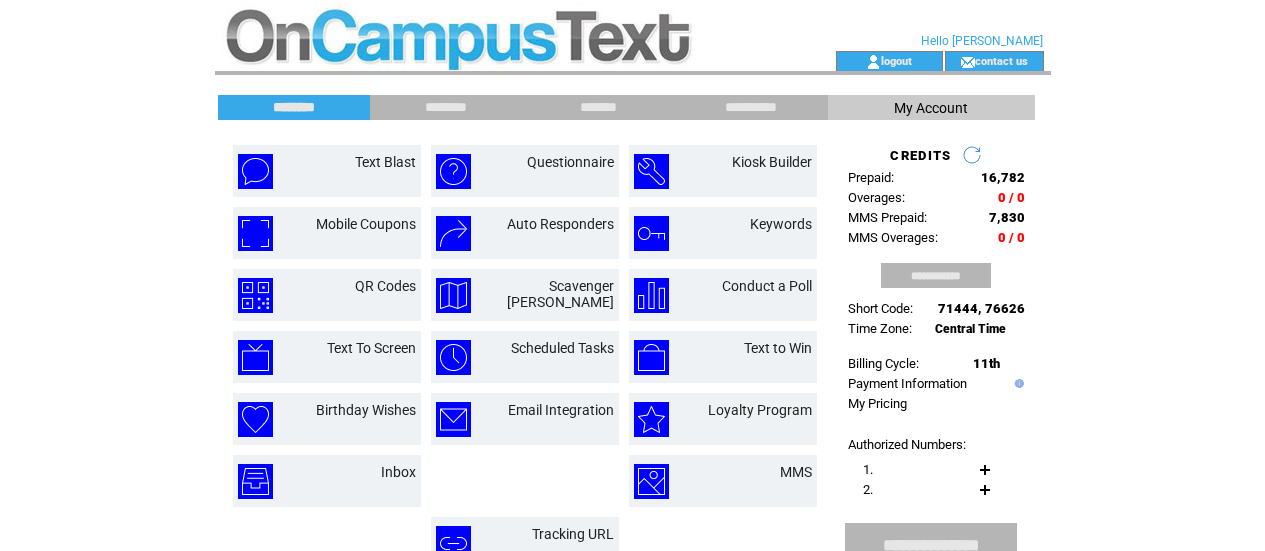 scroll, scrollTop: 0, scrollLeft: 0, axis: both 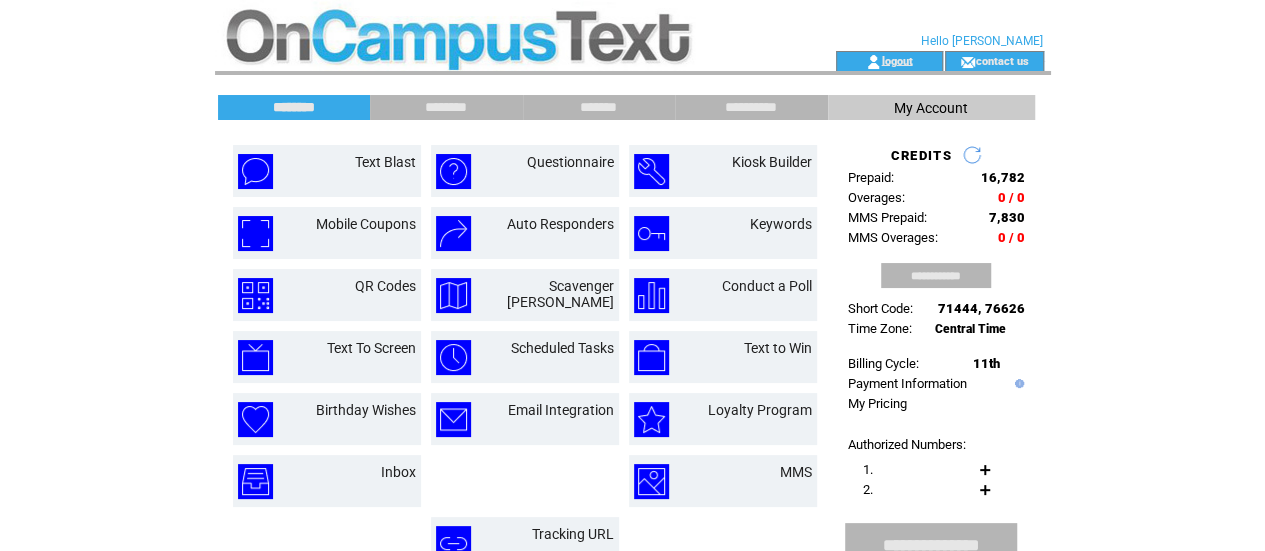 click on "logout" at bounding box center [896, 60] 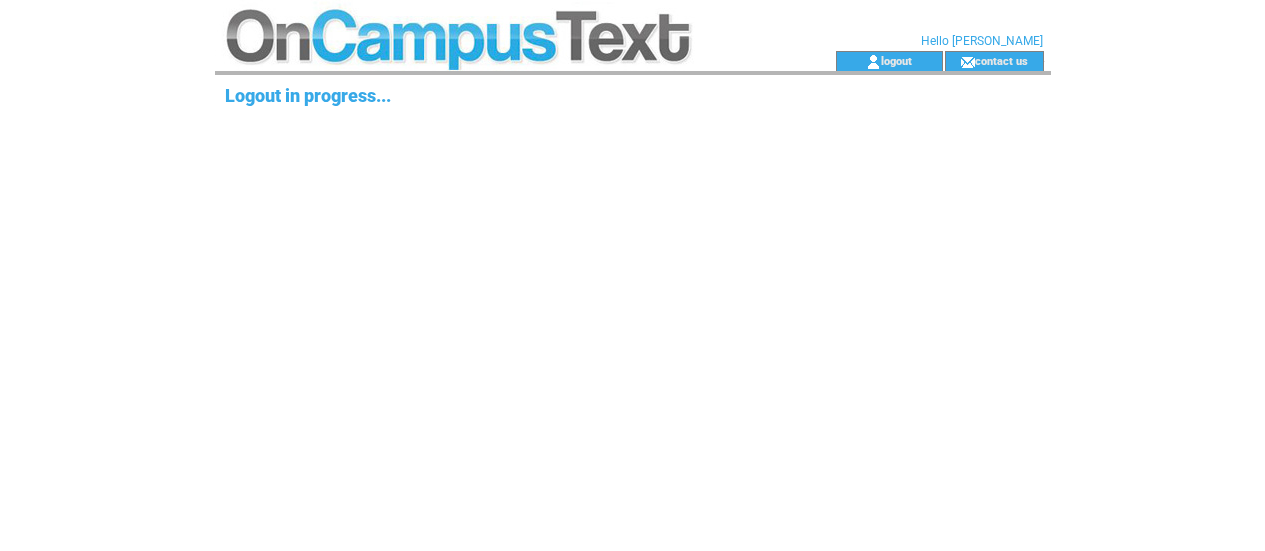 scroll, scrollTop: 0, scrollLeft: 0, axis: both 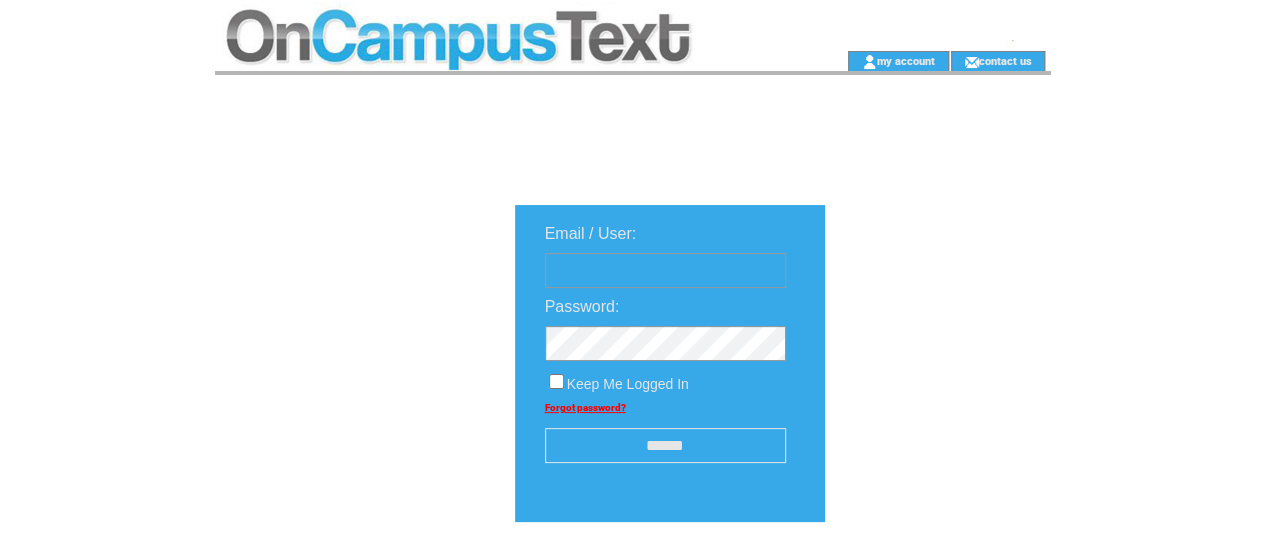 type on "**********" 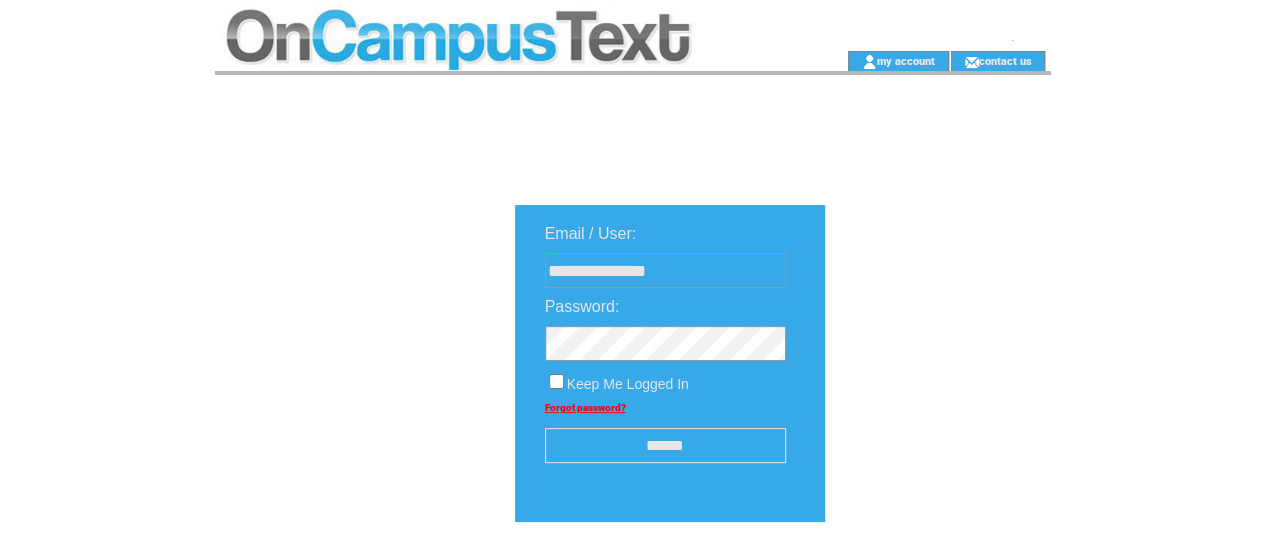 click on "**********" at bounding box center (933, 401) 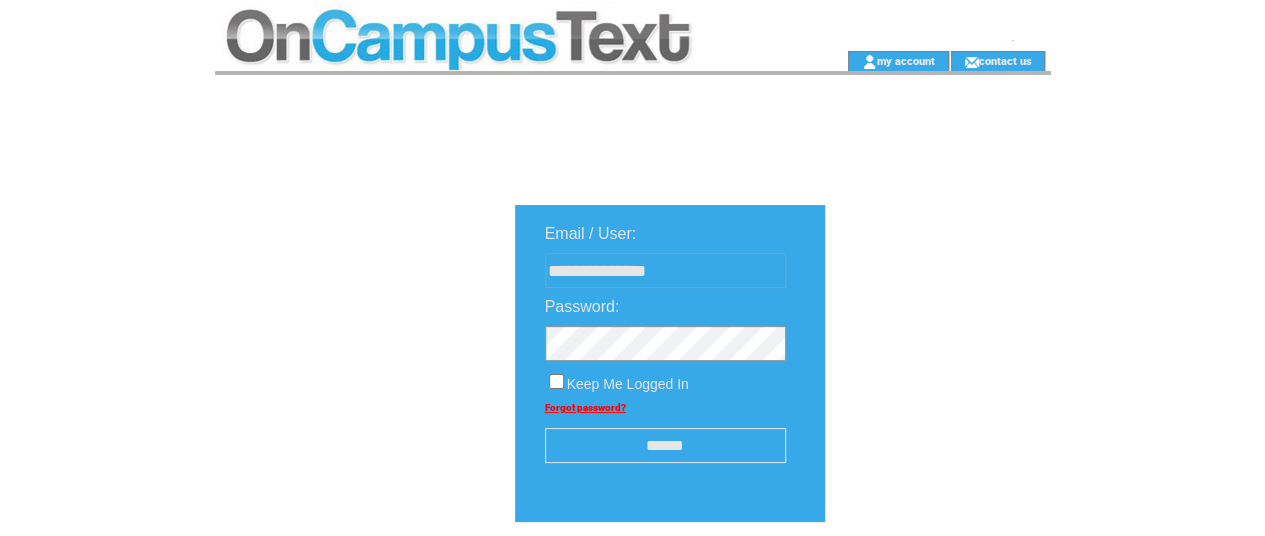 click at bounding box center [499, 61] 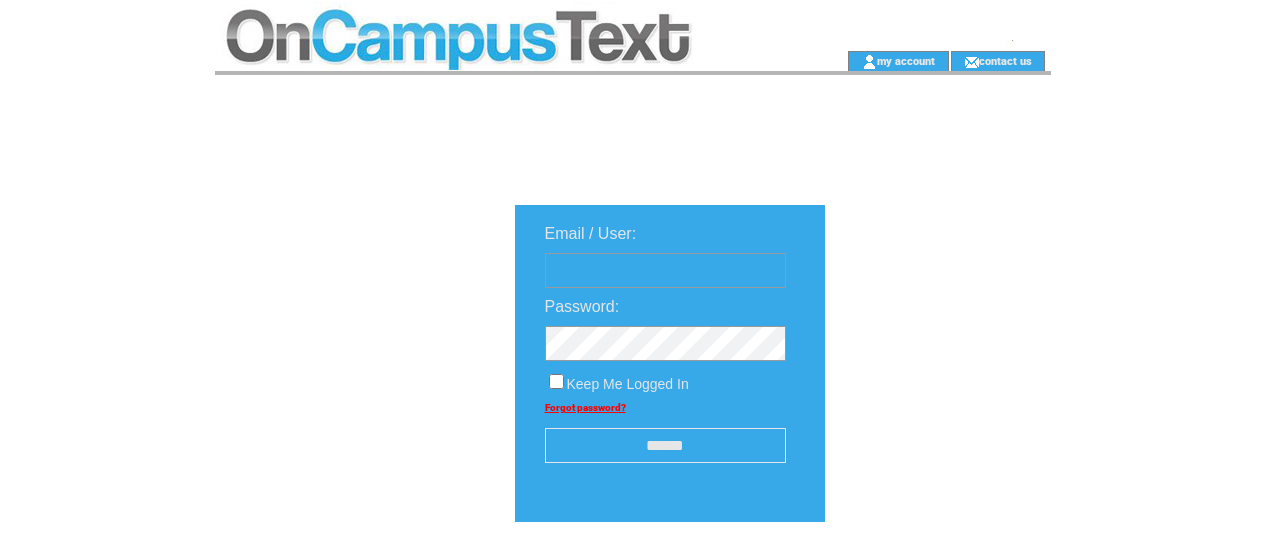 scroll, scrollTop: 0, scrollLeft: 0, axis: both 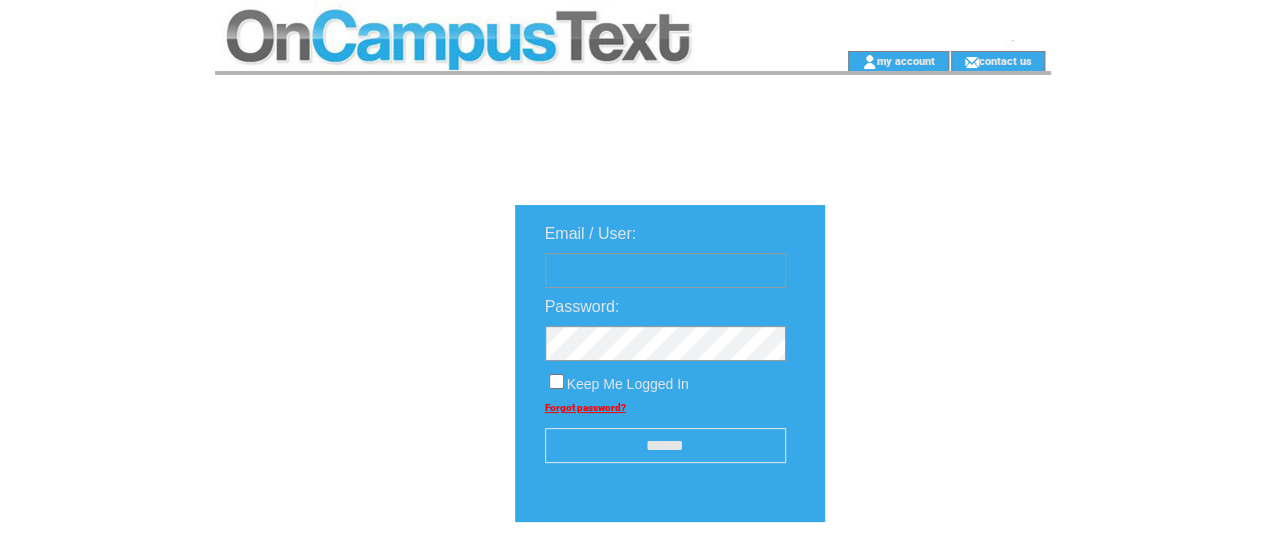 type on "**********" 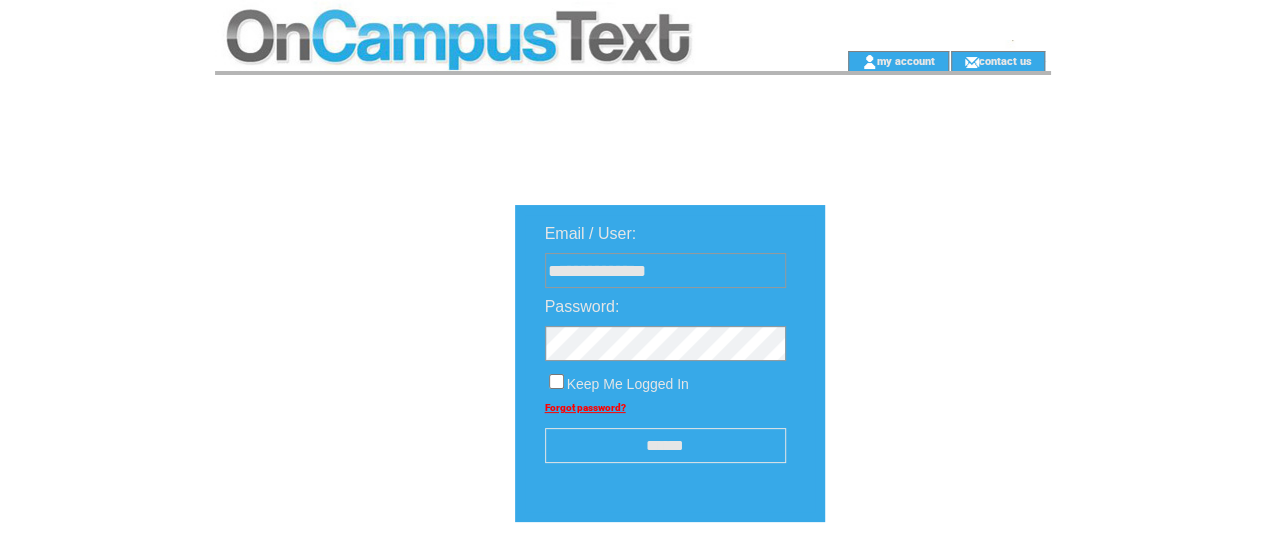 click on "******" at bounding box center [665, 445] 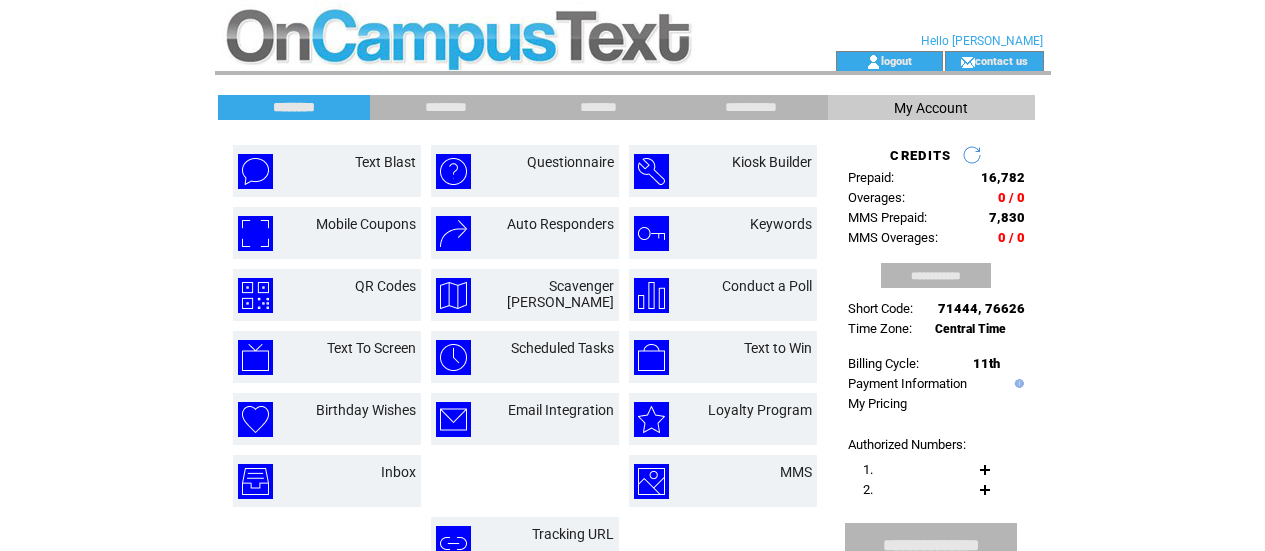 scroll, scrollTop: 0, scrollLeft: 0, axis: both 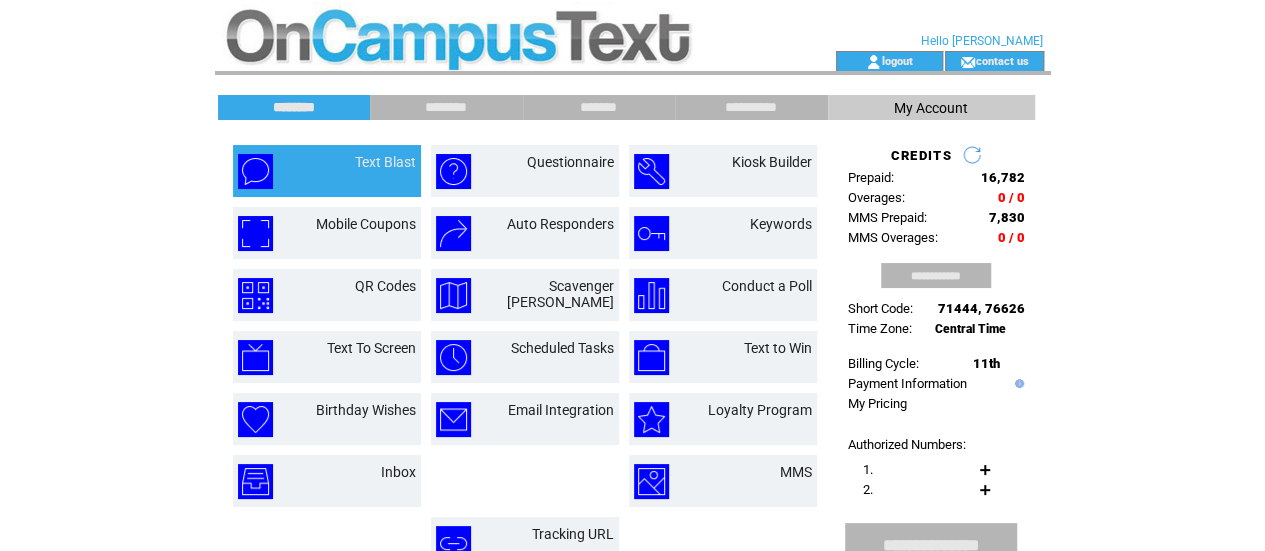click on "Text Blast" at bounding box center [362, 171] 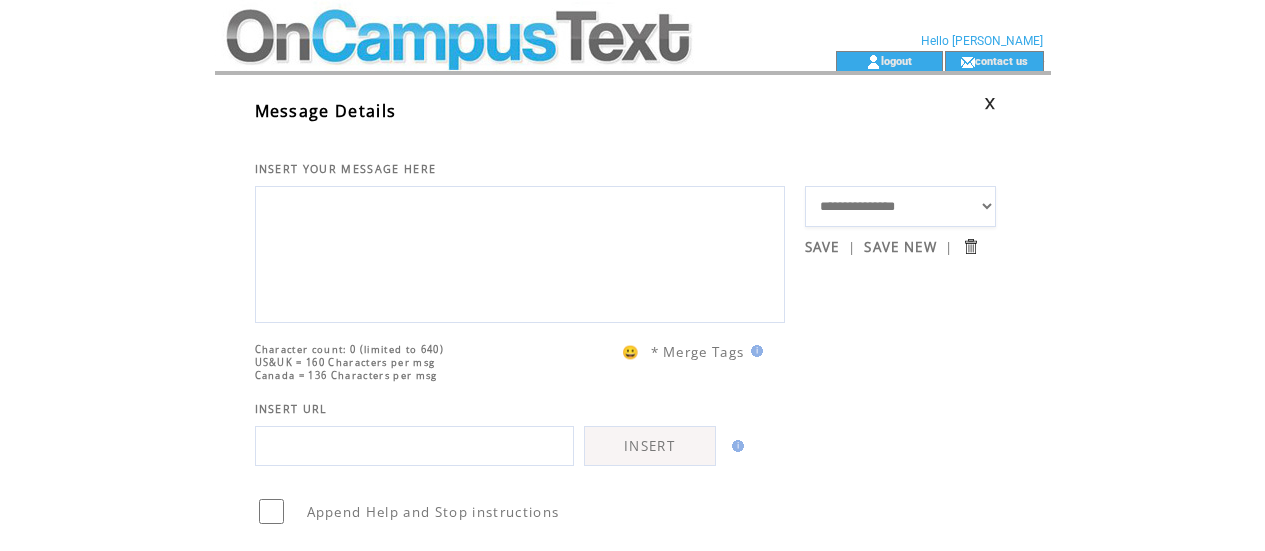 scroll, scrollTop: 0, scrollLeft: 0, axis: both 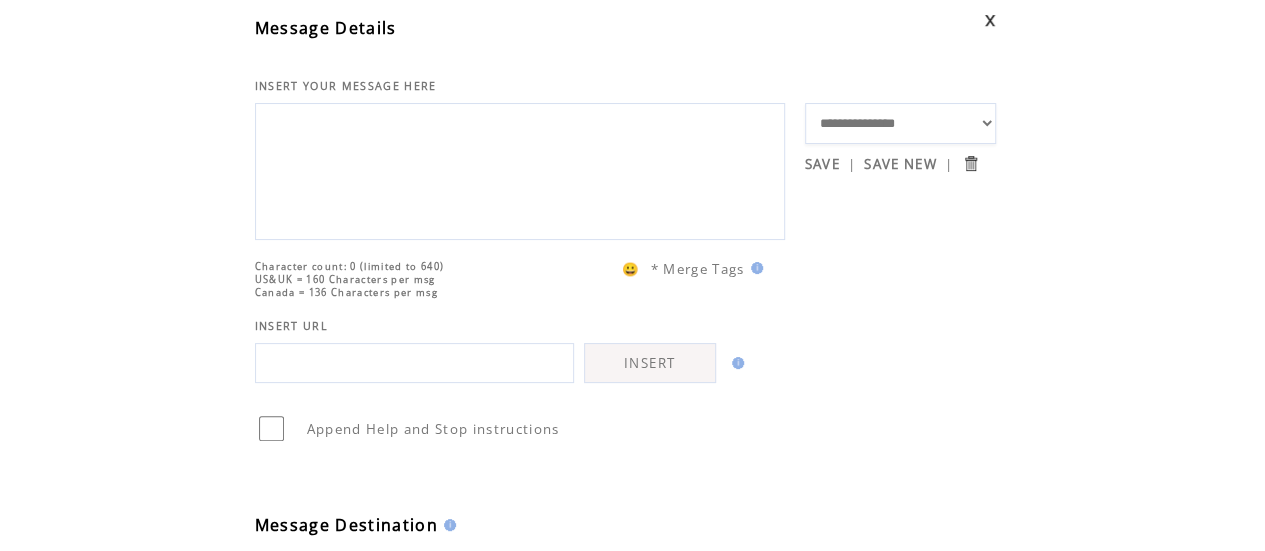 click at bounding box center [414, 363] 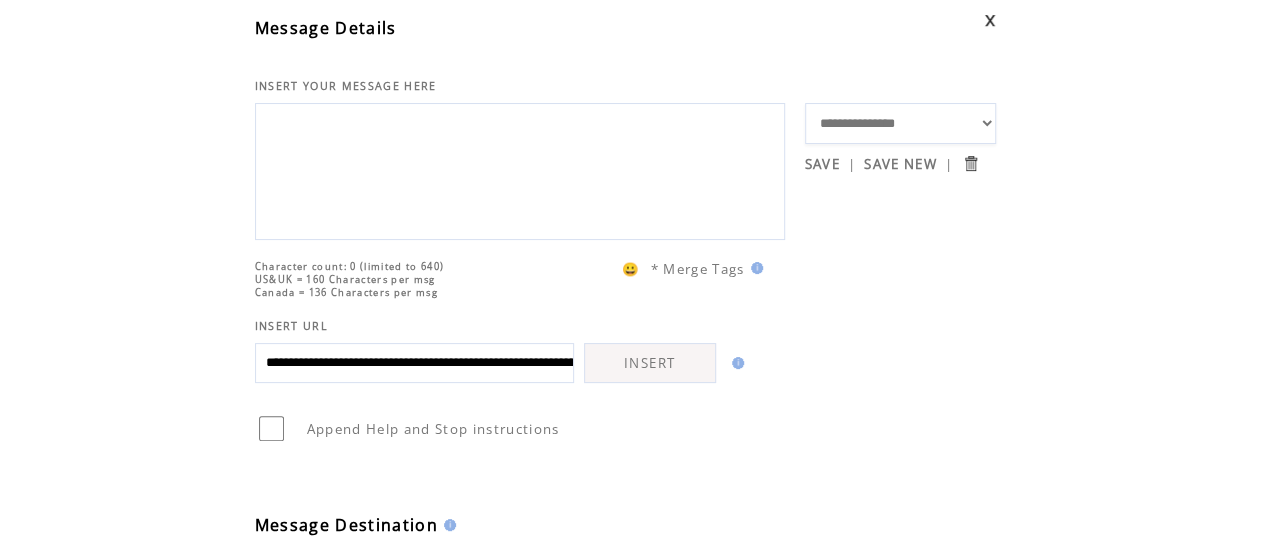 scroll, scrollTop: 0, scrollLeft: 528, axis: horizontal 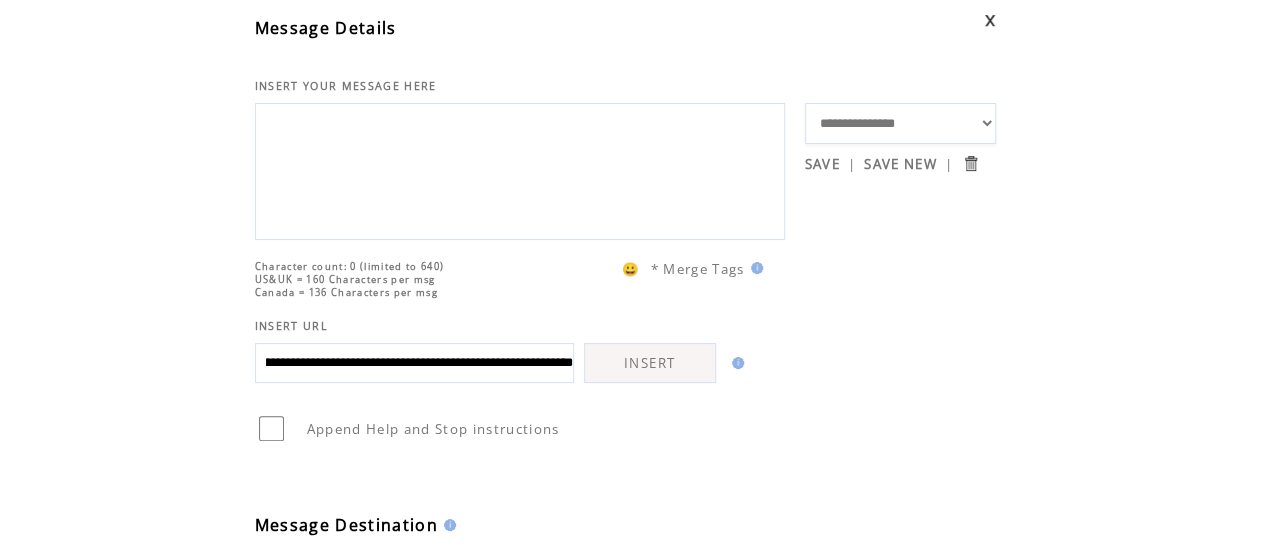 click on "**********" at bounding box center [414, 363] 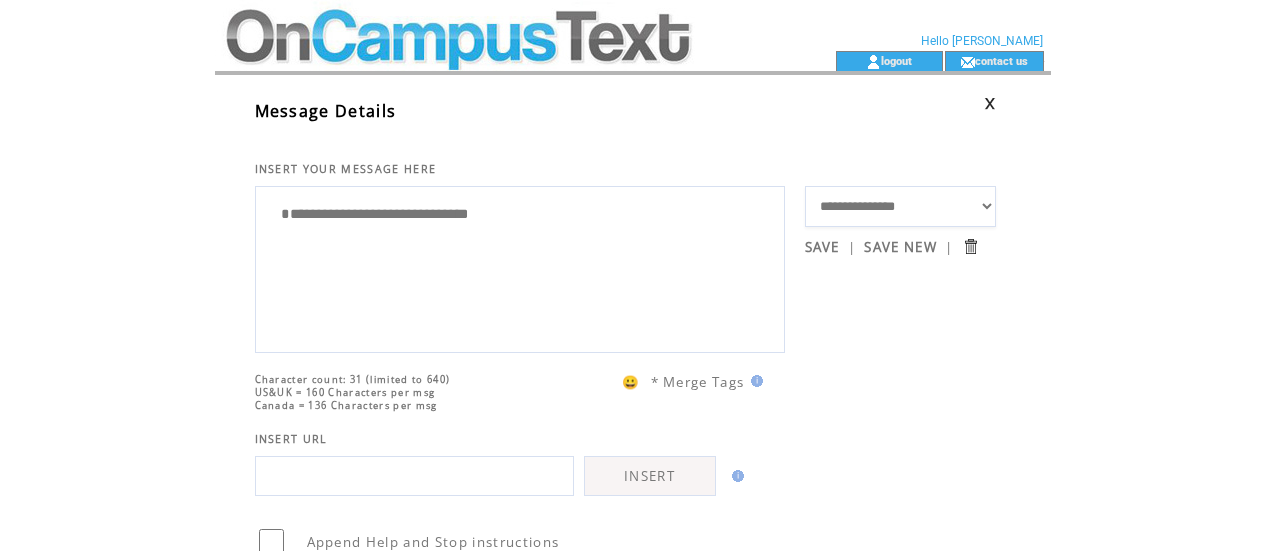 scroll, scrollTop: 0, scrollLeft: 0, axis: both 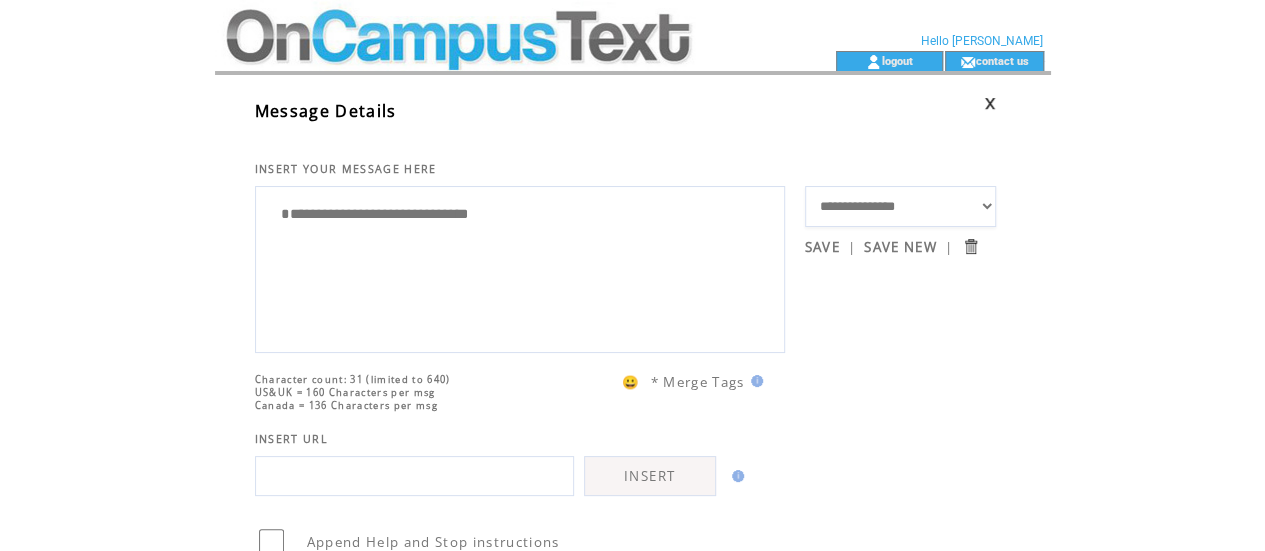 click on "**********" at bounding box center [520, 267] 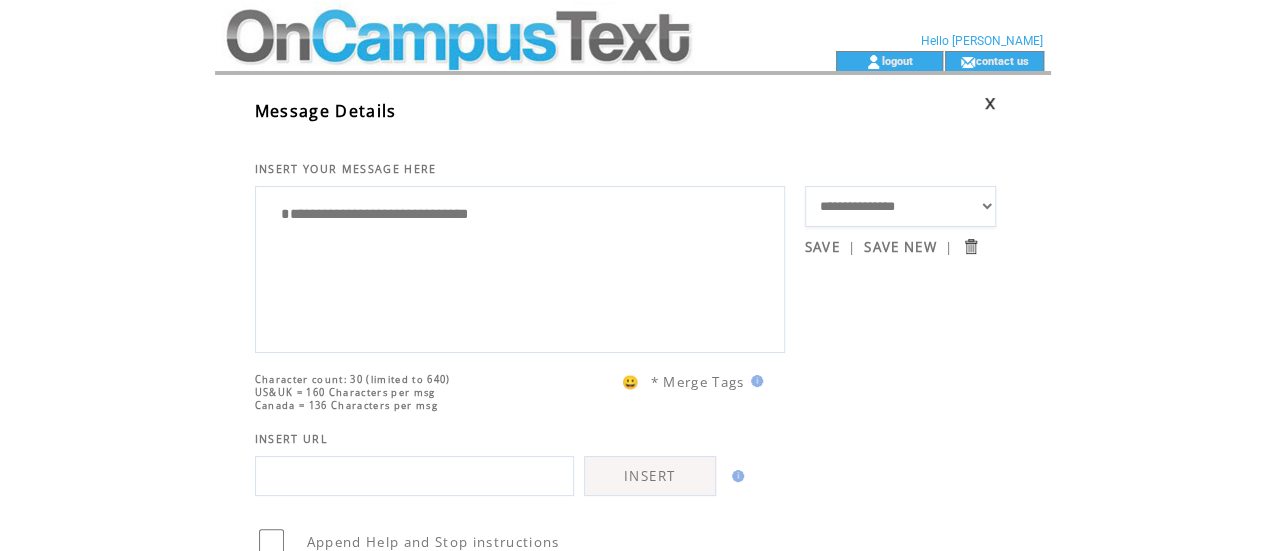 click on "**********" at bounding box center (520, 267) 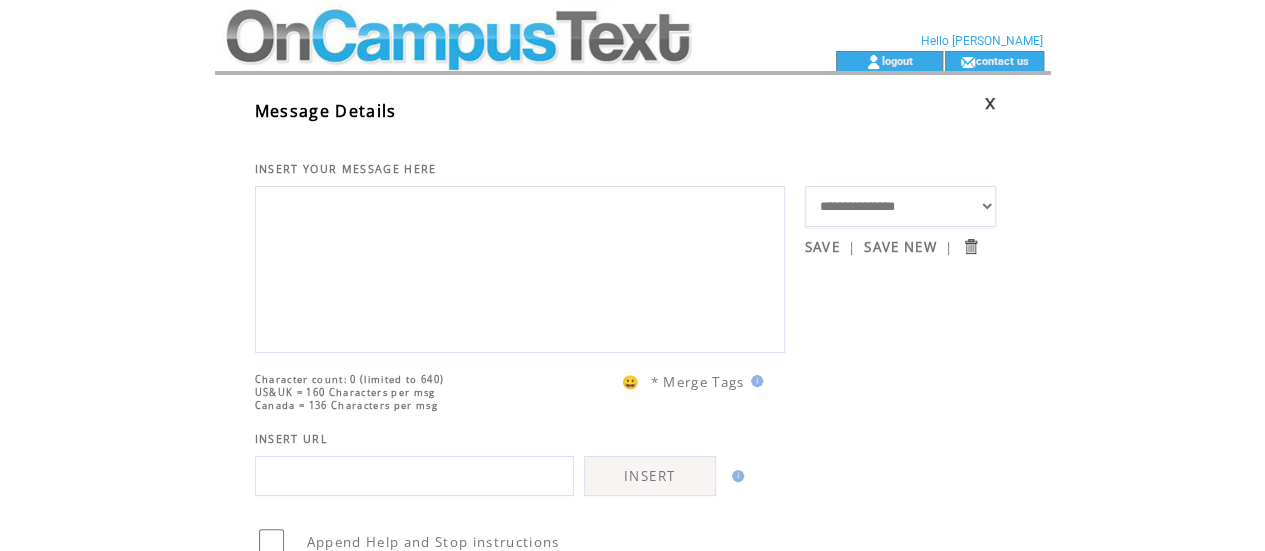 drag, startPoint x: 1279, startPoint y: 23, endPoint x: 832, endPoint y: 114, distance: 456.16882 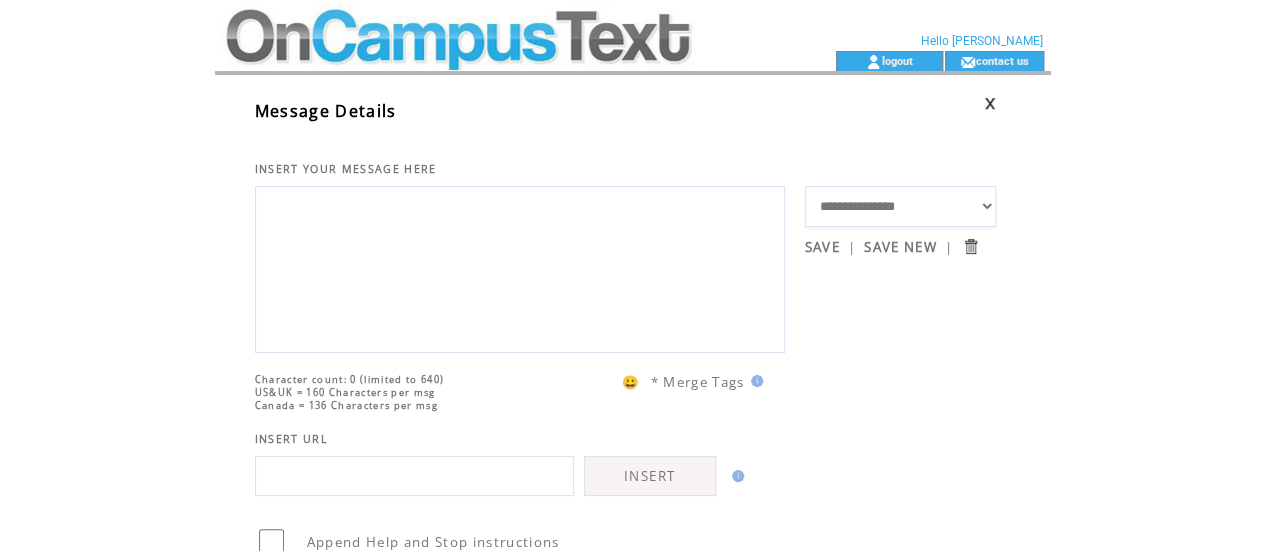click at bounding box center (900, 103) 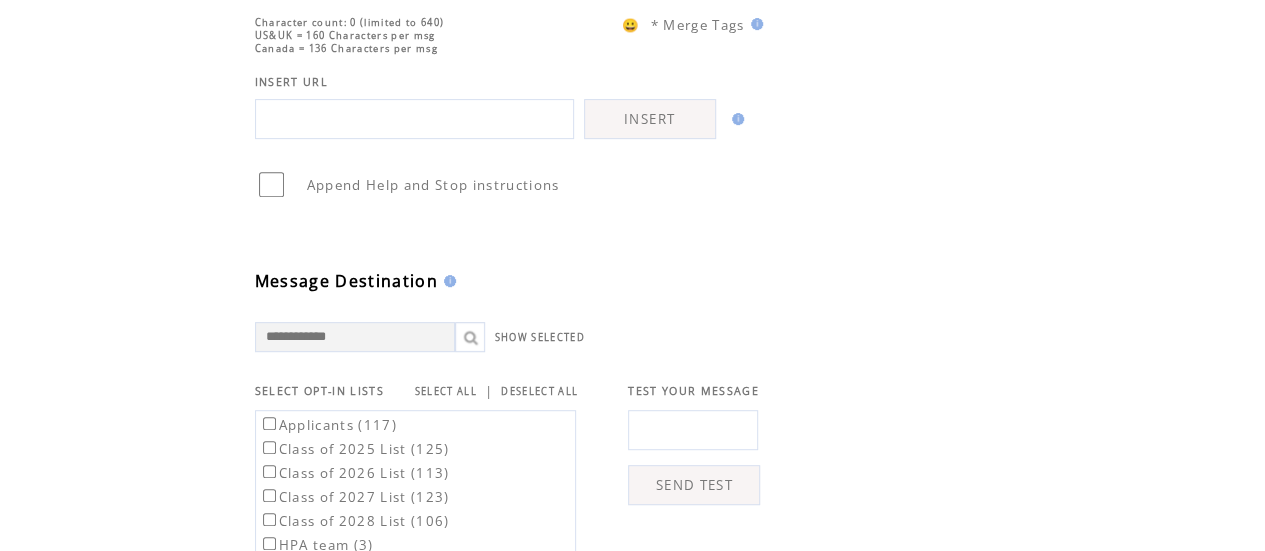 scroll, scrollTop: 625, scrollLeft: 0, axis: vertical 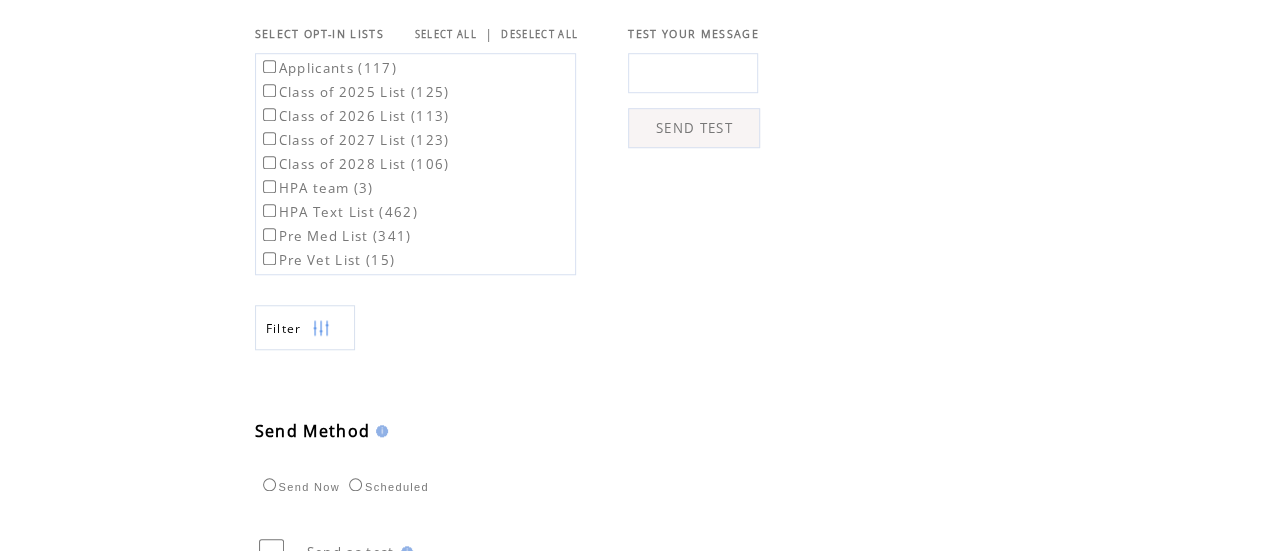 click on "HPA team (3)" at bounding box center [316, 188] 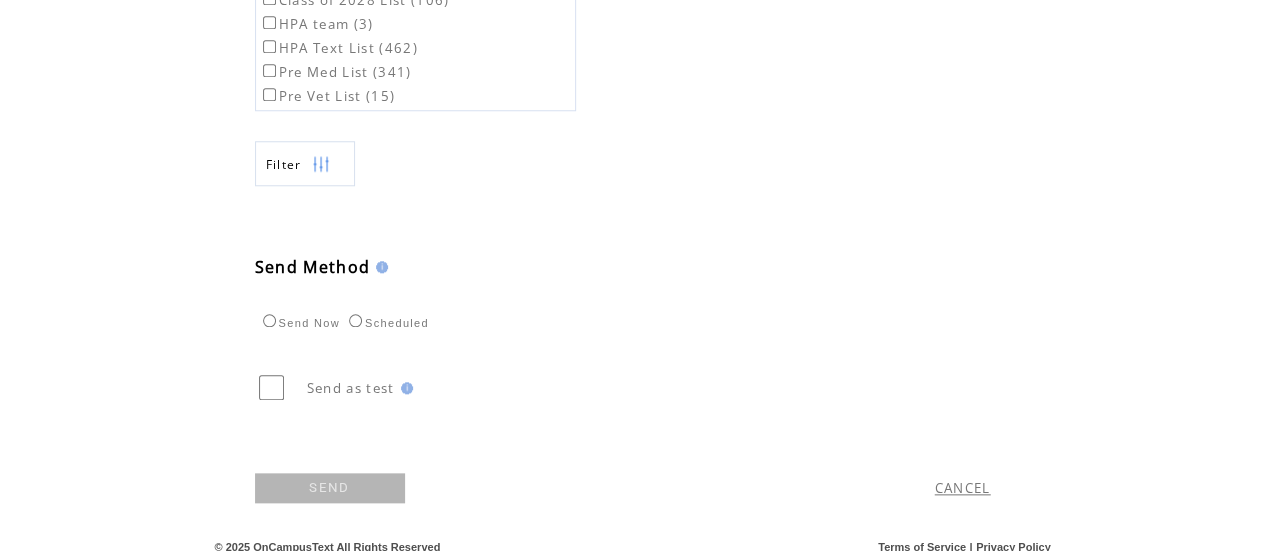 scroll, scrollTop: 888, scrollLeft: 0, axis: vertical 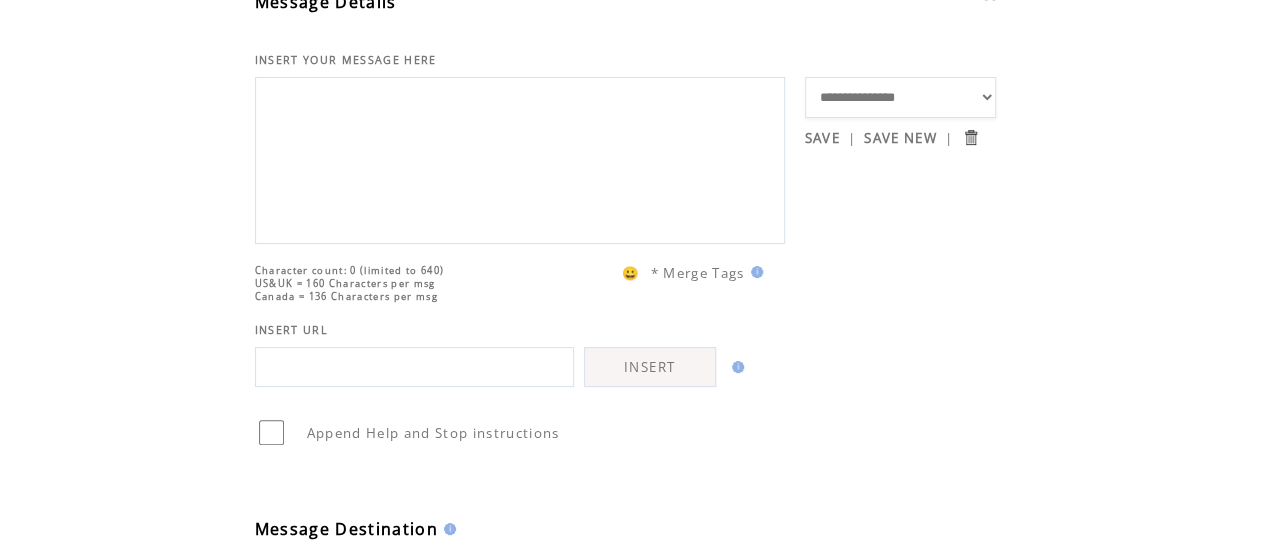 click on "**********" at bounding box center [520, 158] 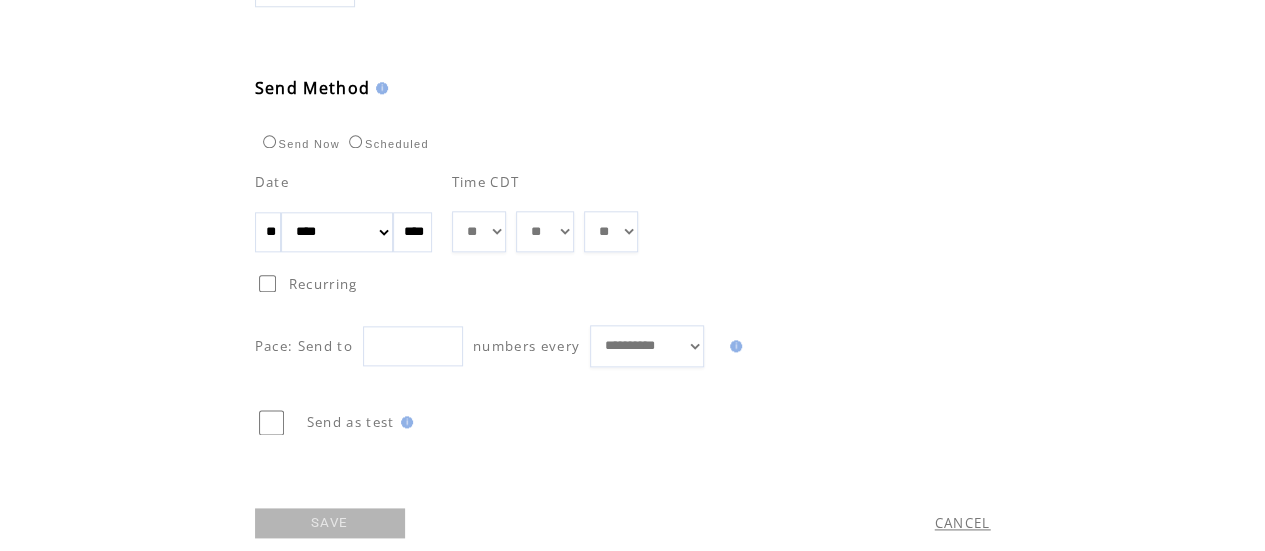 scroll, scrollTop: 1059, scrollLeft: 0, axis: vertical 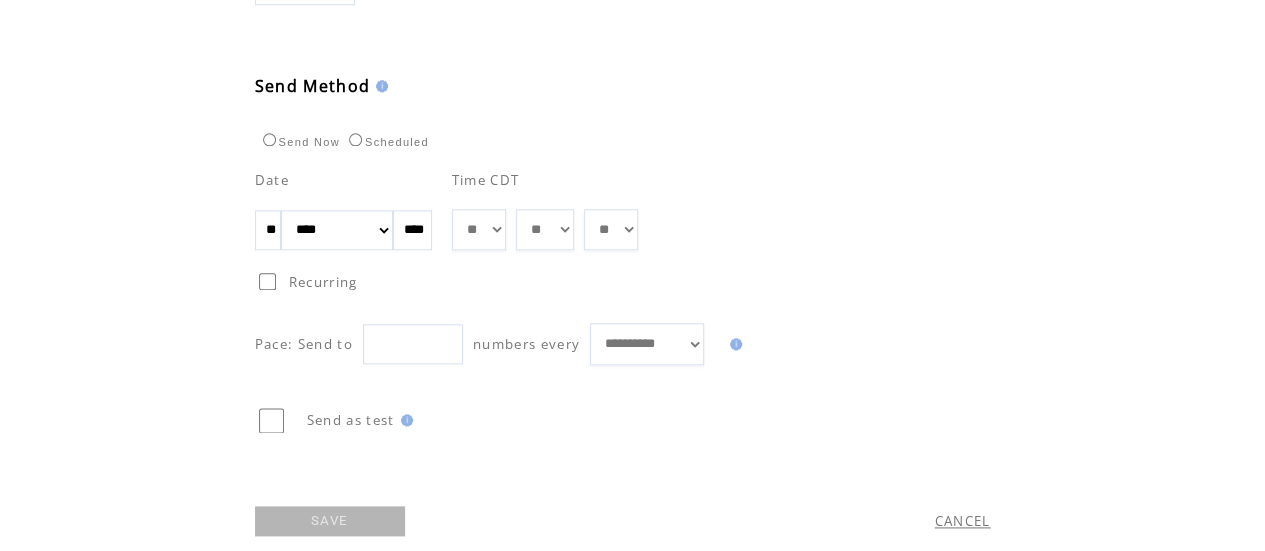type on "****" 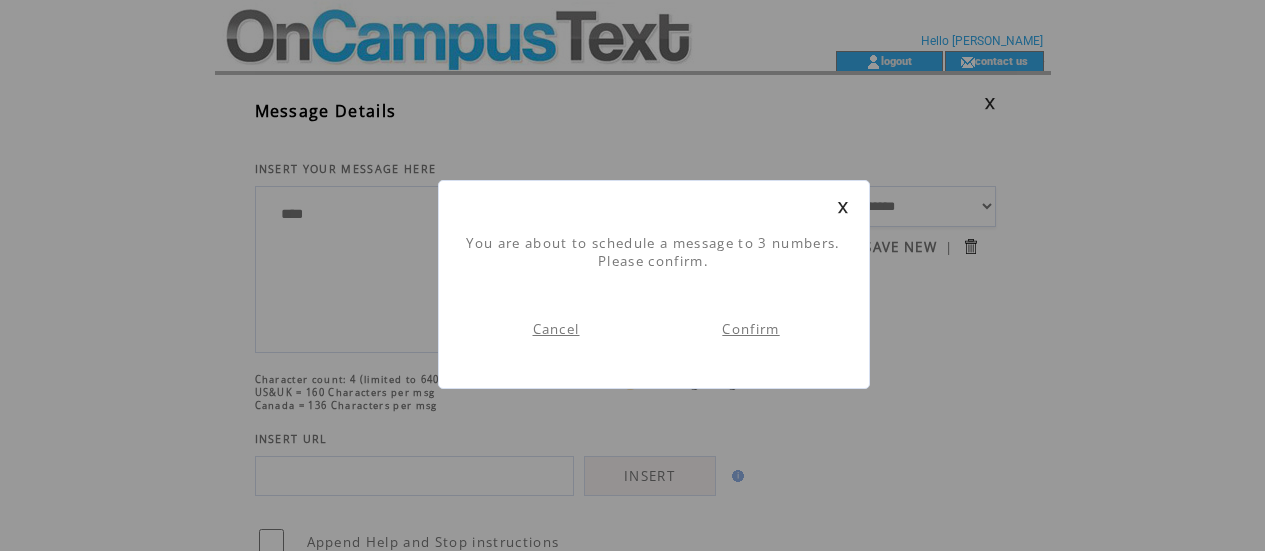 scroll, scrollTop: 1, scrollLeft: 0, axis: vertical 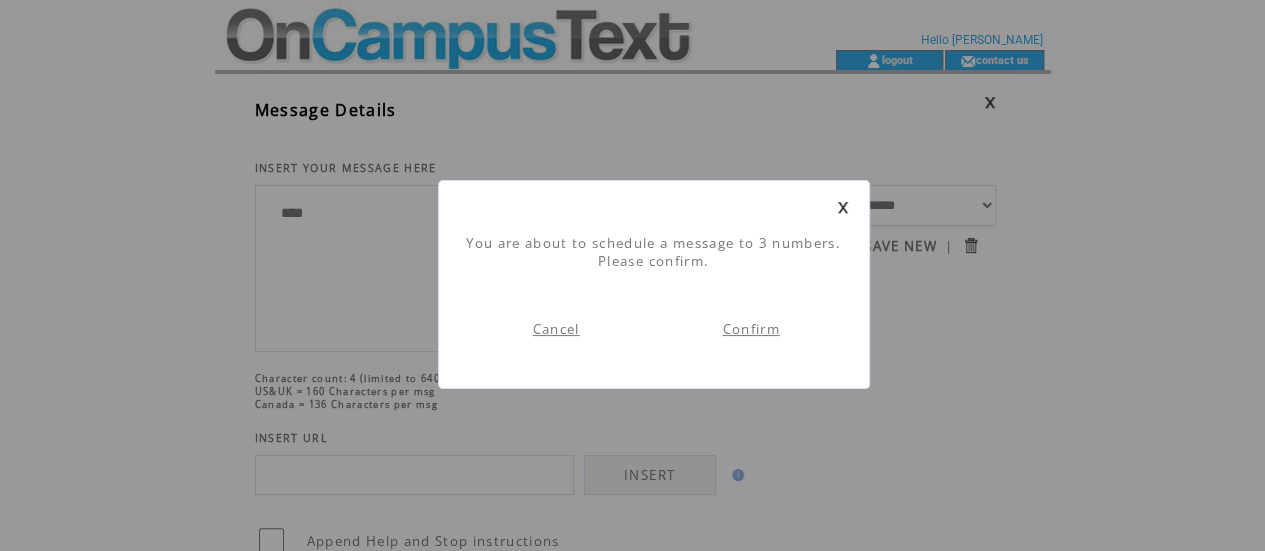 click on "Confirm" at bounding box center [750, 329] 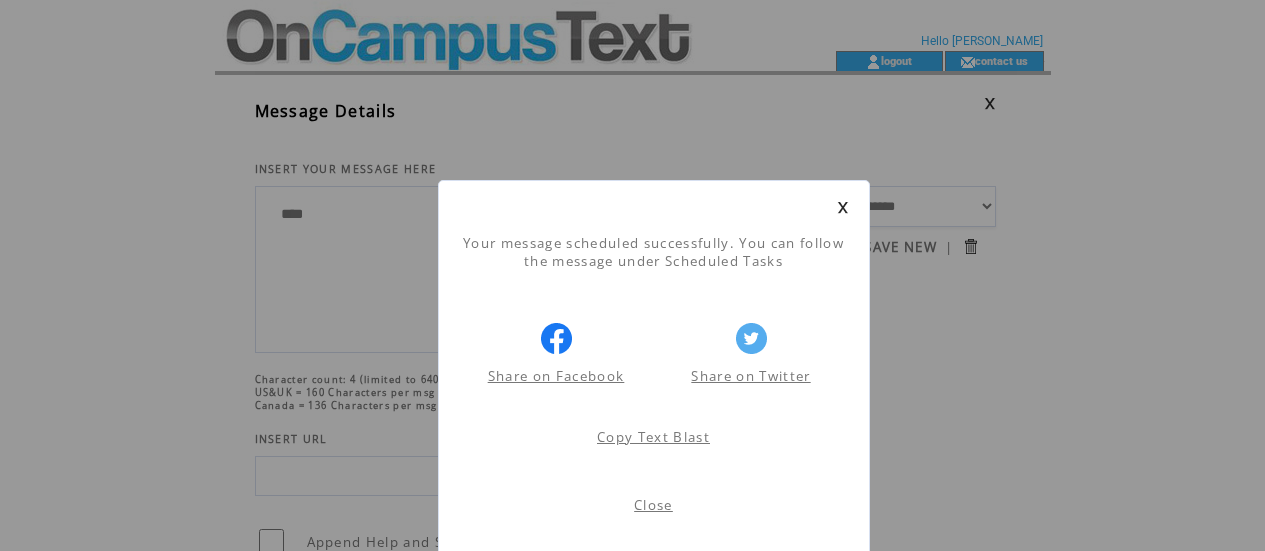 scroll, scrollTop: 1, scrollLeft: 0, axis: vertical 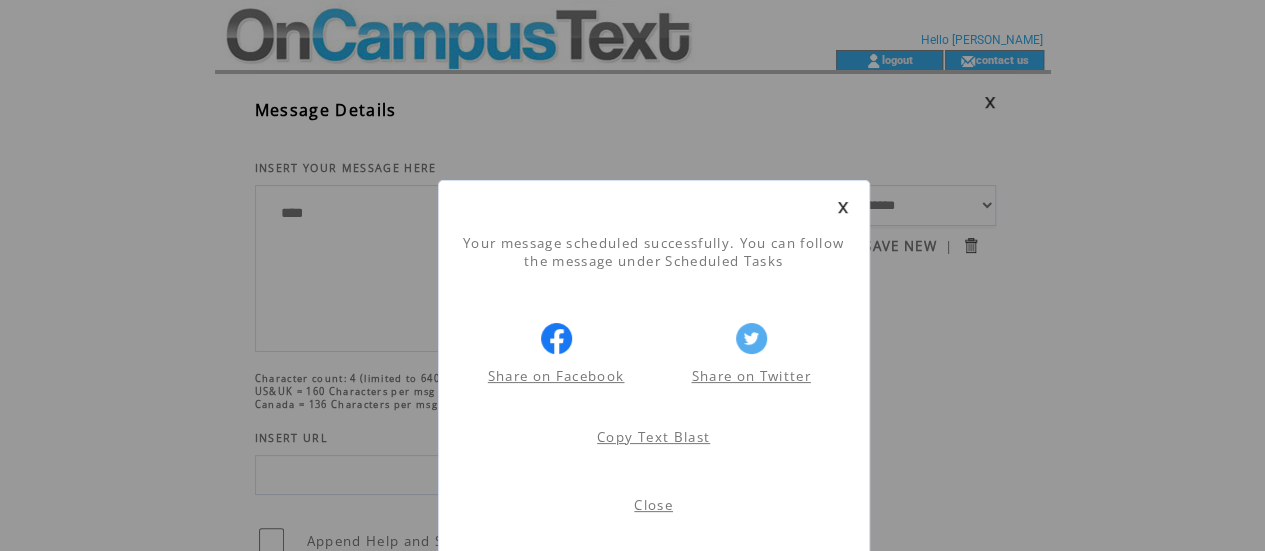 click at bounding box center [843, 207] 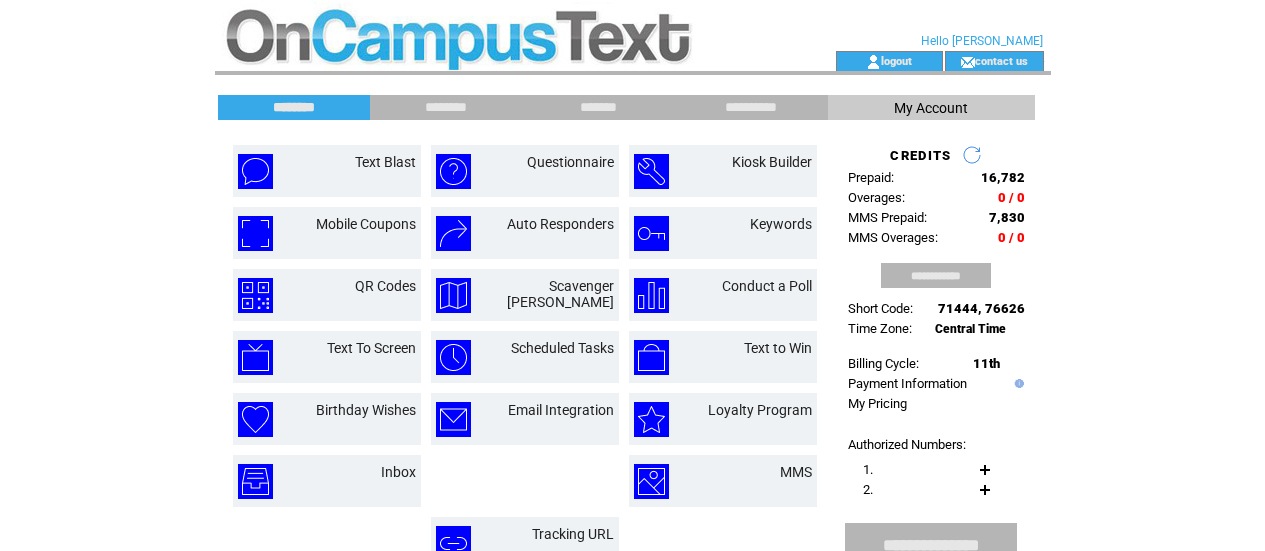 scroll, scrollTop: 0, scrollLeft: 0, axis: both 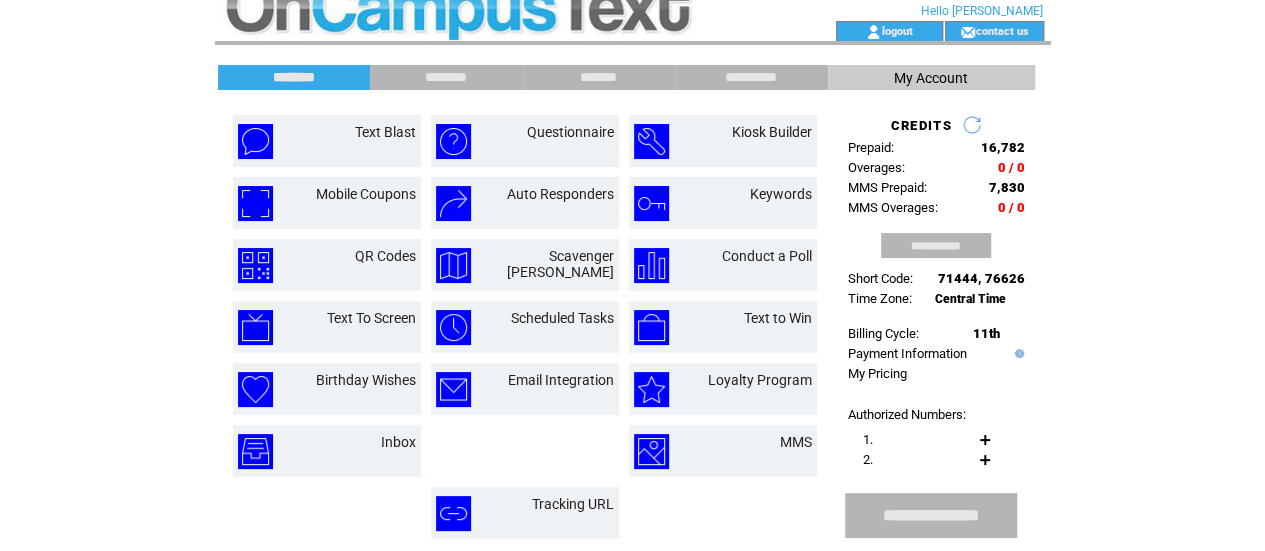 drag, startPoint x: 1279, startPoint y: 163, endPoint x: 1255, endPoint y: 179, distance: 28.84441 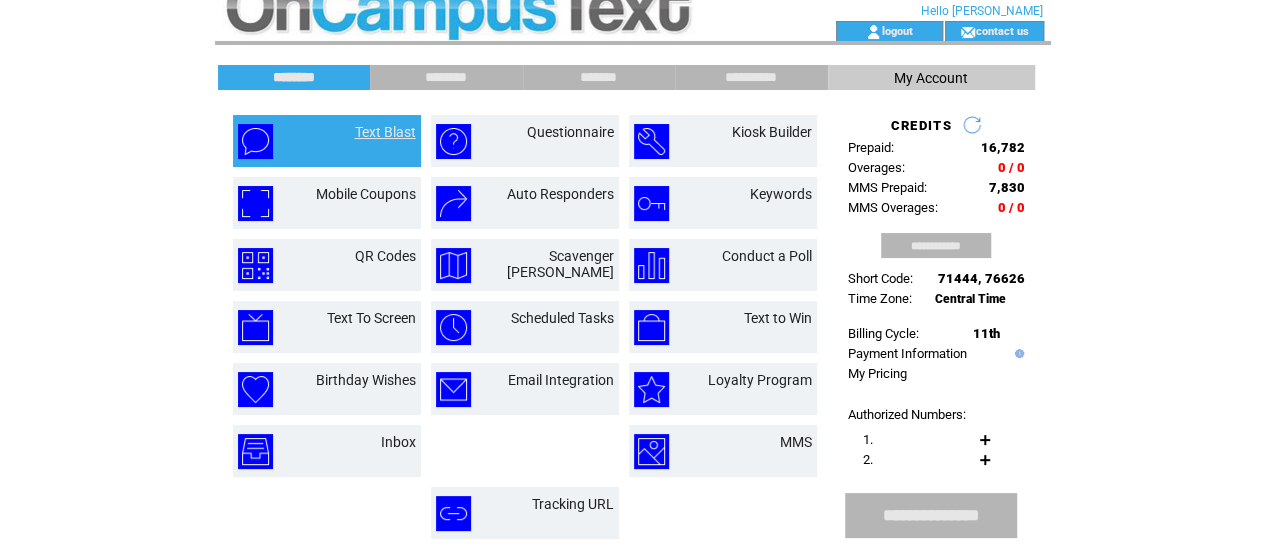 click on "Text Blast" at bounding box center (385, 132) 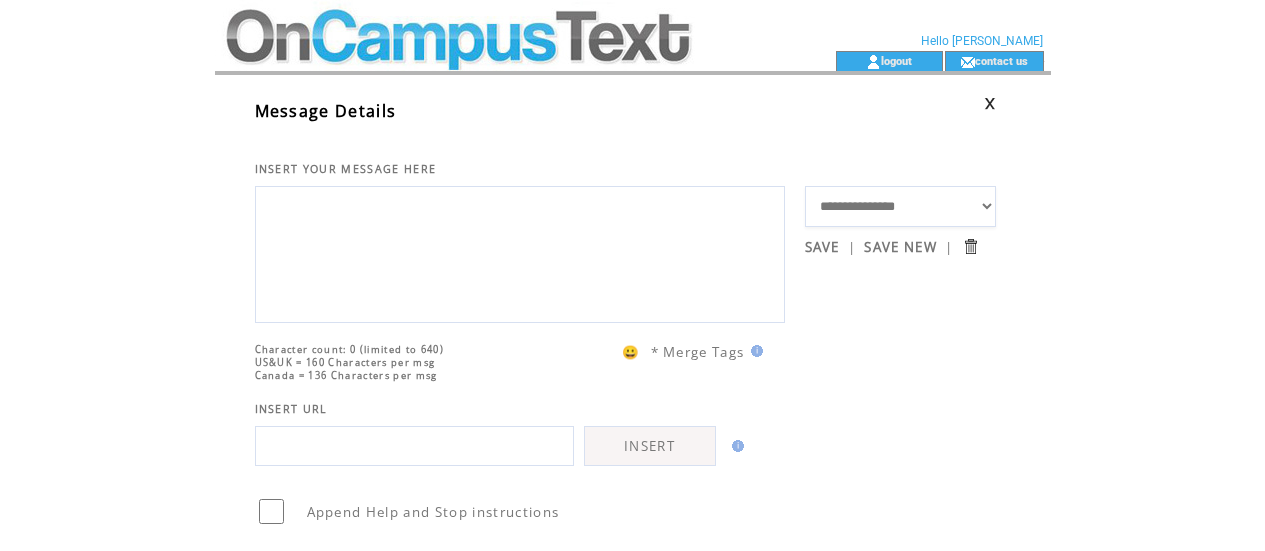 scroll, scrollTop: 0, scrollLeft: 0, axis: both 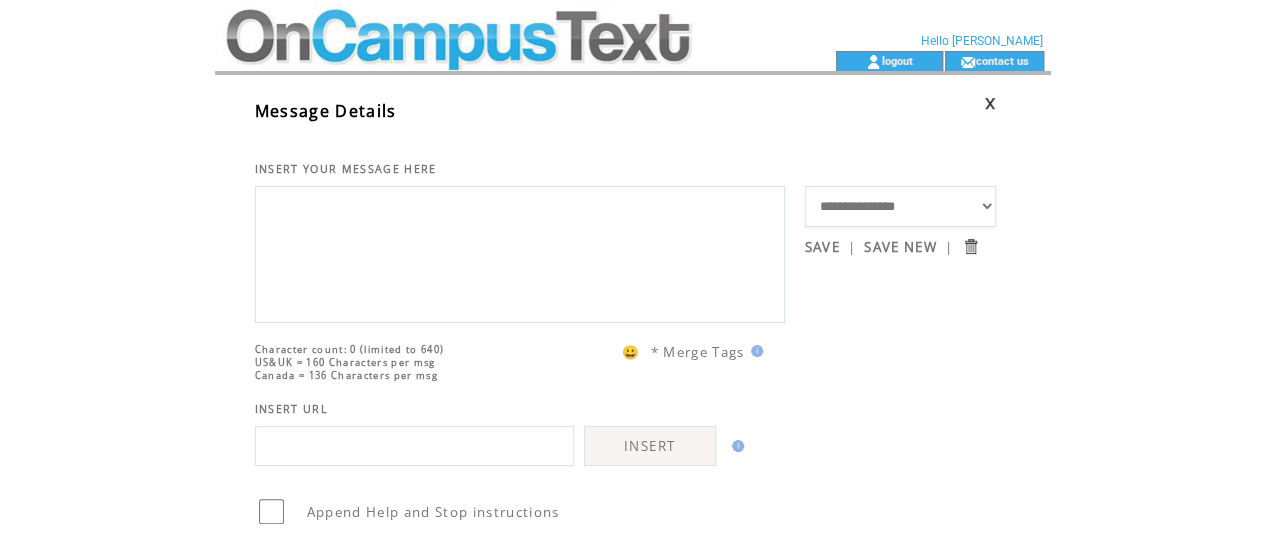 click at bounding box center [489, 25] 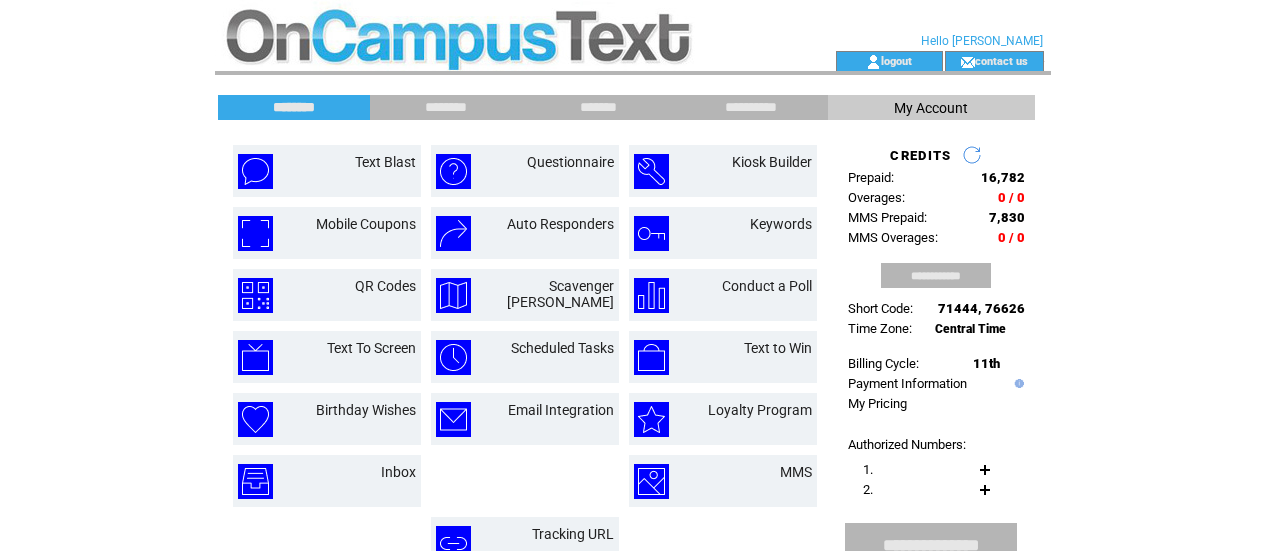 scroll, scrollTop: 0, scrollLeft: 0, axis: both 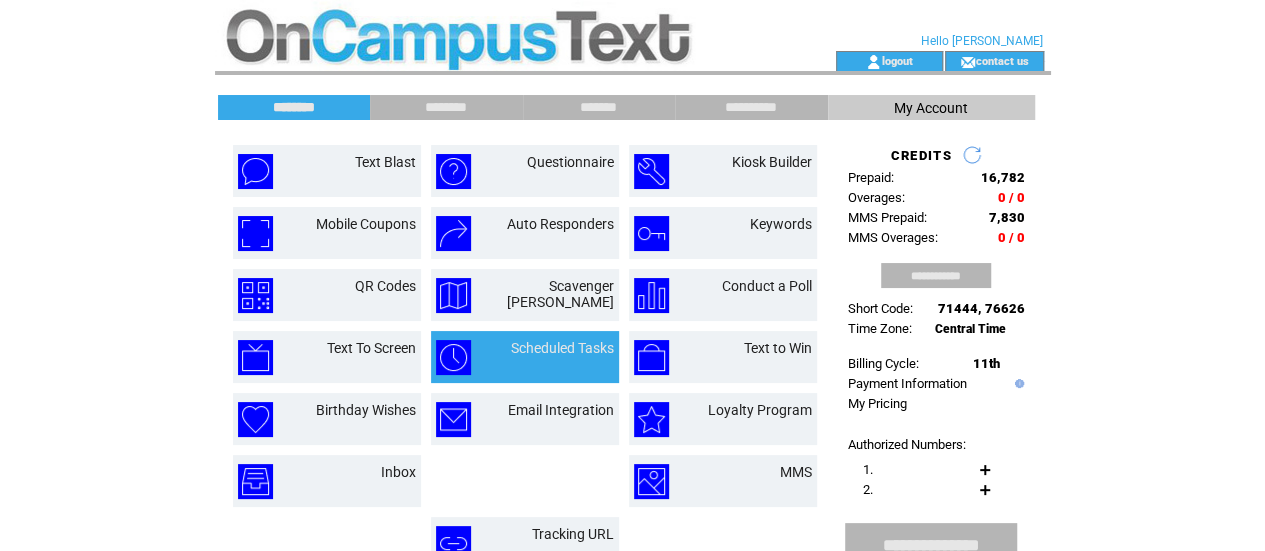 click at bounding box center (562, 359) 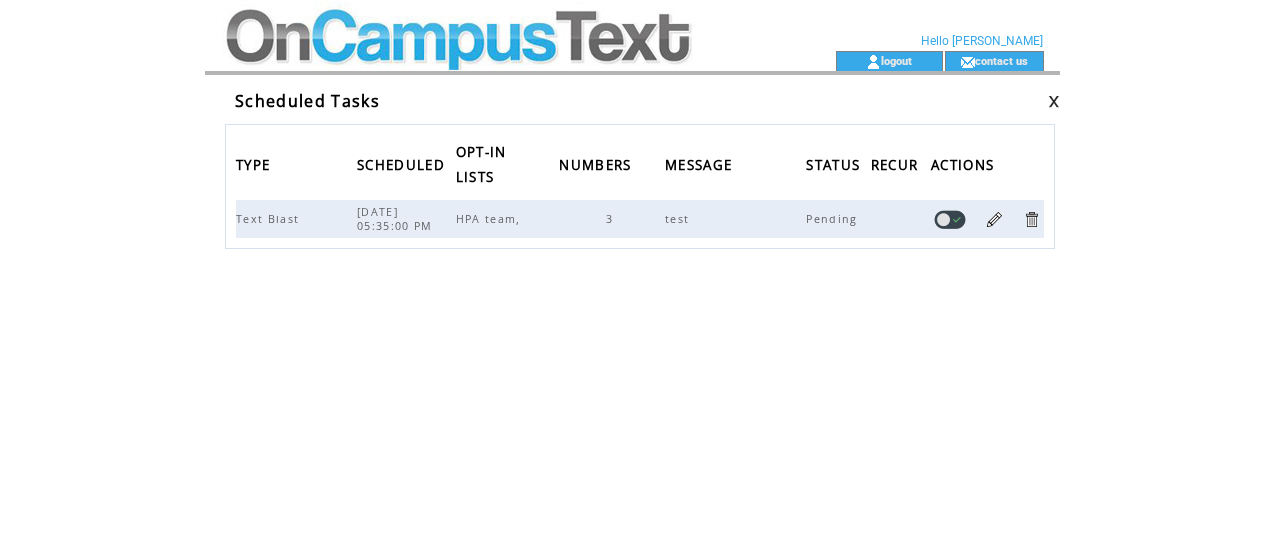 scroll, scrollTop: 0, scrollLeft: 0, axis: both 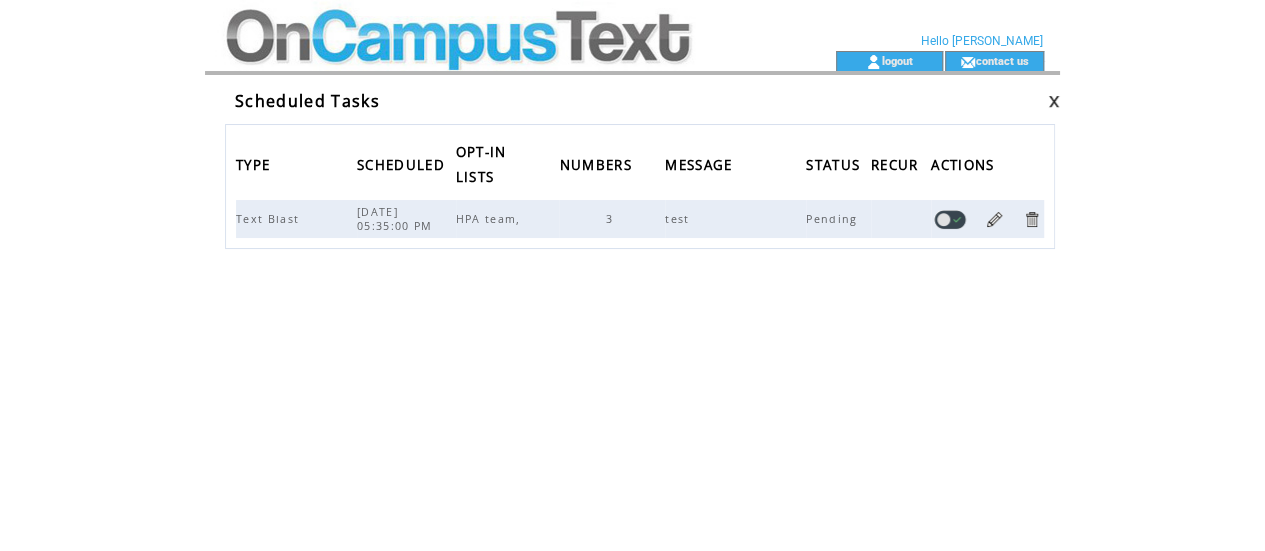 click at bounding box center [1031, 219] 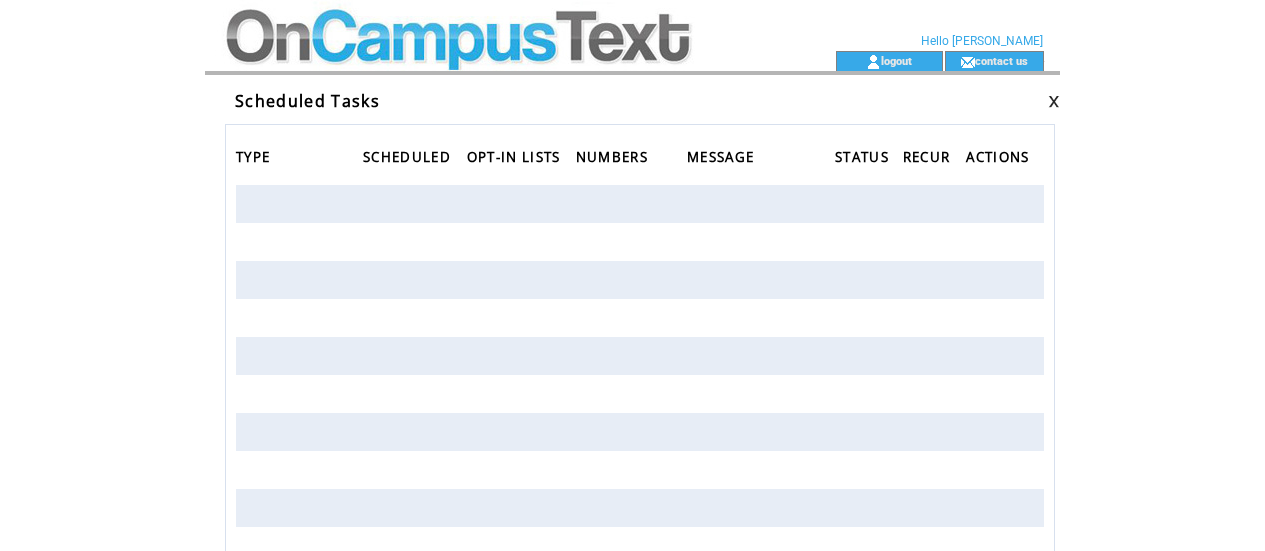 scroll, scrollTop: 0, scrollLeft: 0, axis: both 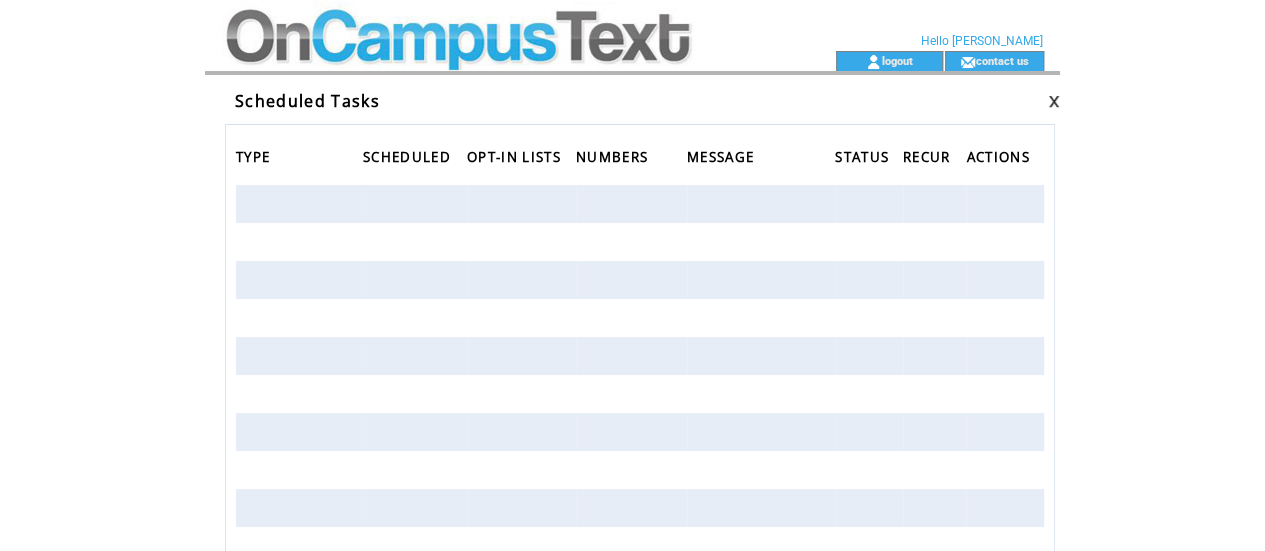 click at bounding box center (489, 61) 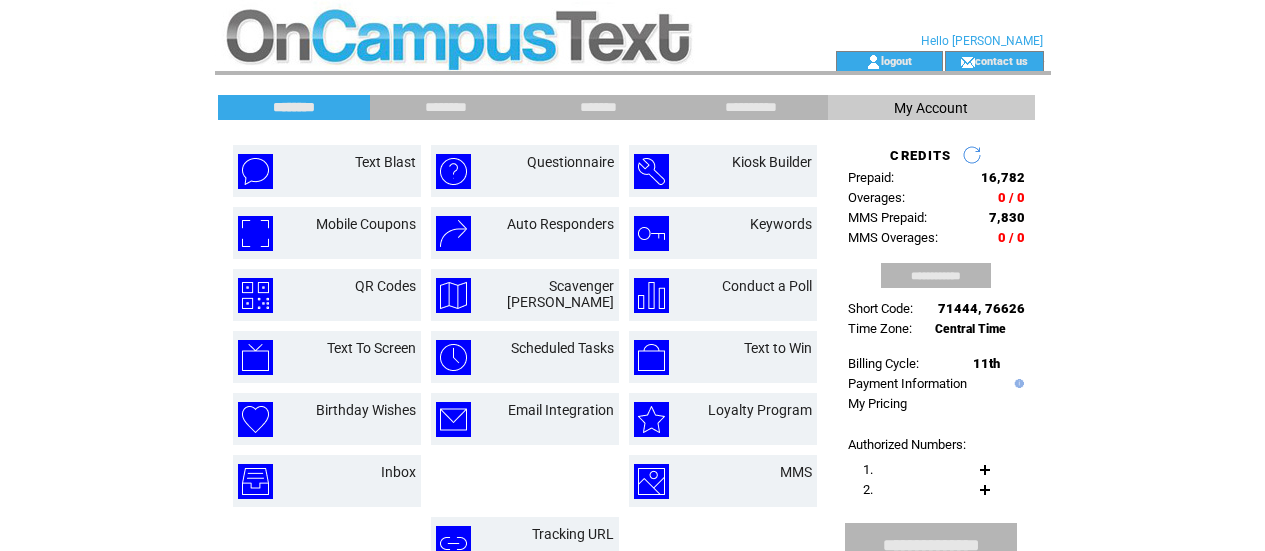 scroll, scrollTop: 0, scrollLeft: 0, axis: both 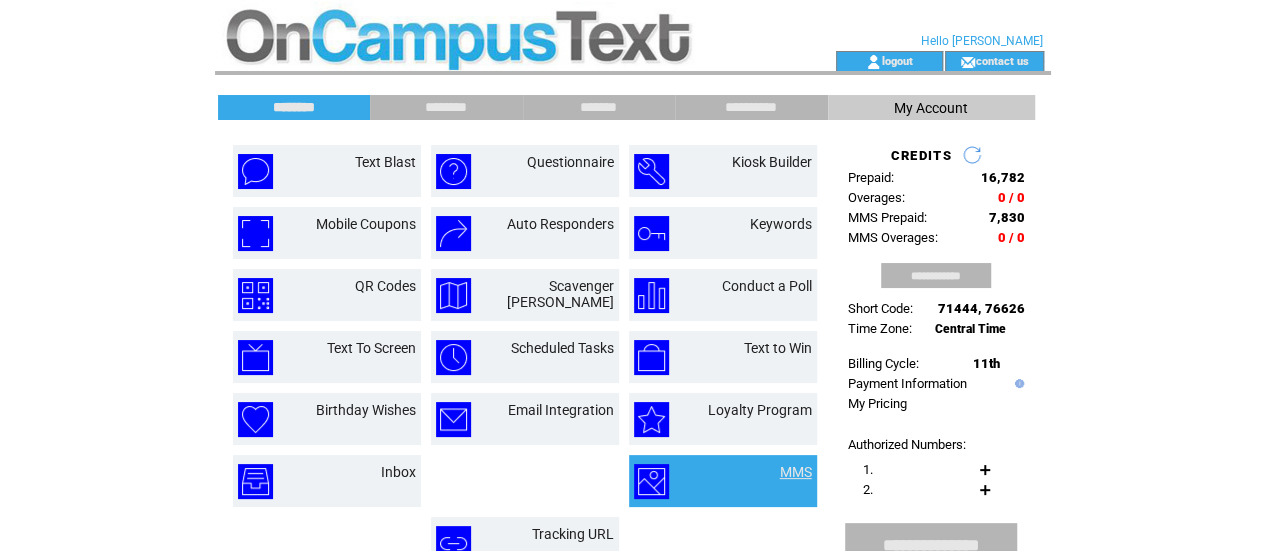 click on "MMS" at bounding box center (796, 472) 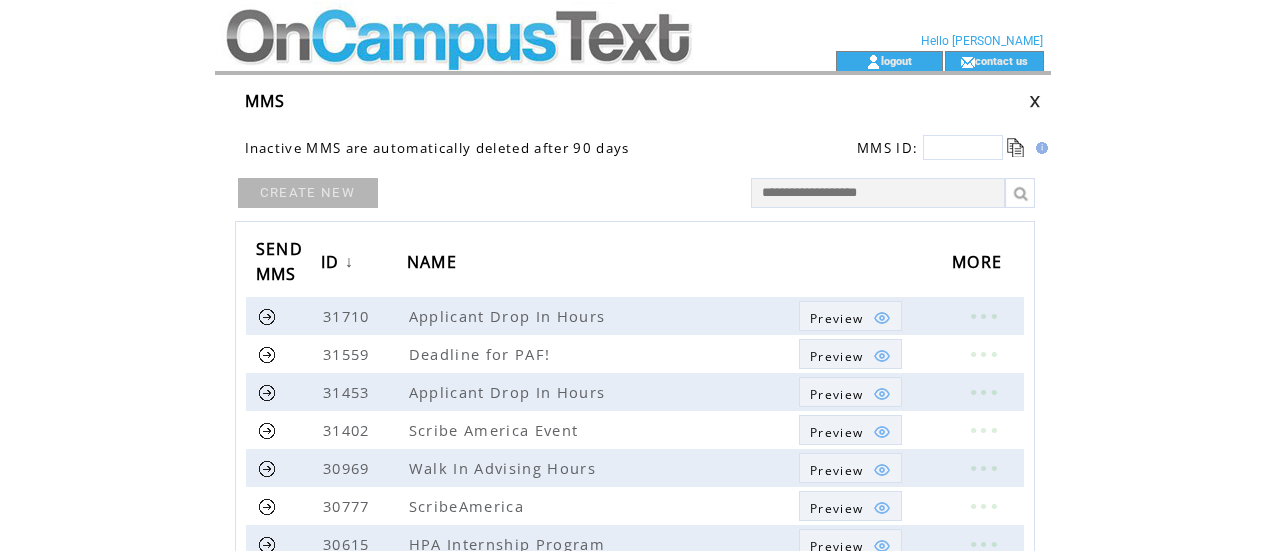 scroll, scrollTop: 0, scrollLeft: 0, axis: both 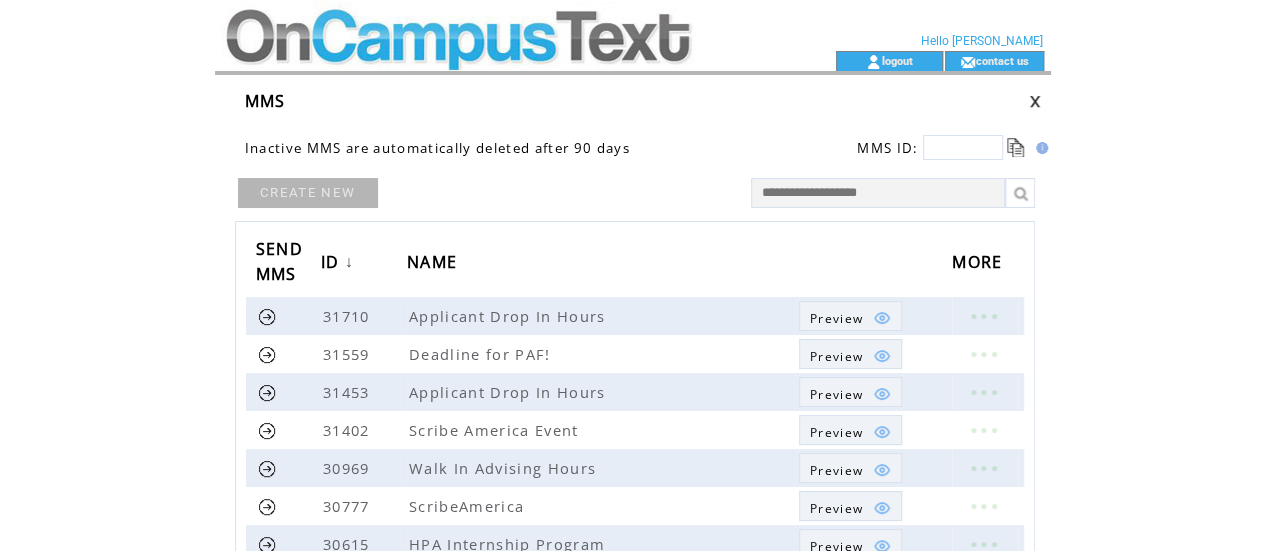 click at bounding box center (489, 25) 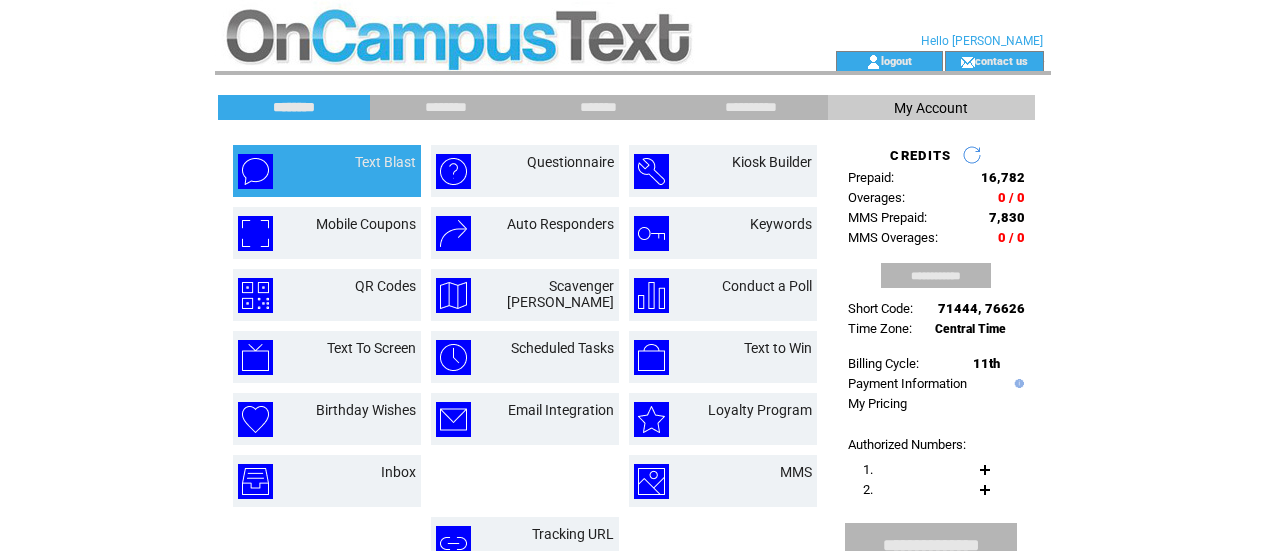 scroll, scrollTop: 0, scrollLeft: 0, axis: both 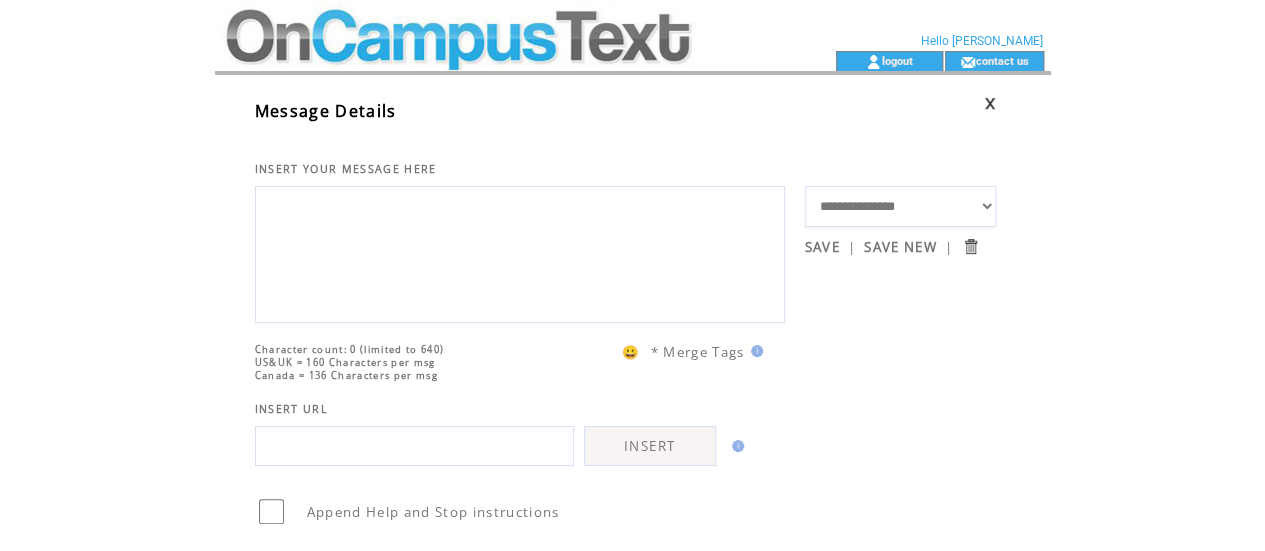 click at bounding box center [520, 252] 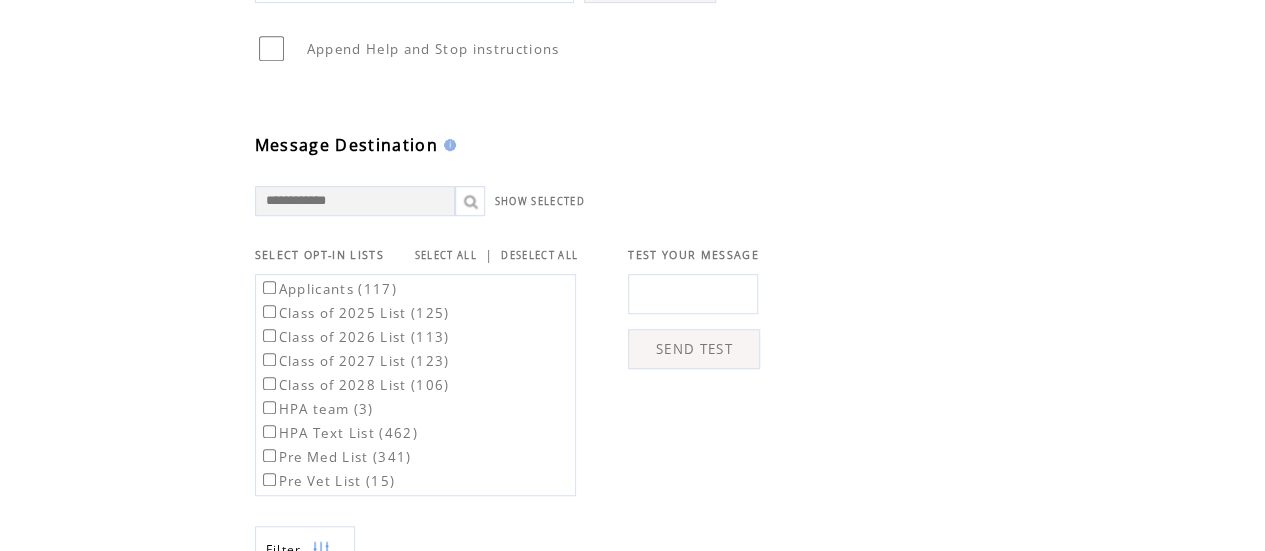 scroll, scrollTop: 556, scrollLeft: 0, axis: vertical 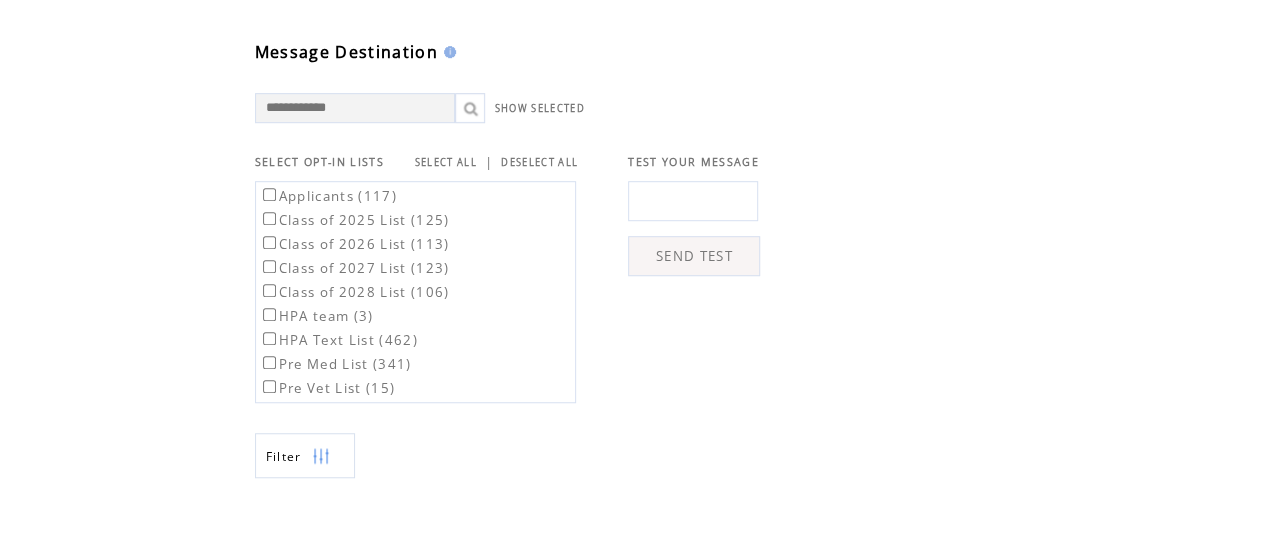 type on "****" 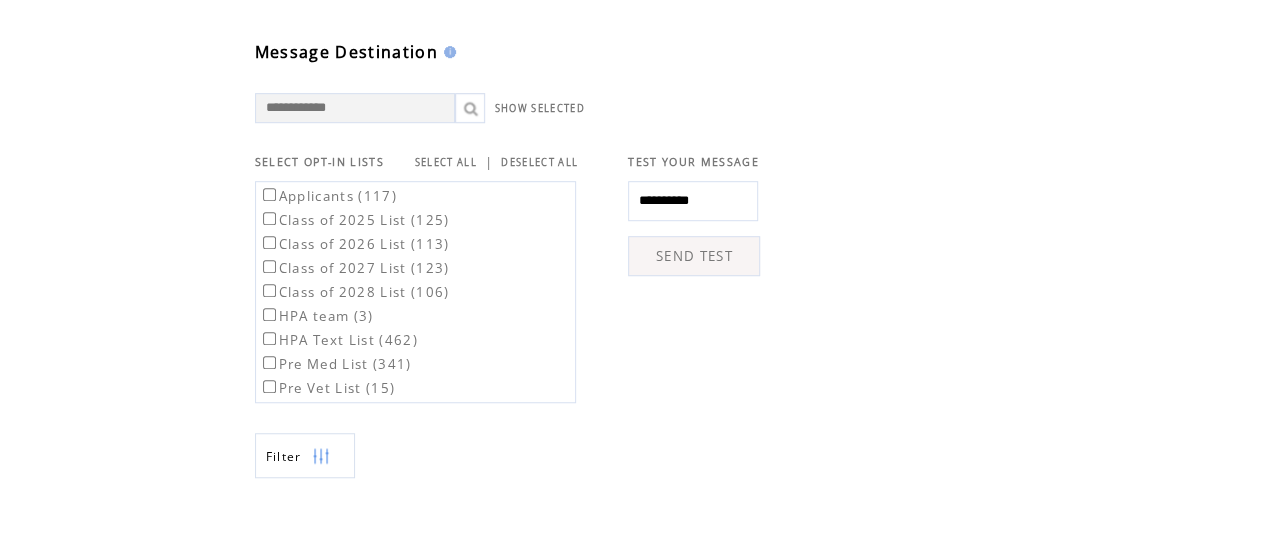 type on "**********" 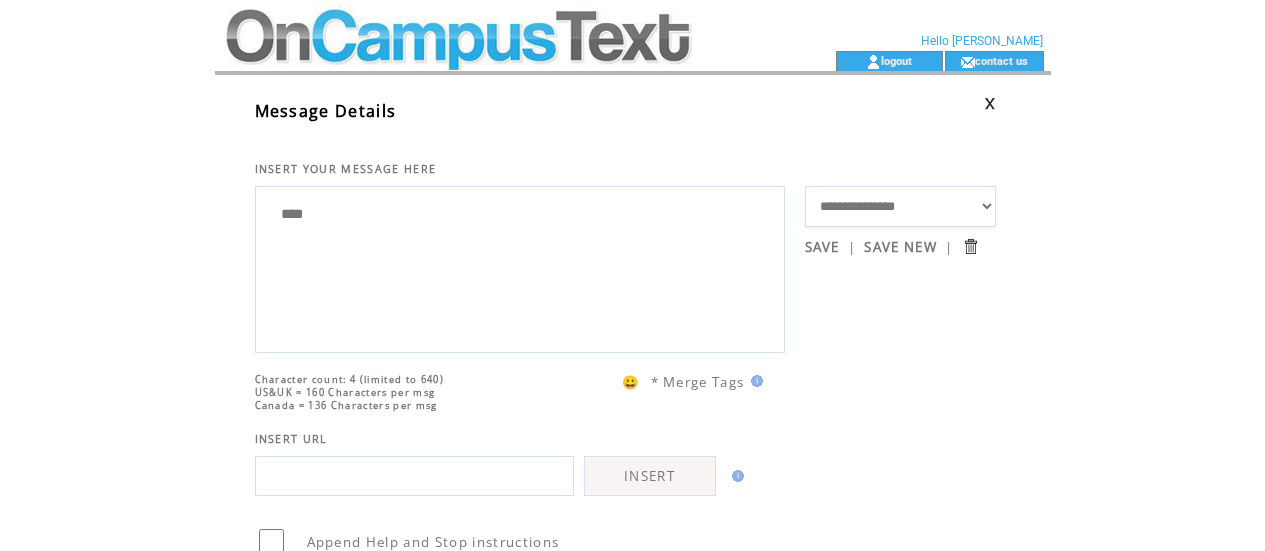 scroll, scrollTop: 0, scrollLeft: 0, axis: both 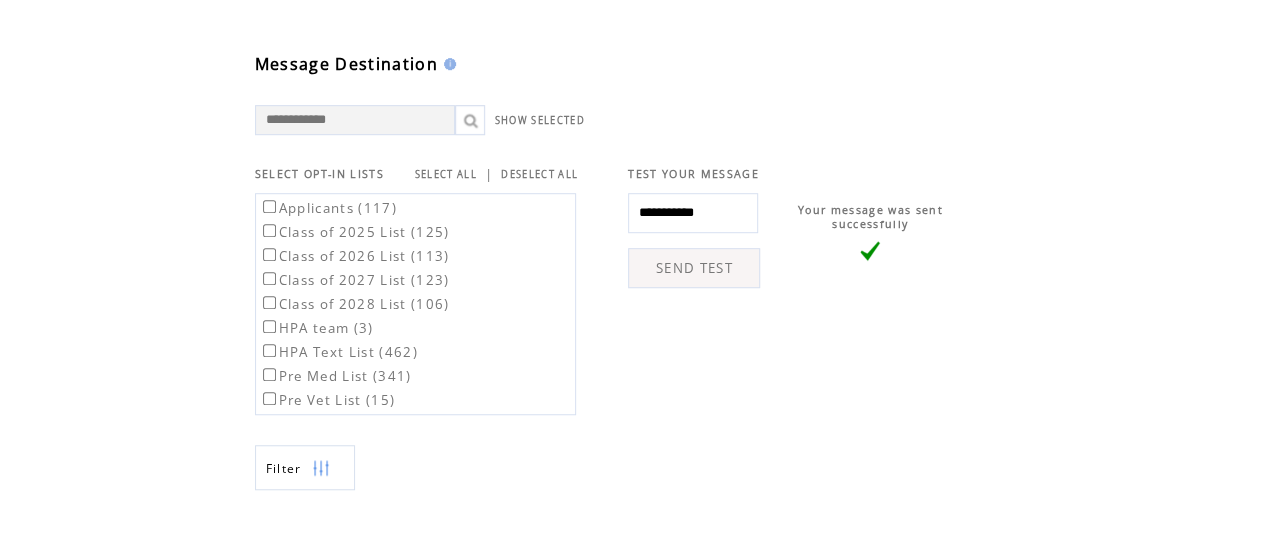 click on "HPA team (3)" at bounding box center (316, 328) 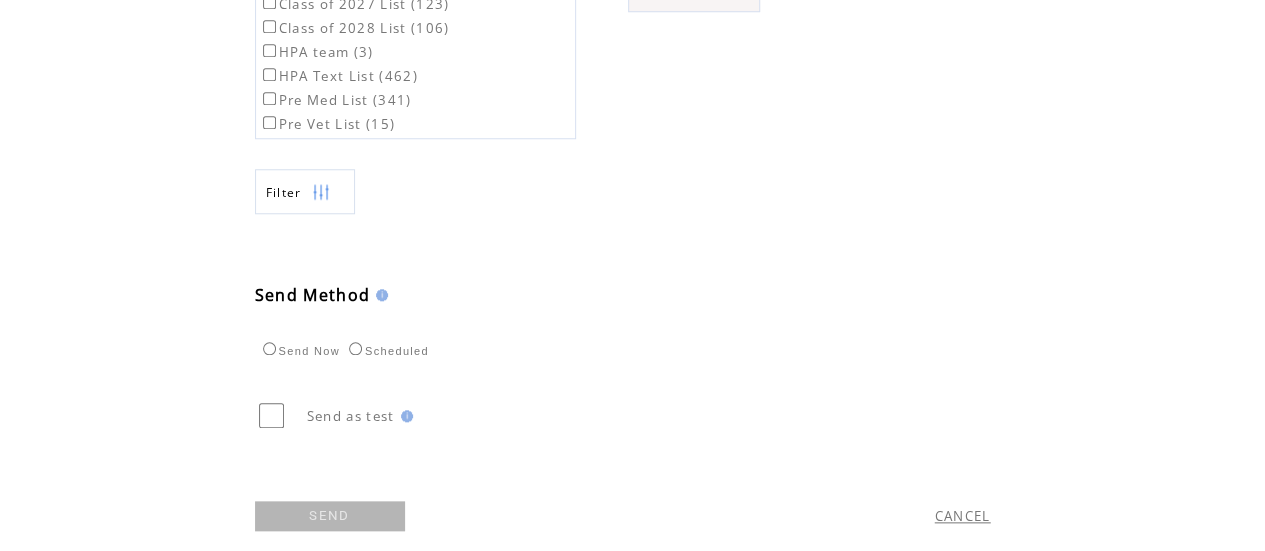 scroll, scrollTop: 884, scrollLeft: 0, axis: vertical 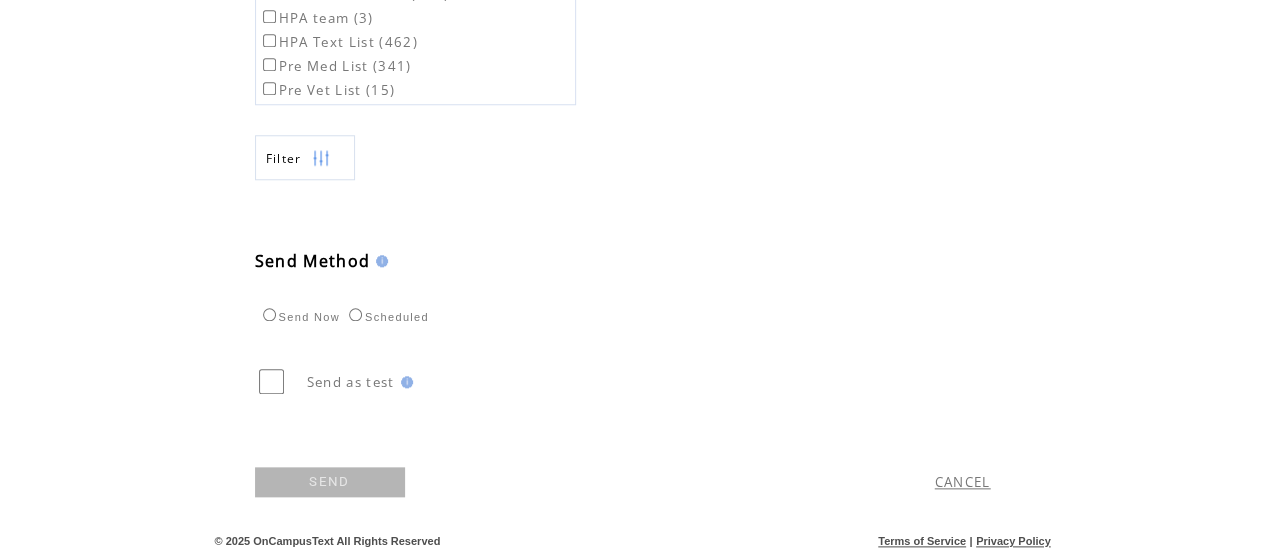 click on "SEND" at bounding box center [330, 482] 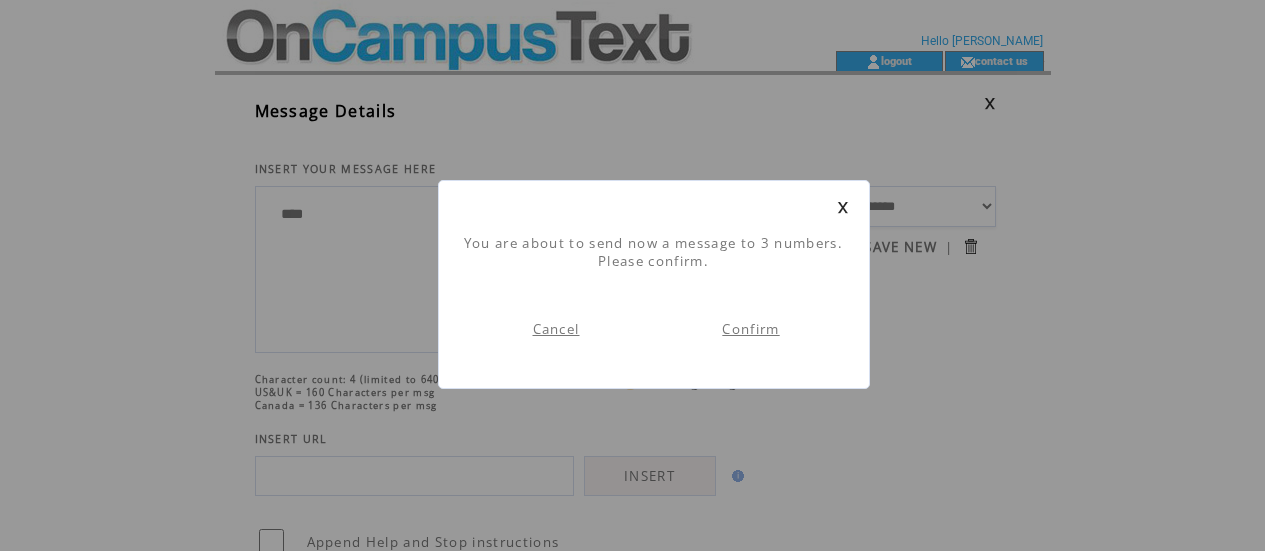 scroll, scrollTop: 1, scrollLeft: 0, axis: vertical 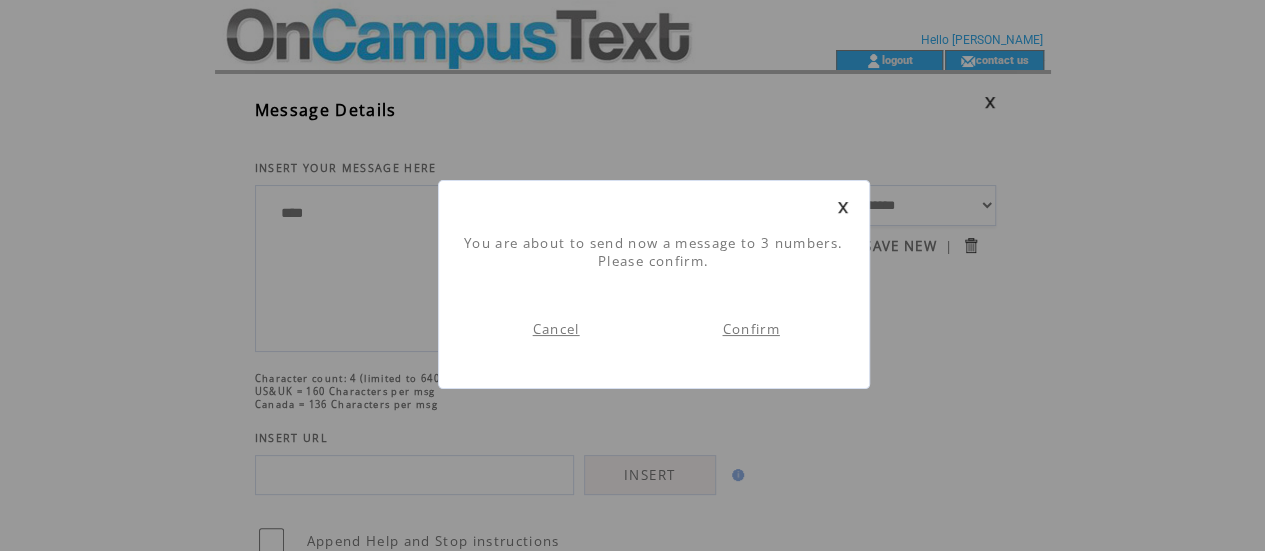 click at bounding box center (843, 207) 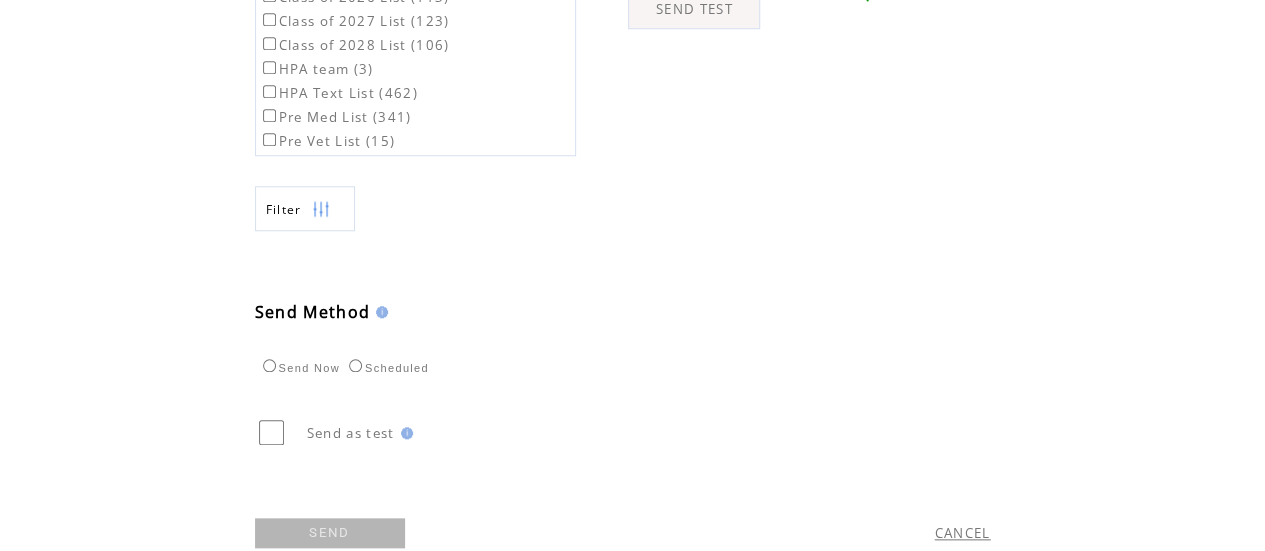 scroll, scrollTop: 850, scrollLeft: 0, axis: vertical 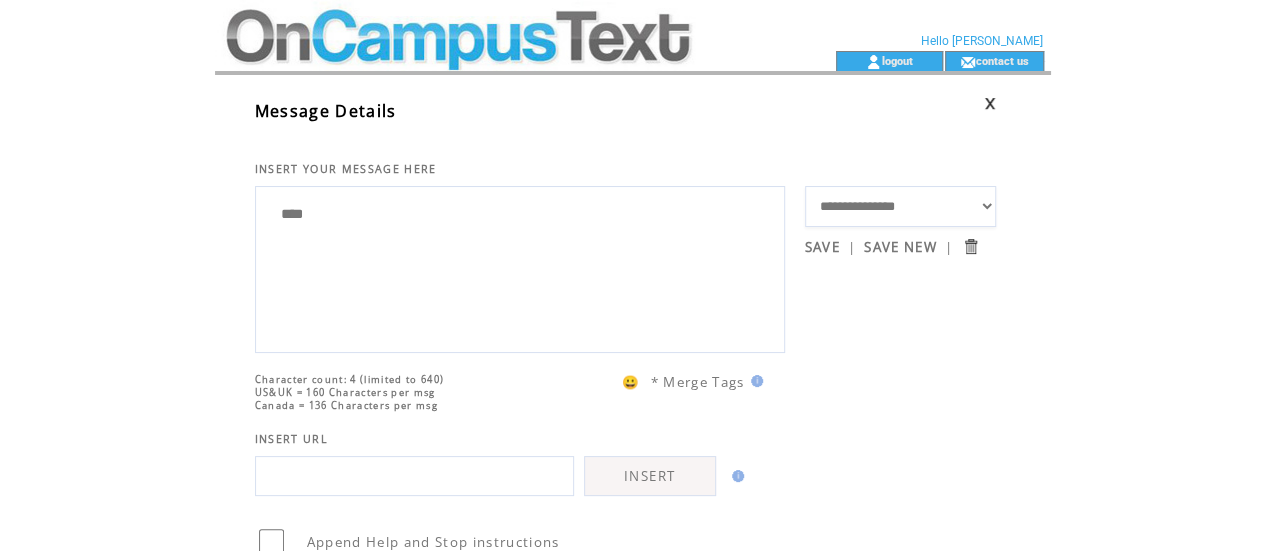 click at bounding box center (489, 25) 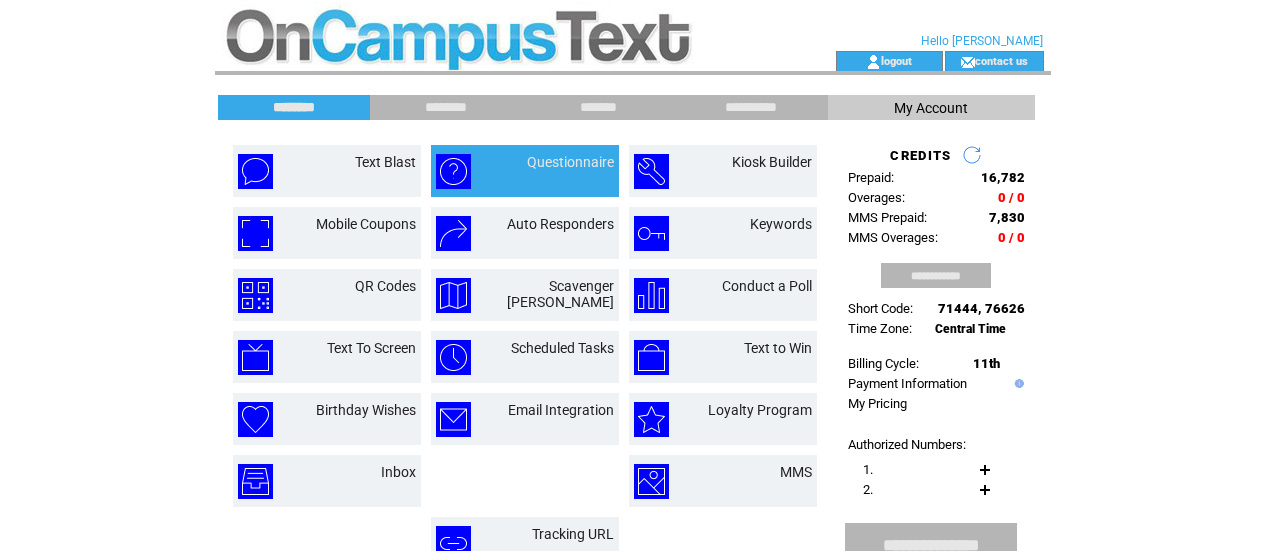scroll, scrollTop: 0, scrollLeft: 0, axis: both 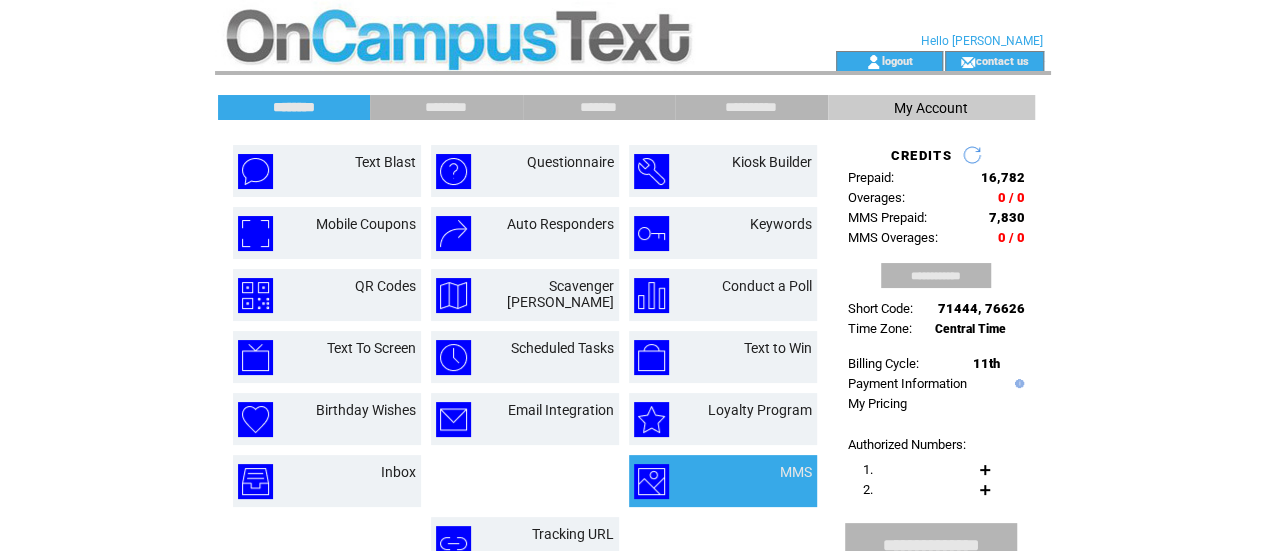 click on "MMS" at bounding box center [771, 481] 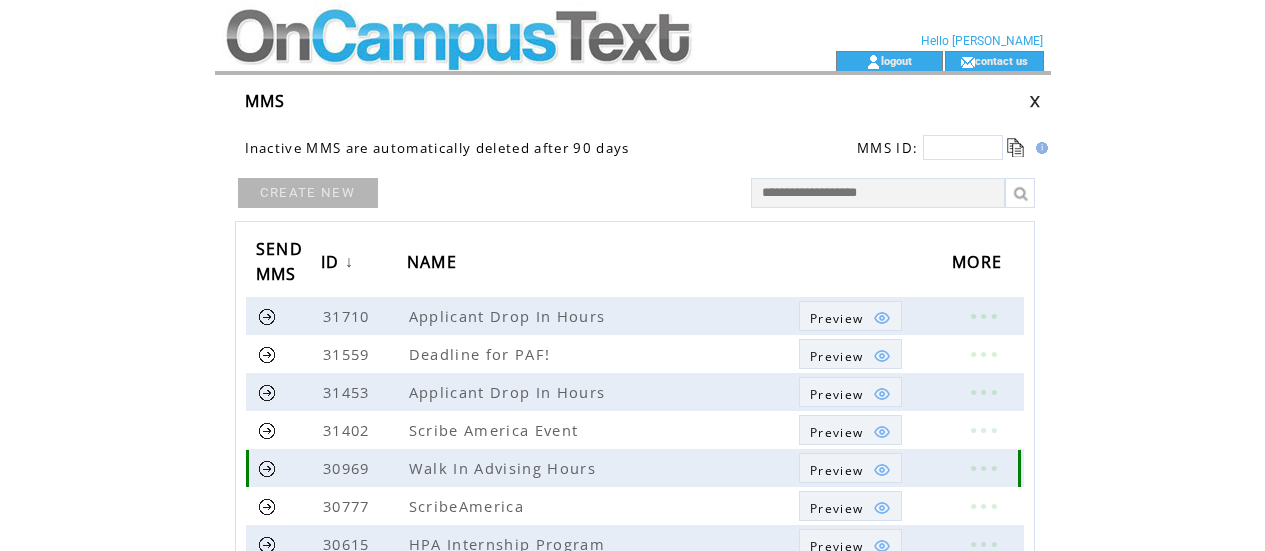 scroll, scrollTop: 0, scrollLeft: 0, axis: both 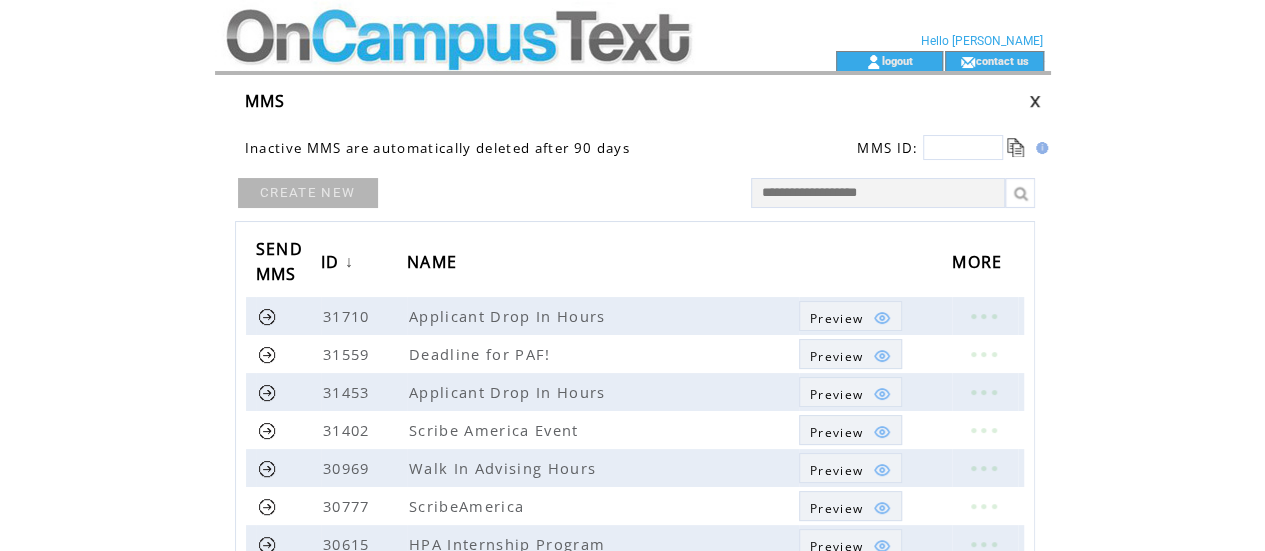 click on "CREATE NEW" at bounding box center (308, 193) 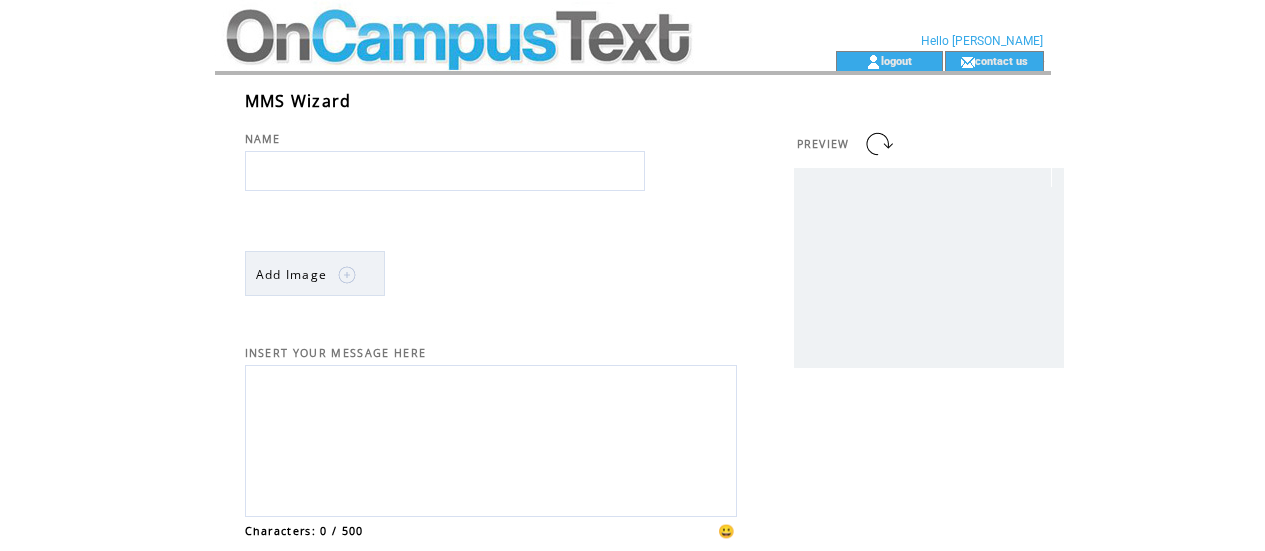 scroll, scrollTop: 0, scrollLeft: 0, axis: both 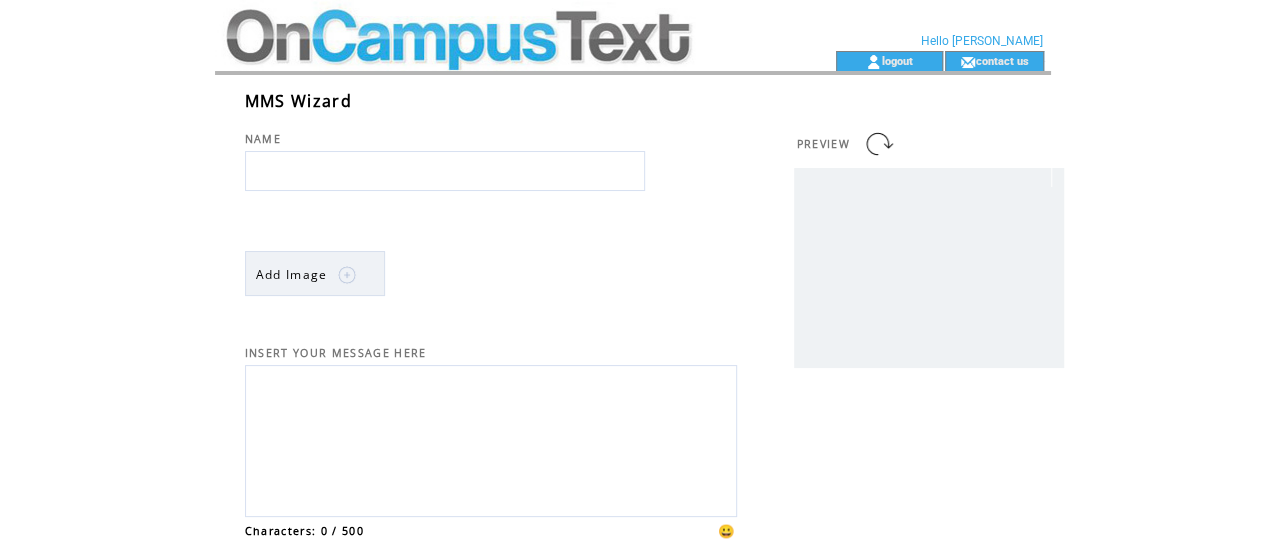 click at bounding box center [445, 171] 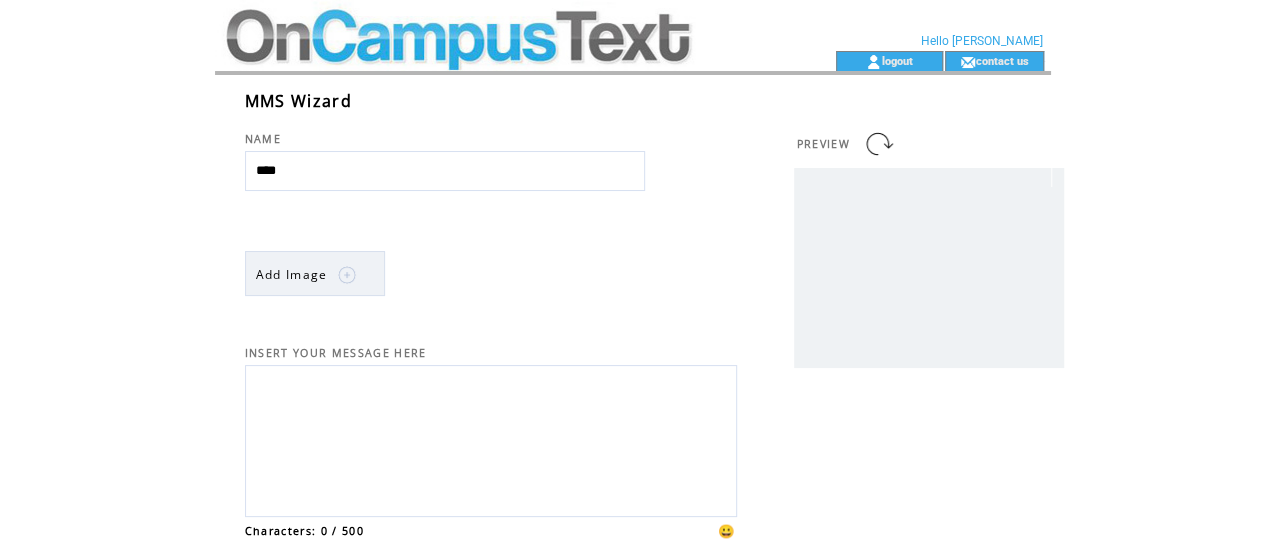 type on "****" 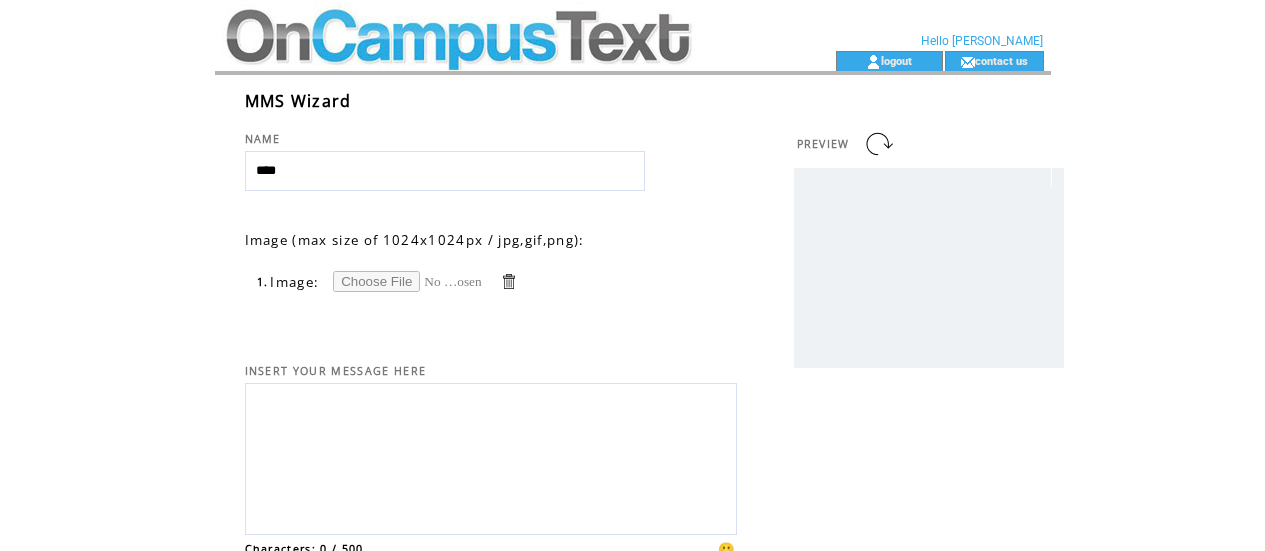 scroll, scrollTop: 0, scrollLeft: 0, axis: both 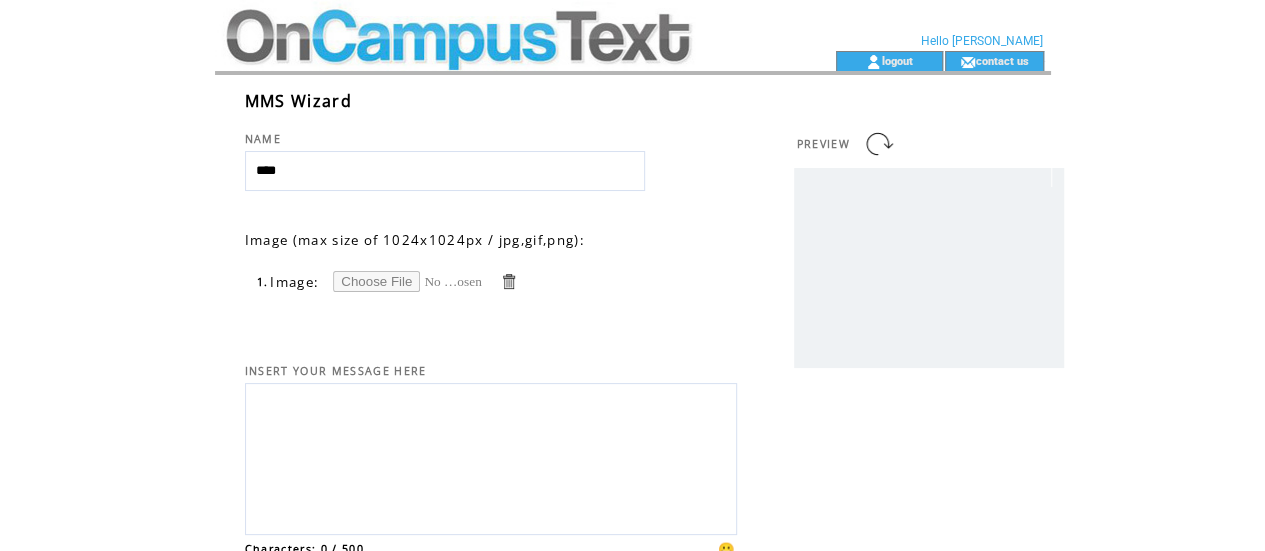 click at bounding box center [408, 281] 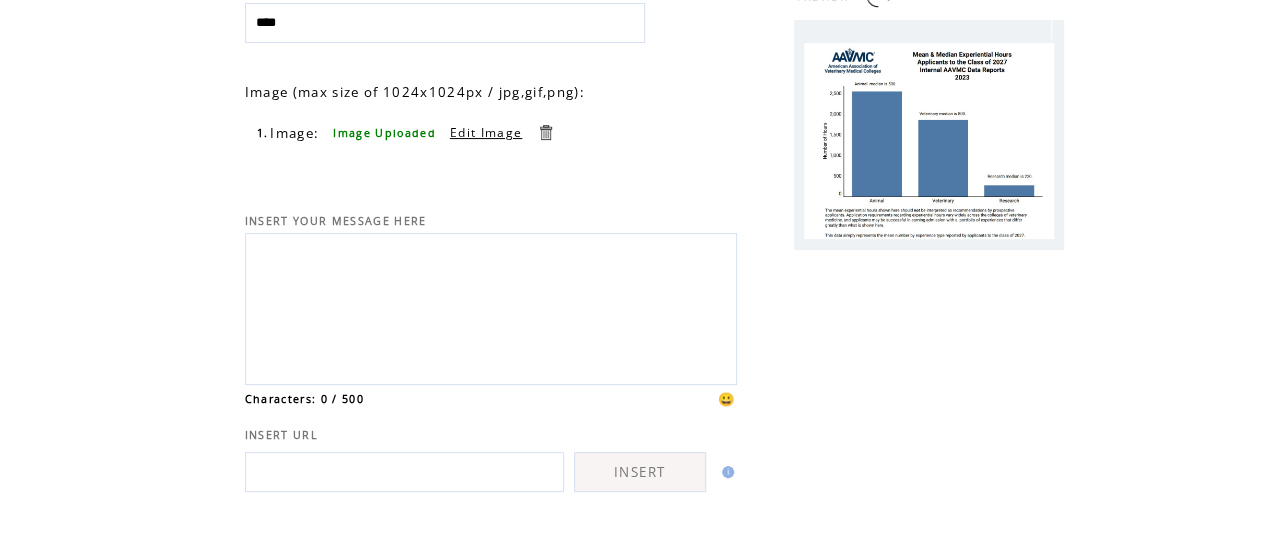 scroll, scrollTop: 150, scrollLeft: 0, axis: vertical 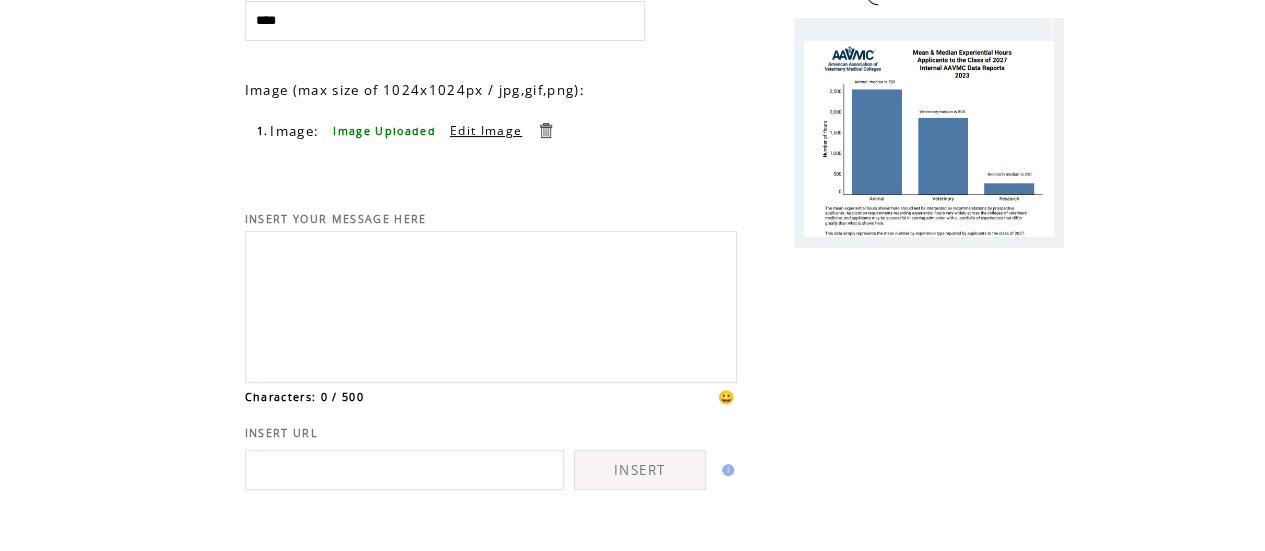 click at bounding box center [491, 304] 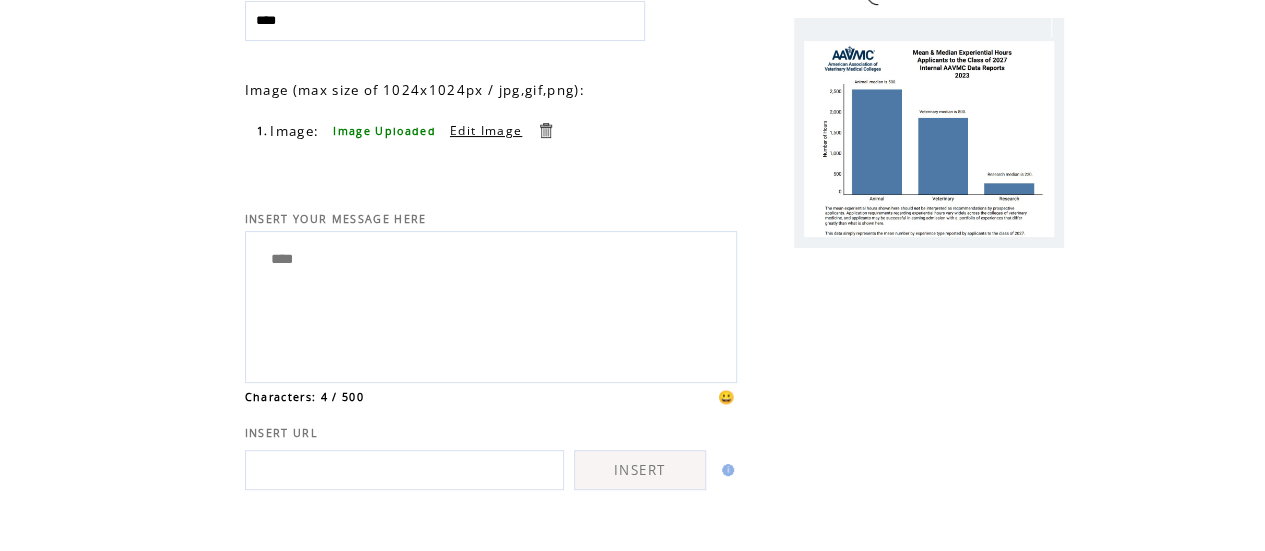 scroll, scrollTop: 302, scrollLeft: 0, axis: vertical 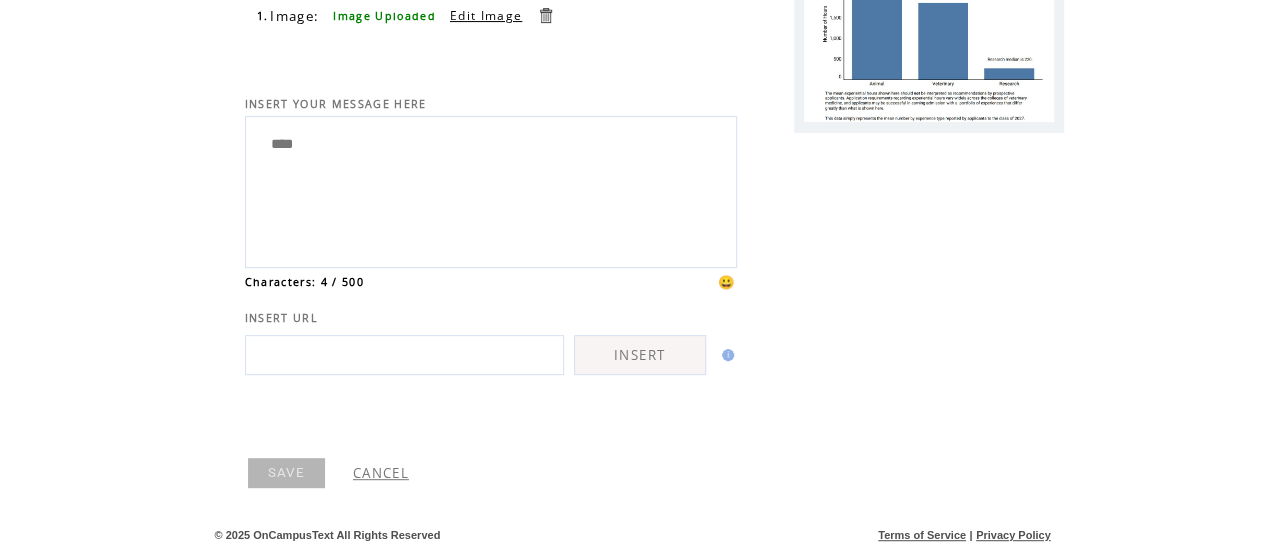 type on "****" 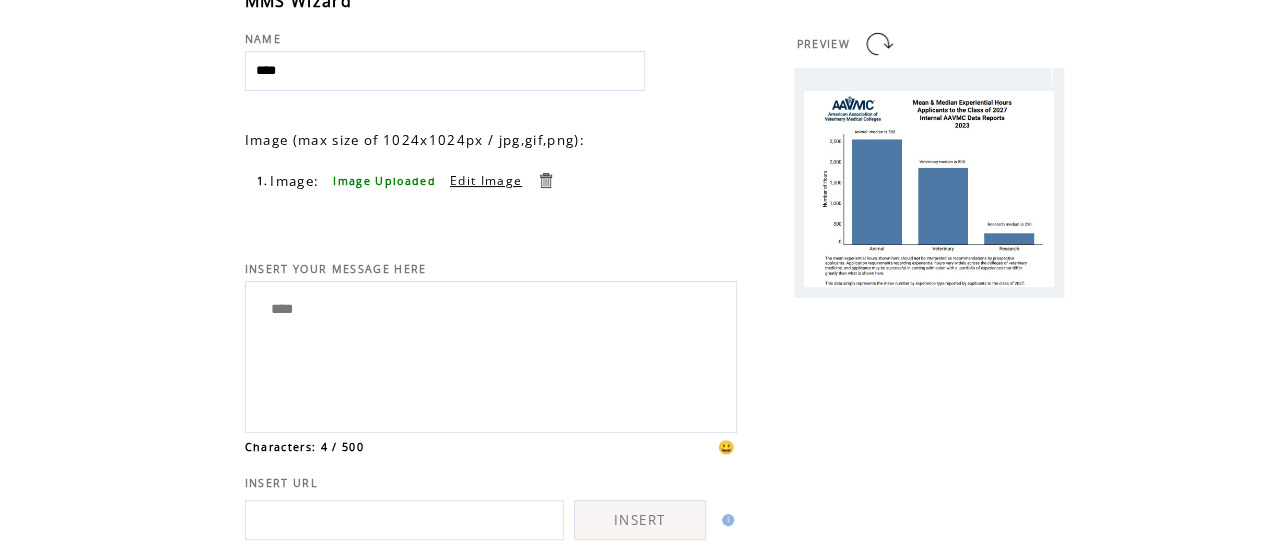scroll, scrollTop: 30, scrollLeft: 0, axis: vertical 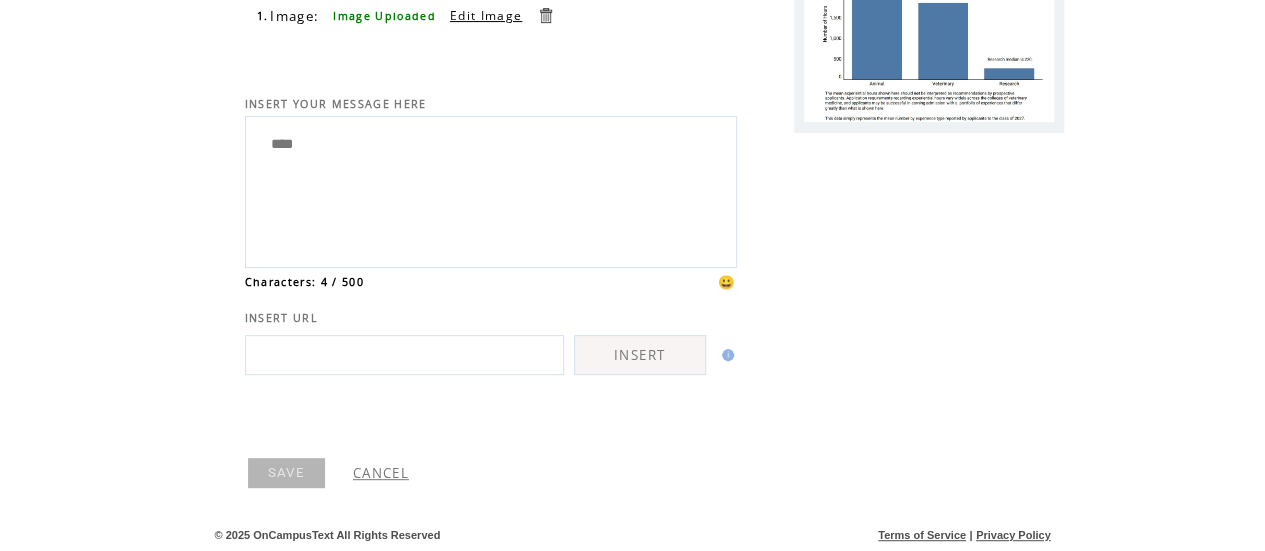 click on "SAVE" at bounding box center [286, 473] 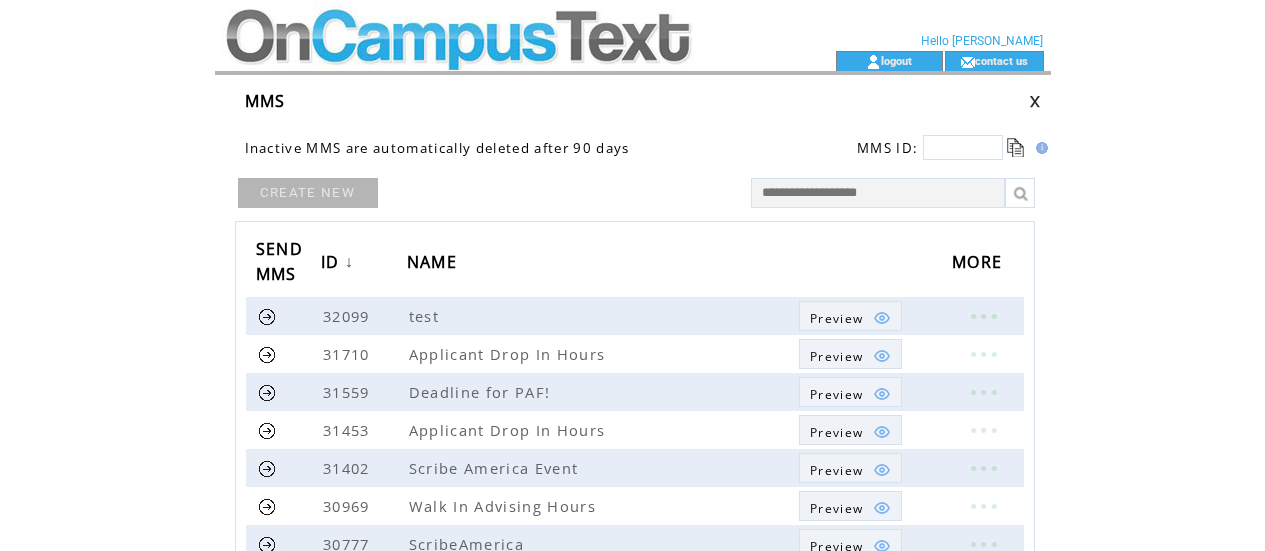 scroll, scrollTop: 0, scrollLeft: 0, axis: both 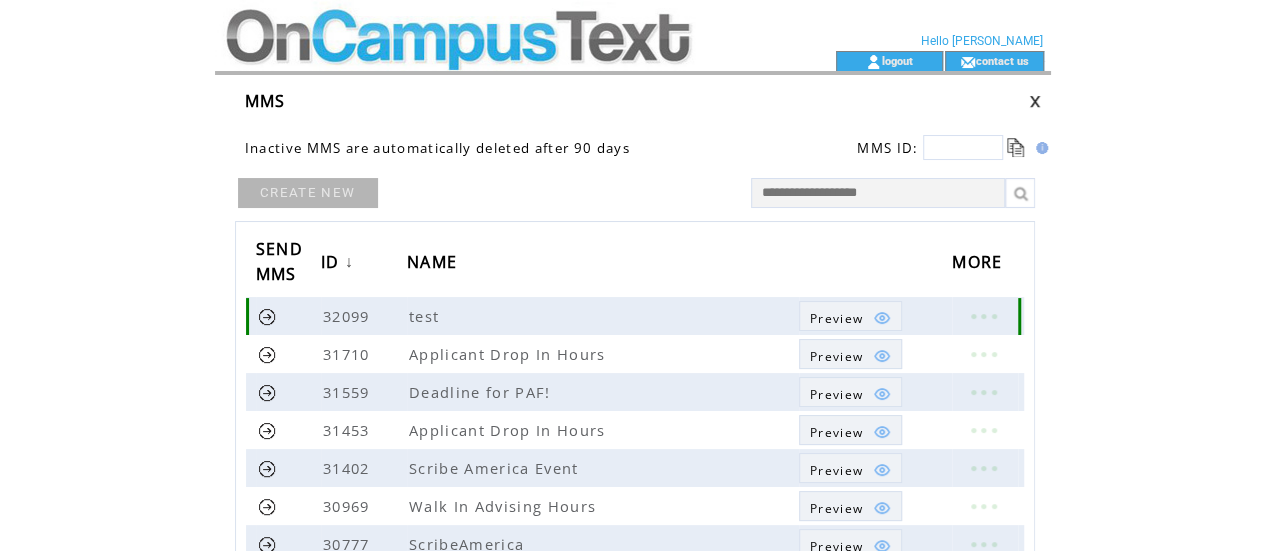 click at bounding box center (267, 316) 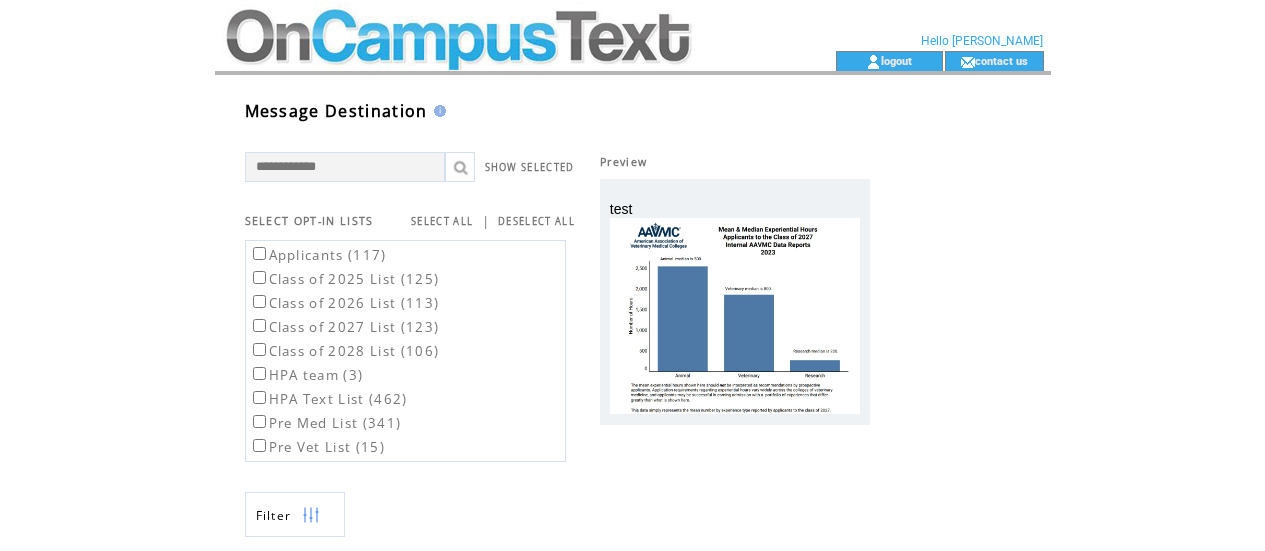 scroll, scrollTop: 0, scrollLeft: 0, axis: both 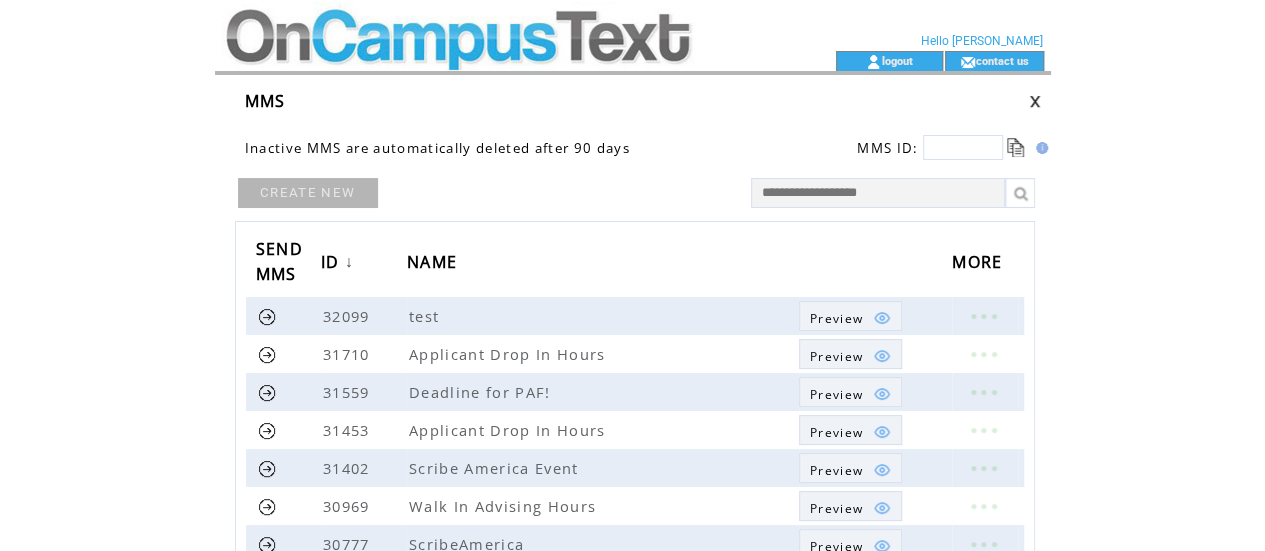 click on "CREATE NEW" at bounding box center (308, 193) 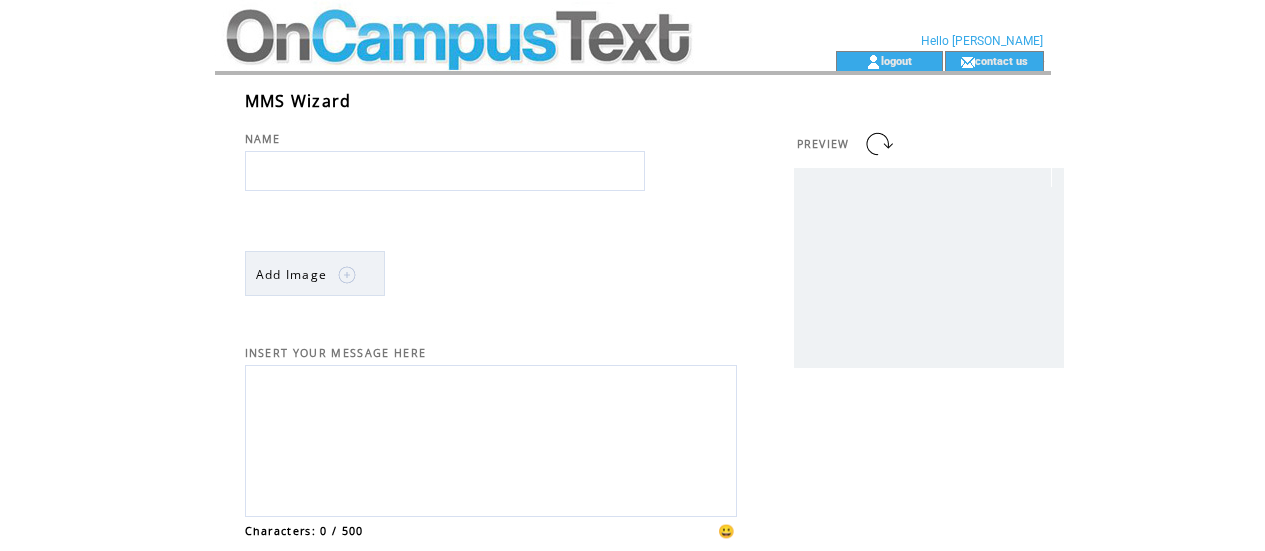 scroll, scrollTop: 0, scrollLeft: 0, axis: both 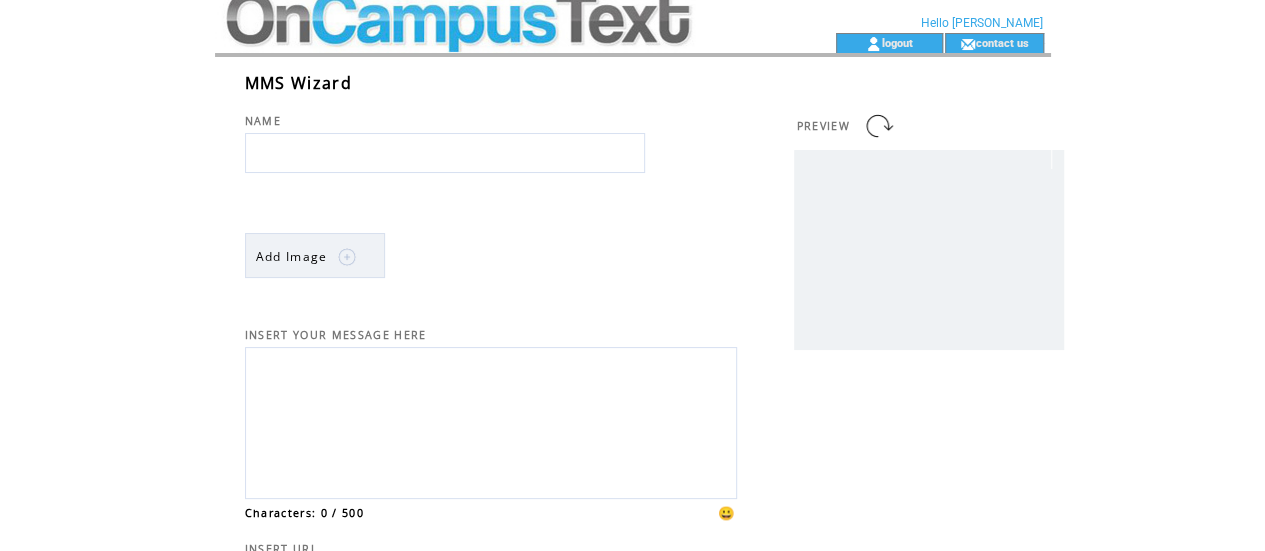 click at bounding box center [445, 153] 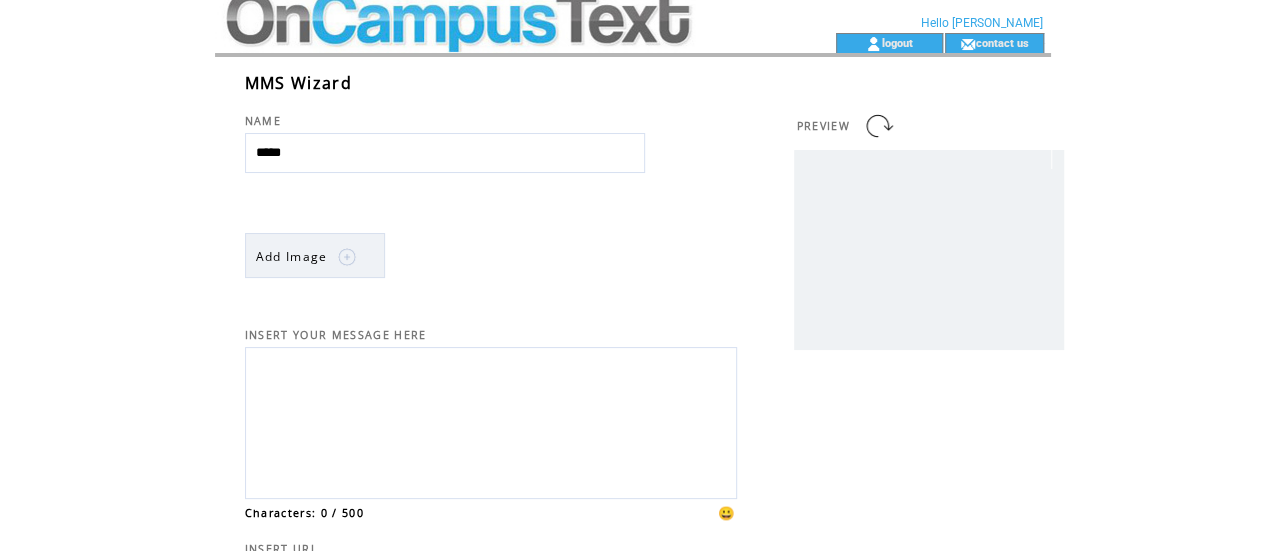 type on "******" 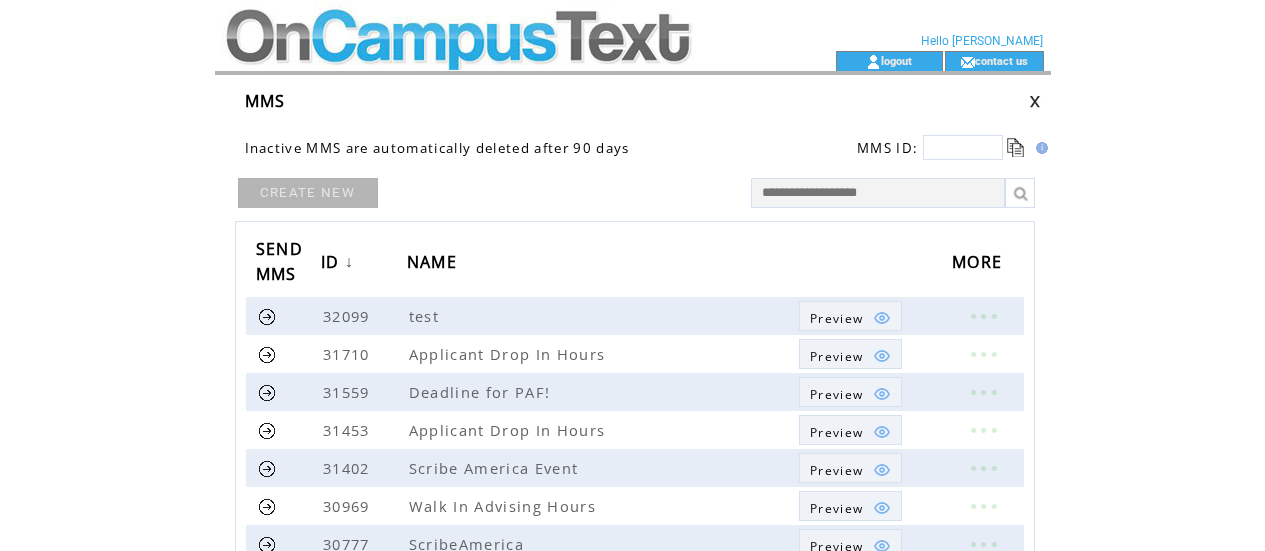scroll, scrollTop: 0, scrollLeft: 0, axis: both 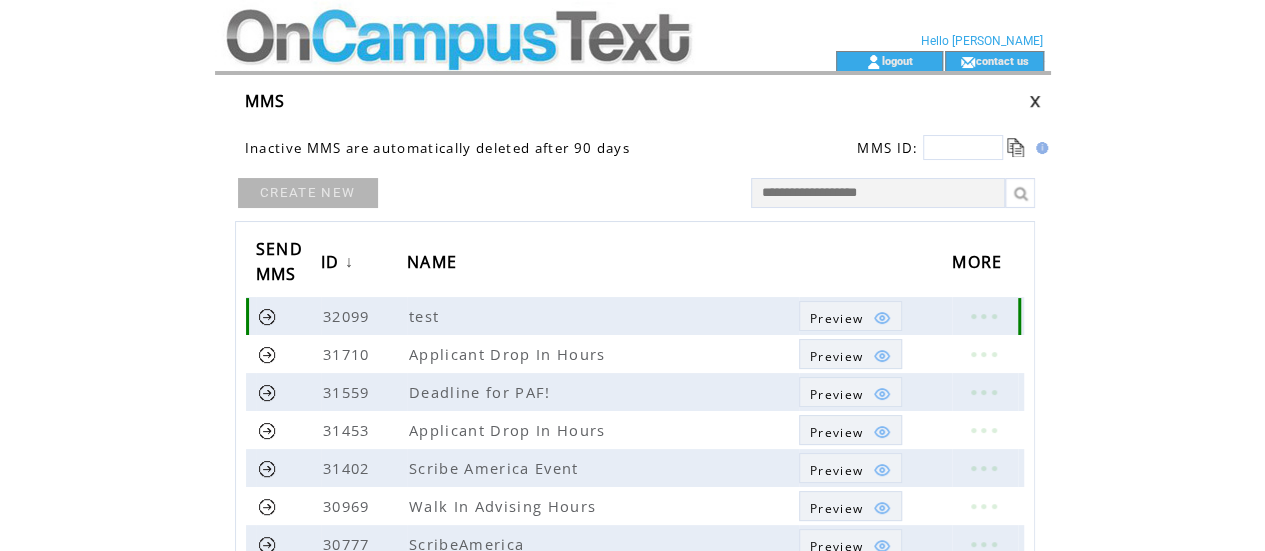 click on "test" at bounding box center (426, 316) 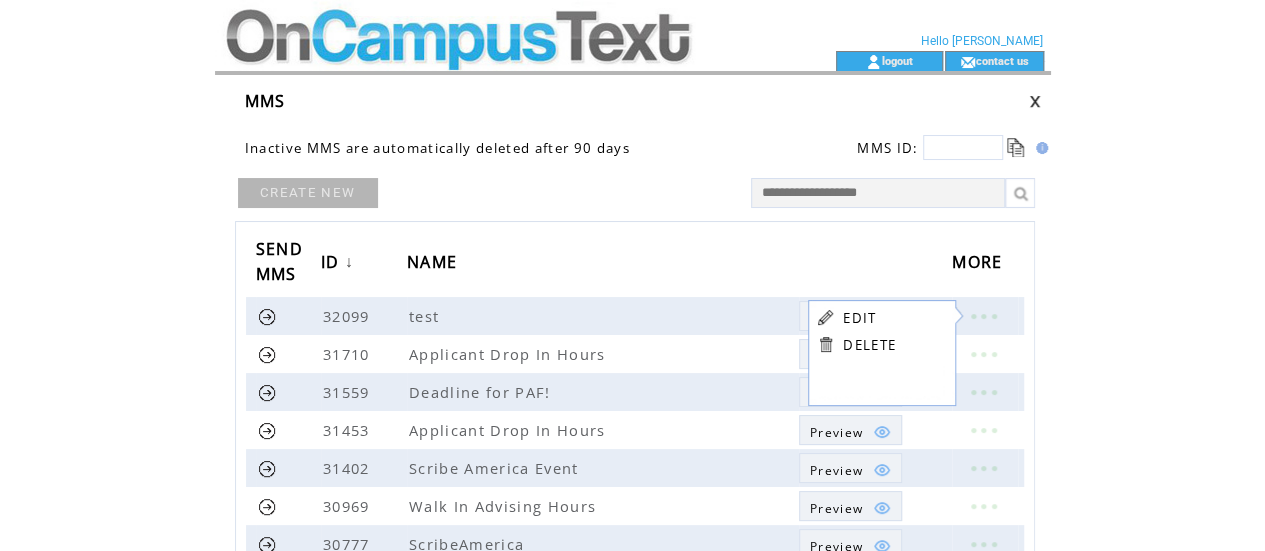 click on "EDIT" at bounding box center (859, 318) 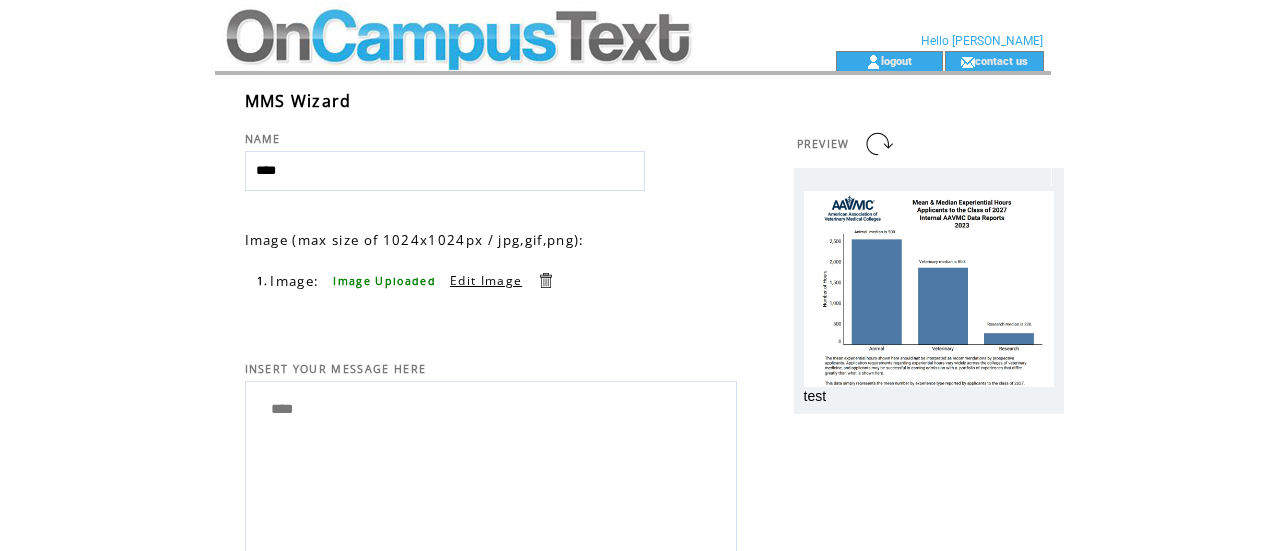 scroll, scrollTop: 0, scrollLeft: 0, axis: both 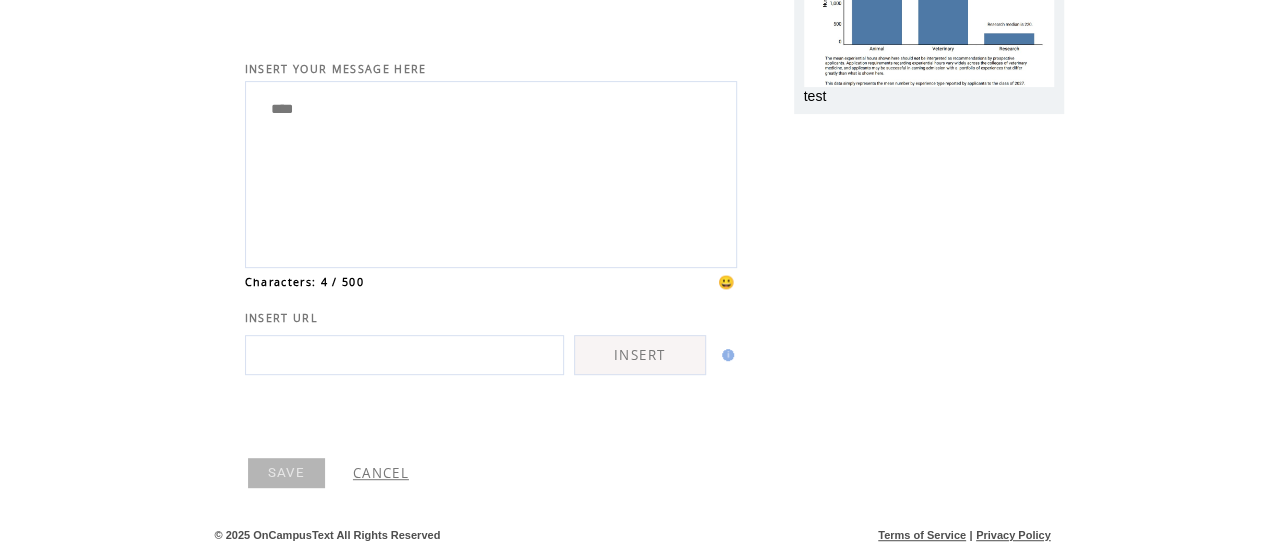 click on "SAVE" at bounding box center [286, 473] 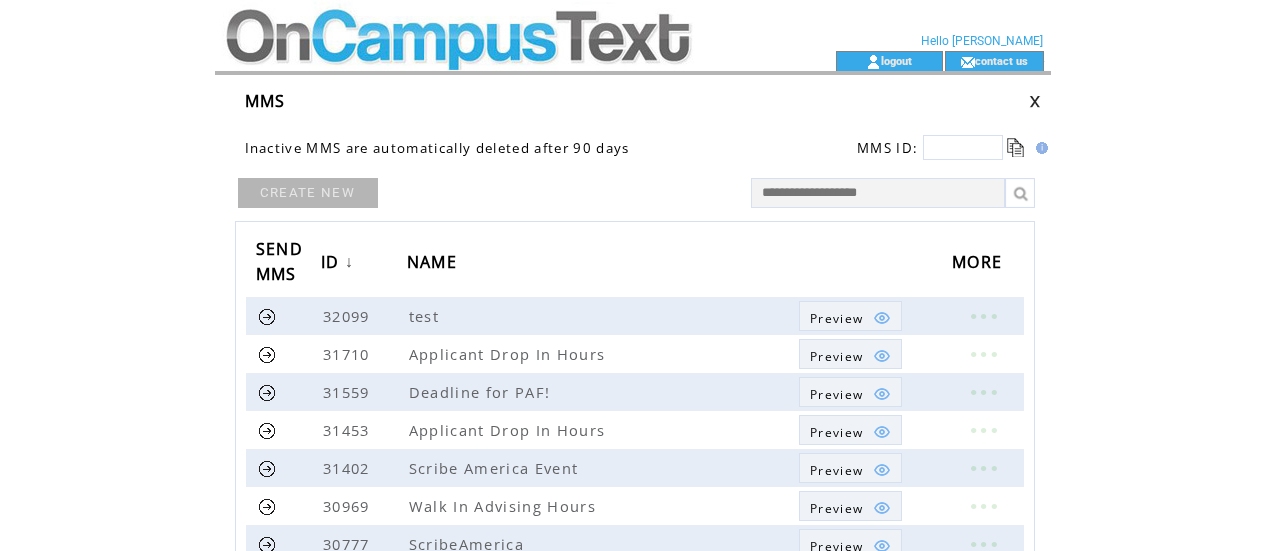 scroll, scrollTop: 0, scrollLeft: 0, axis: both 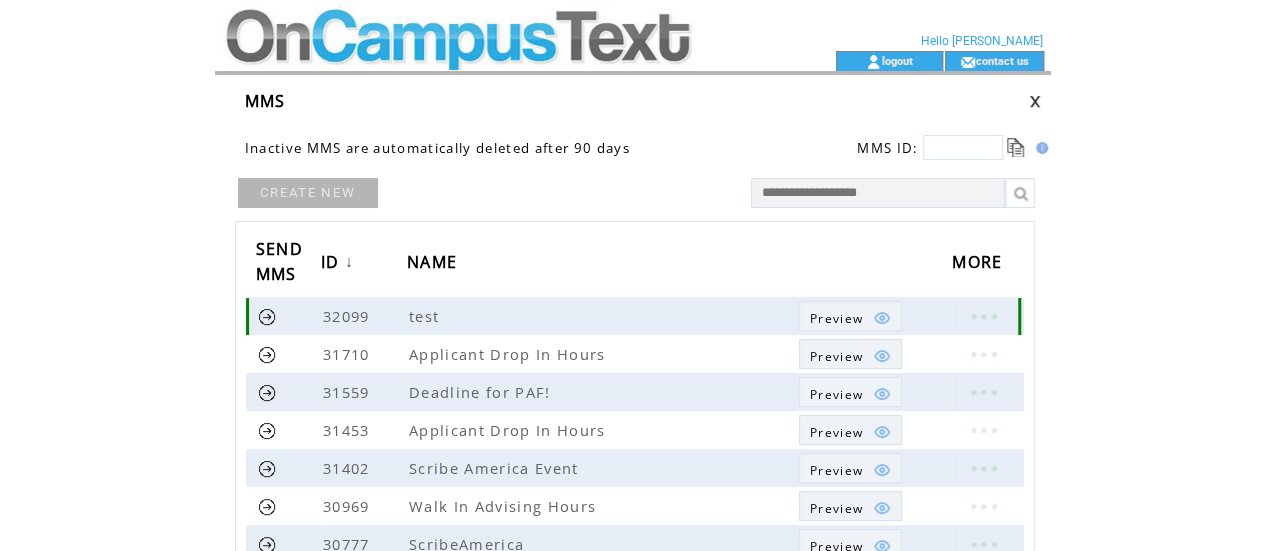 click at bounding box center (882, 318) 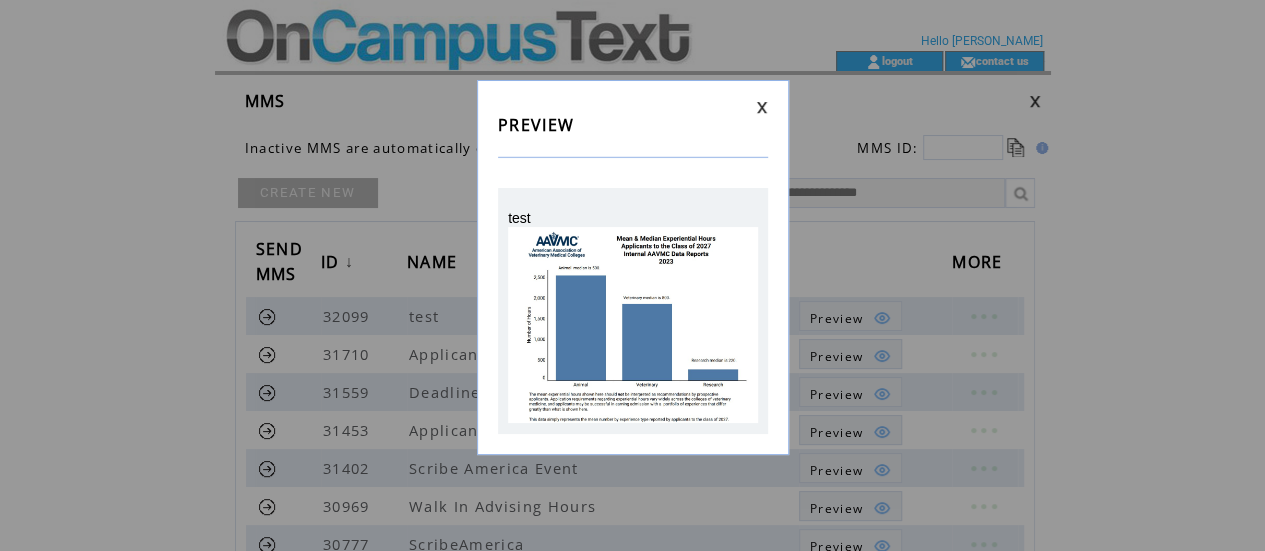 click at bounding box center (762, 107) 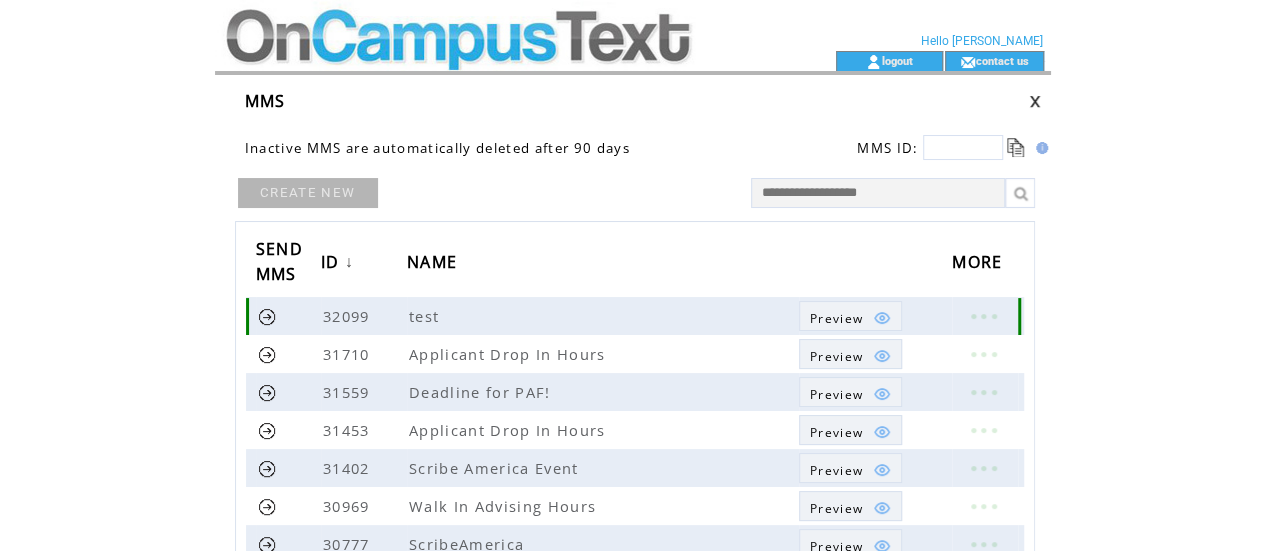 click at bounding box center [267, 316] 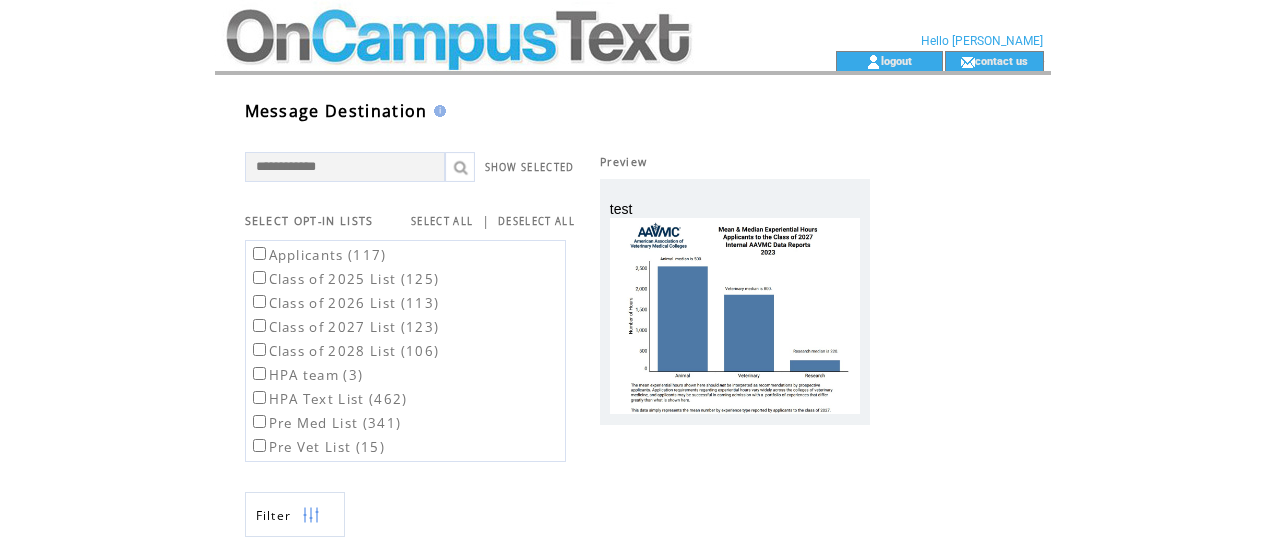 scroll, scrollTop: 0, scrollLeft: 0, axis: both 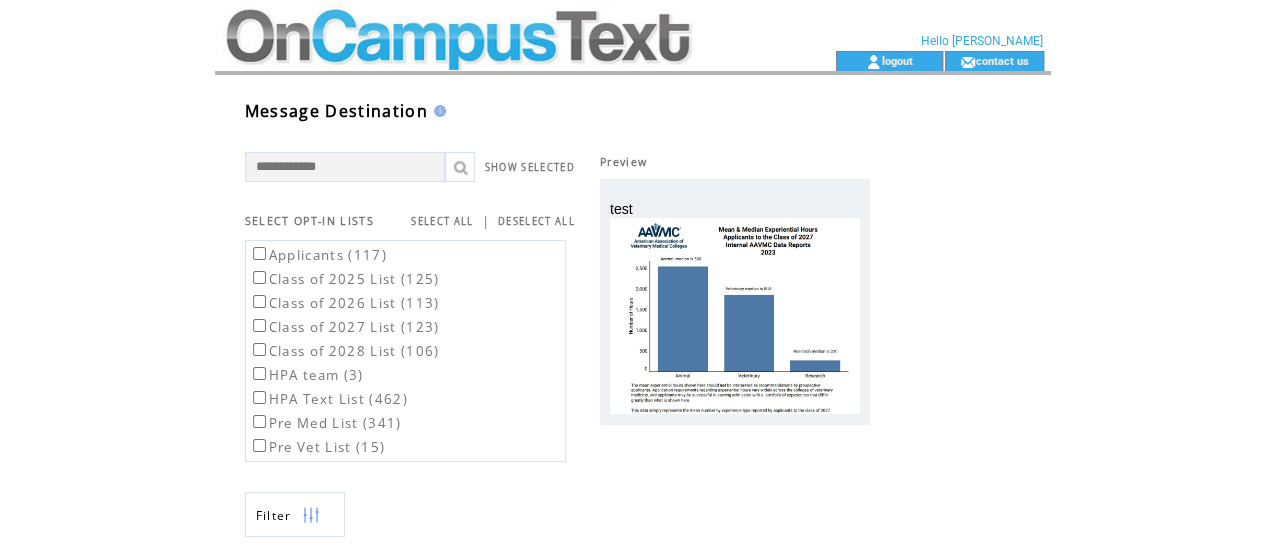 click at bounding box center [489, 25] 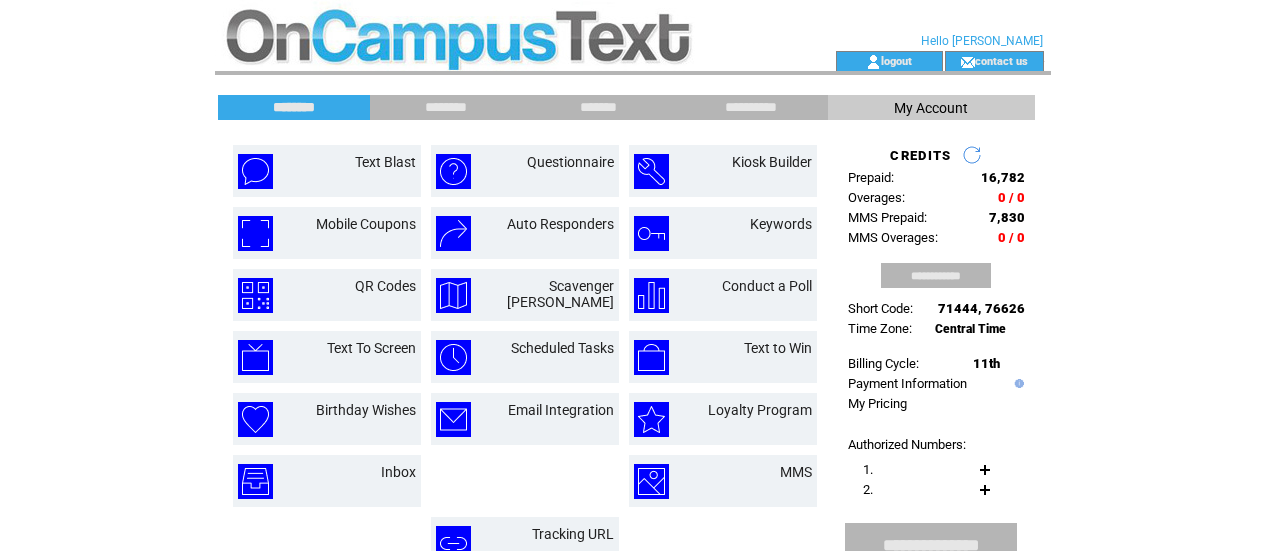 scroll, scrollTop: 0, scrollLeft: 0, axis: both 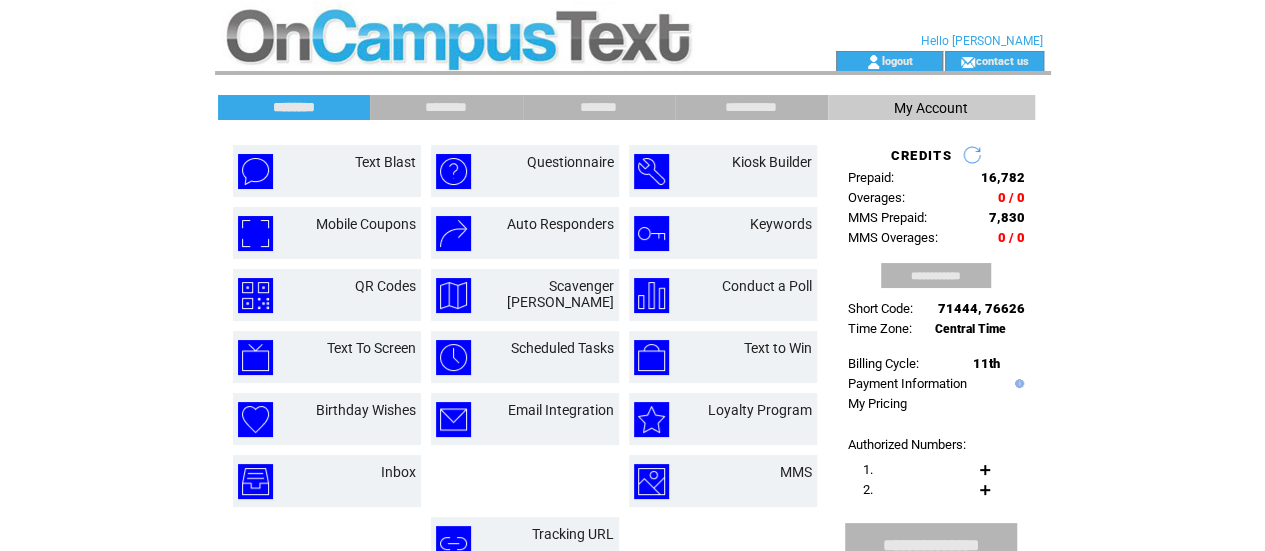 click on "Text Blast" at bounding box center (362, 171) 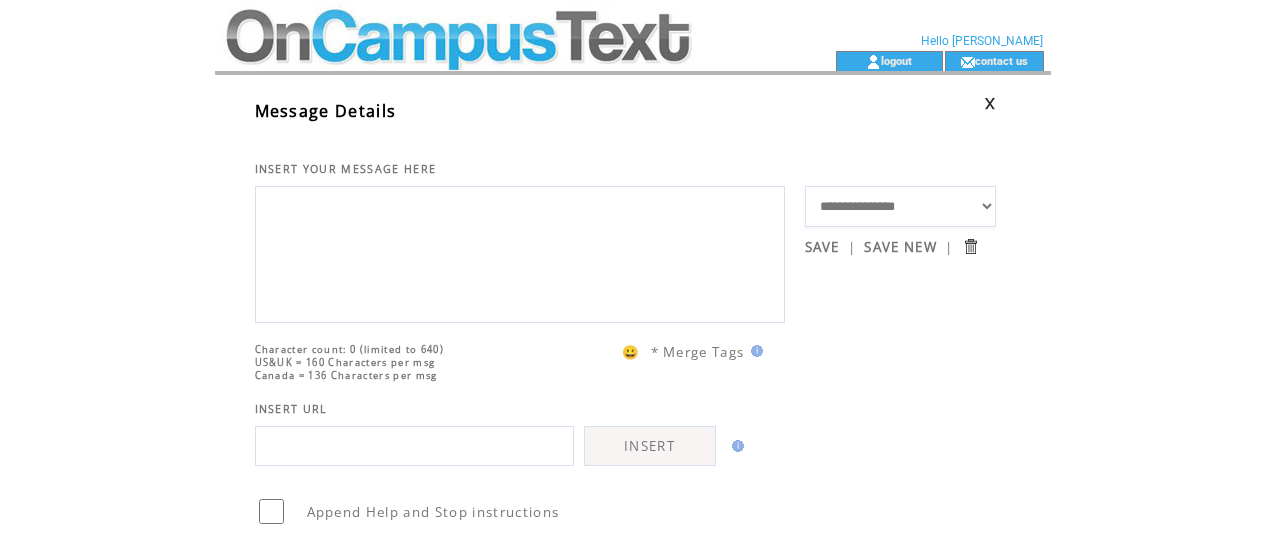 scroll, scrollTop: 0, scrollLeft: 0, axis: both 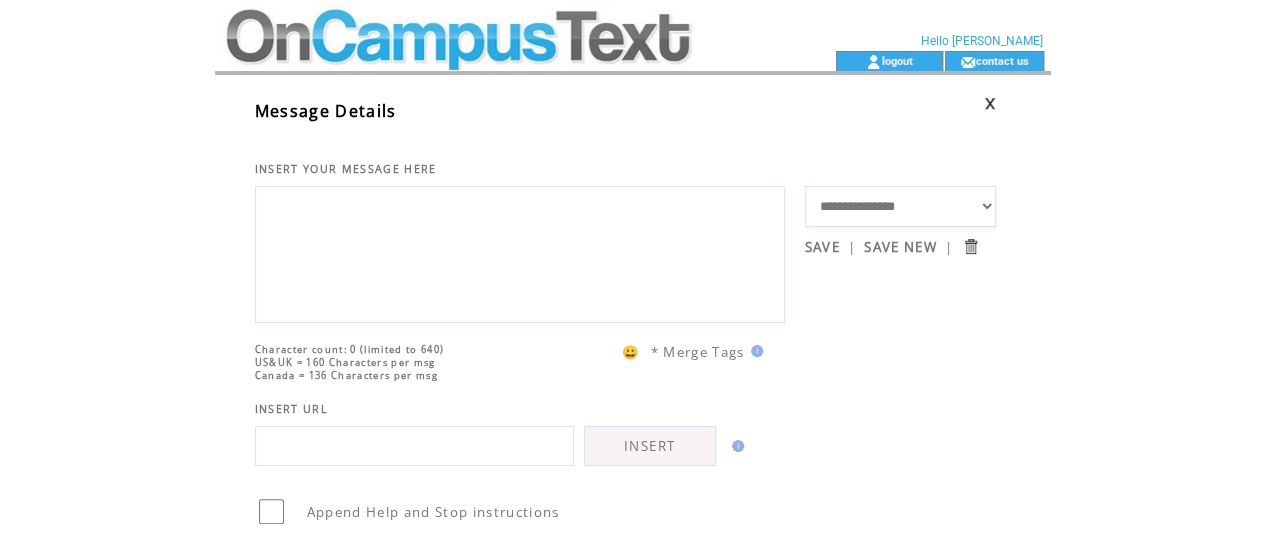 click at bounding box center [489, 25] 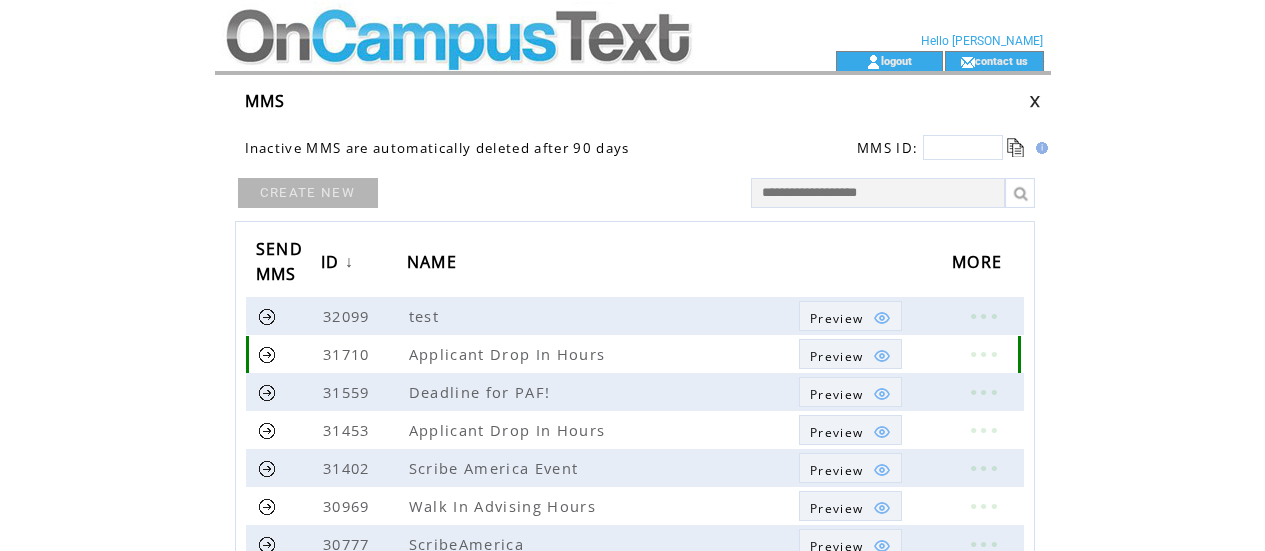 scroll, scrollTop: 0, scrollLeft: 0, axis: both 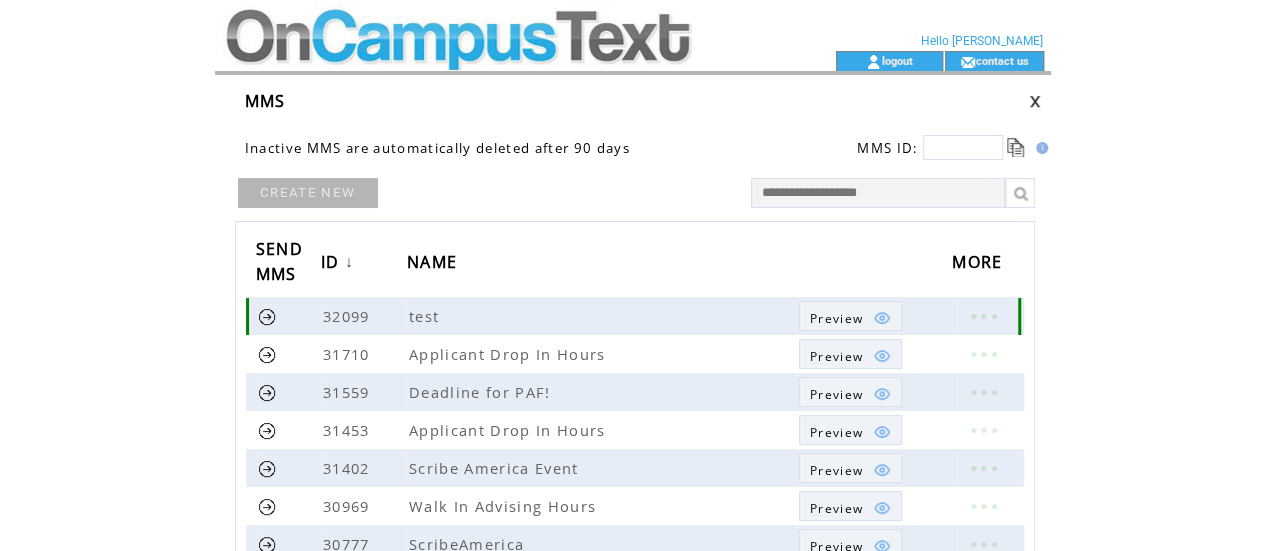 click at bounding box center (882, 318) 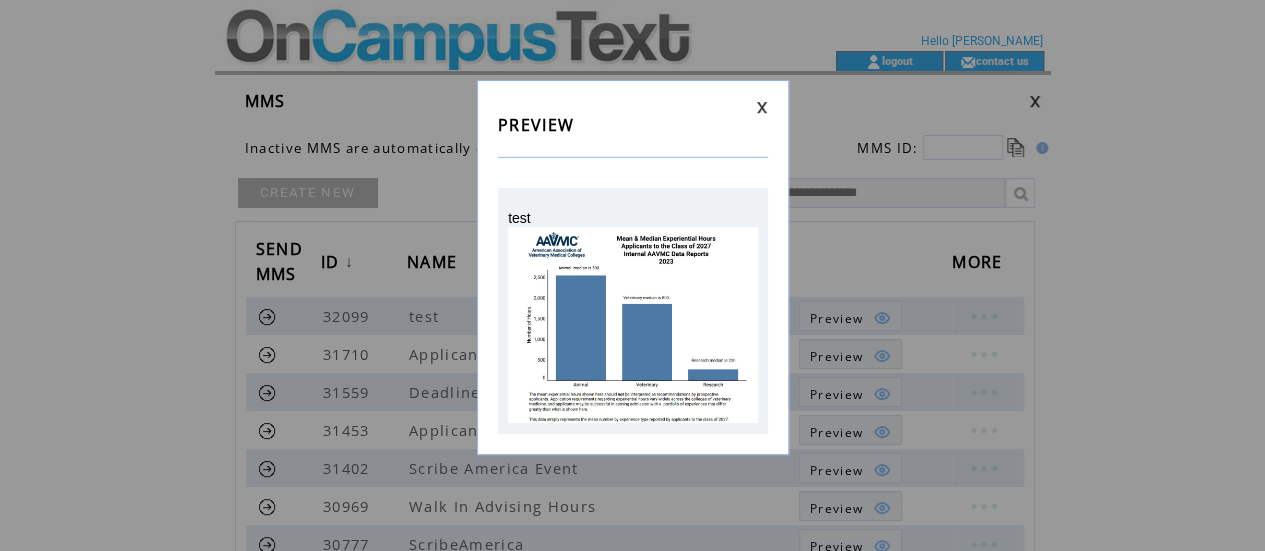 click on "PREVIEW" at bounding box center (633, 130) 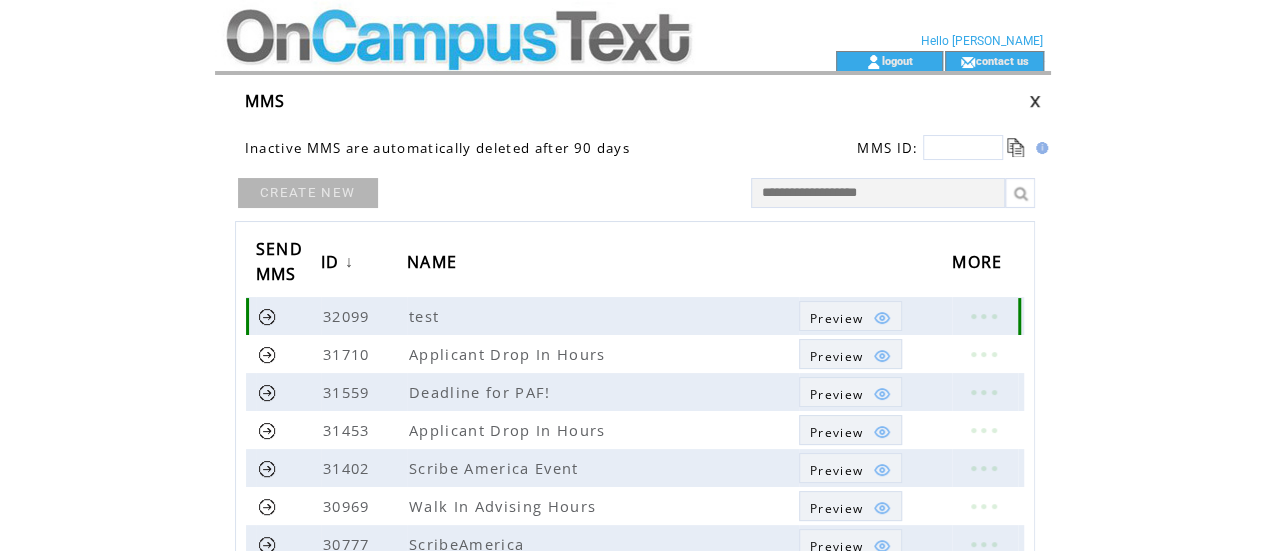 click at bounding box center [267, 316] 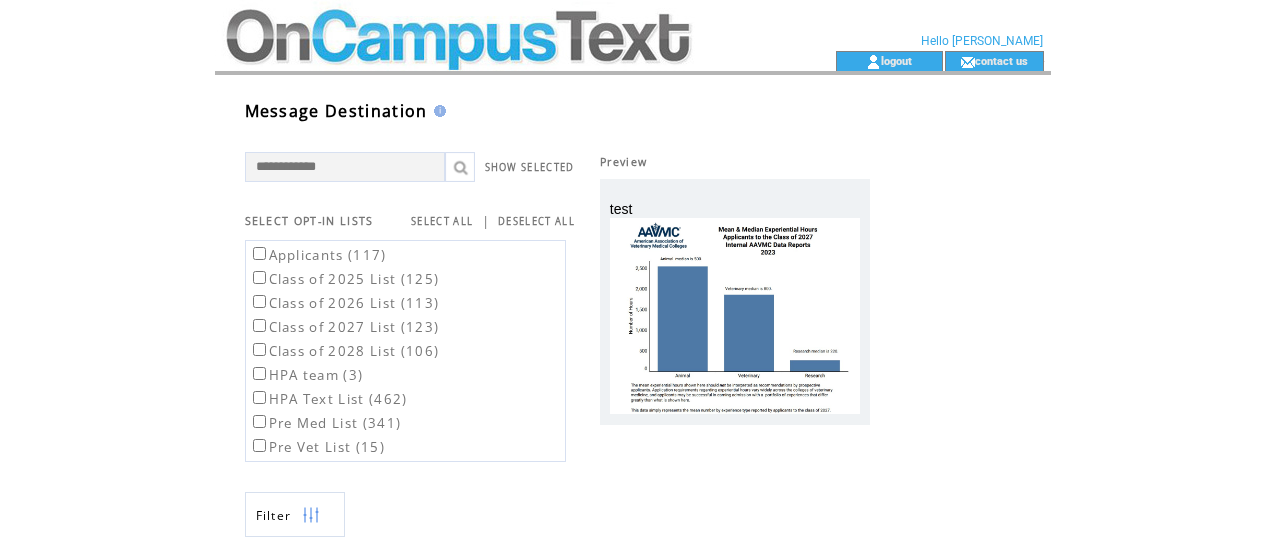 scroll, scrollTop: 0, scrollLeft: 0, axis: both 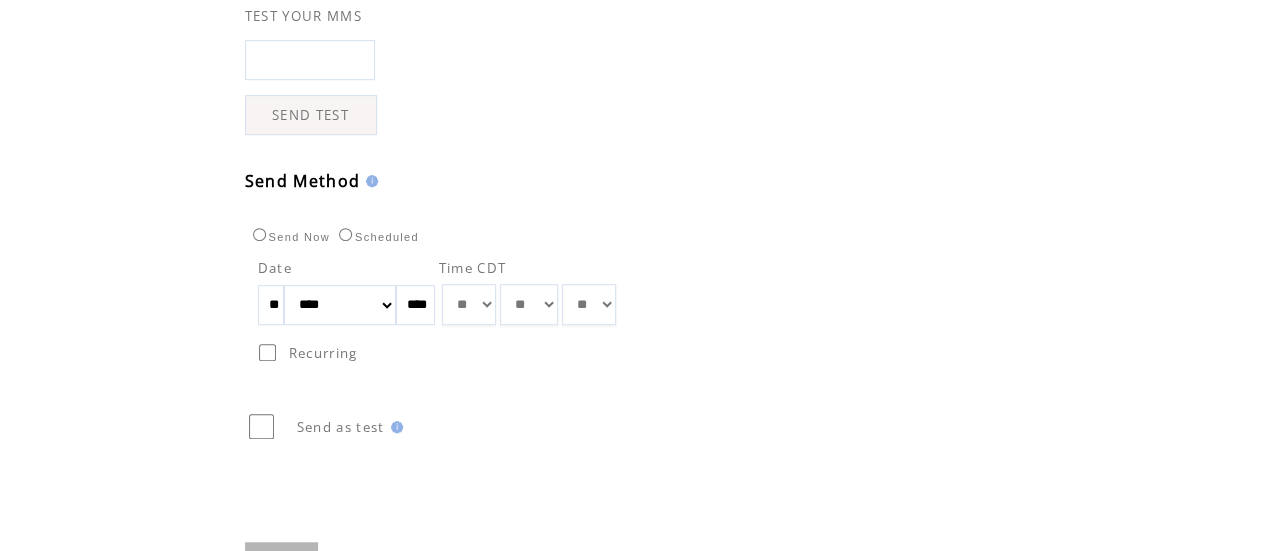 click on "** 	 ** 	 ** 	 ** 	 ** 	 ** 	 ** 	 ** 	 ** 	 ** 	 ** 	 ** 	 **" at bounding box center (469, 304) 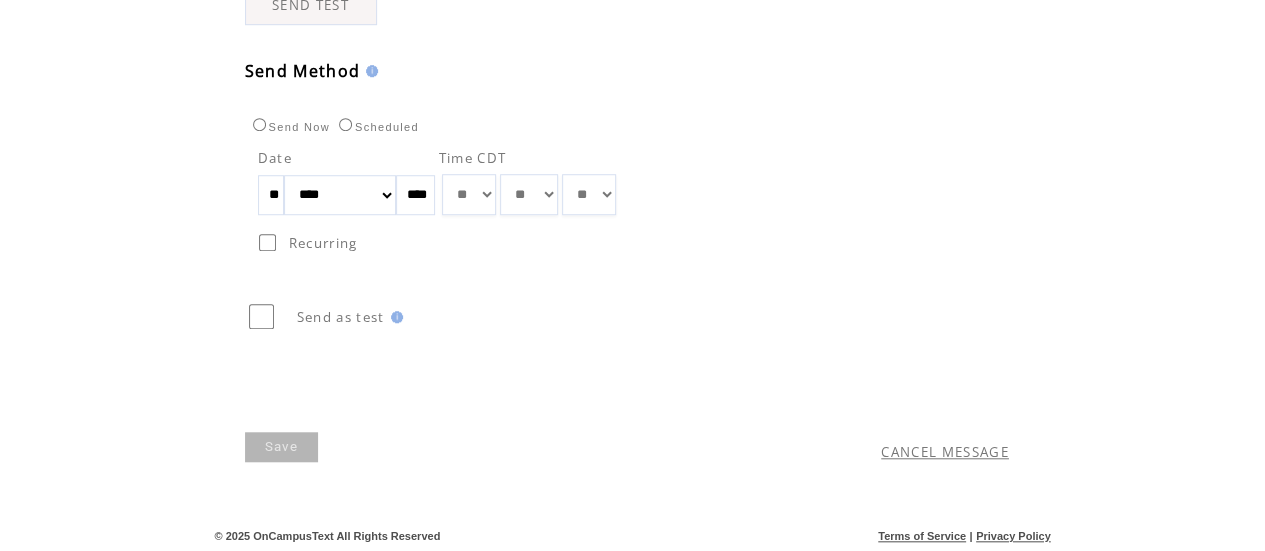 click on "Save" at bounding box center (281, 447) 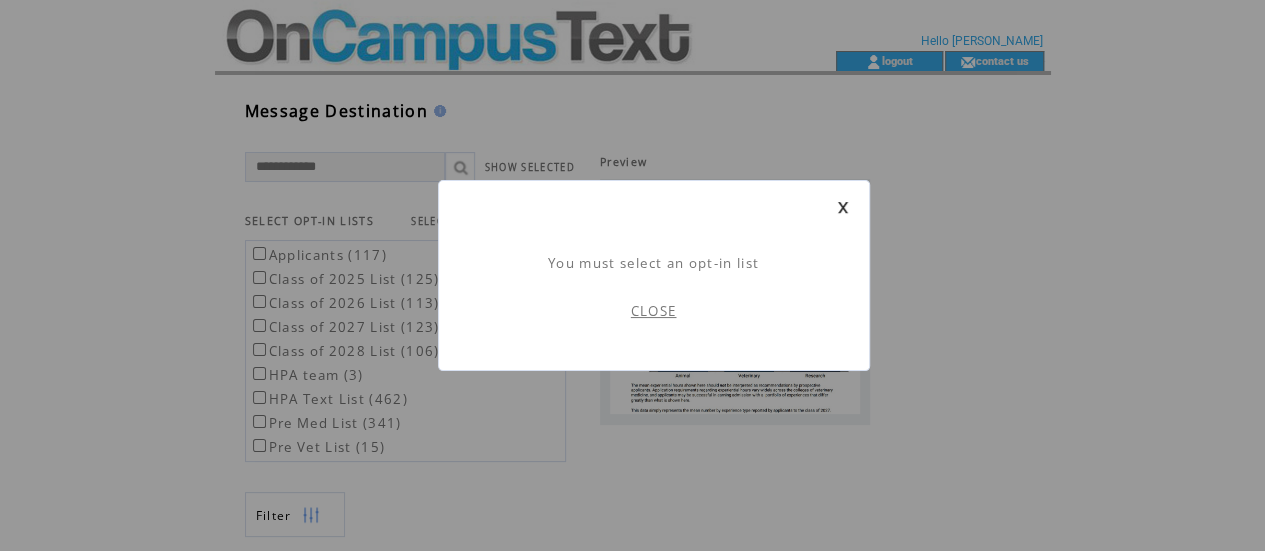 click on "CLOSE" at bounding box center [654, 311] 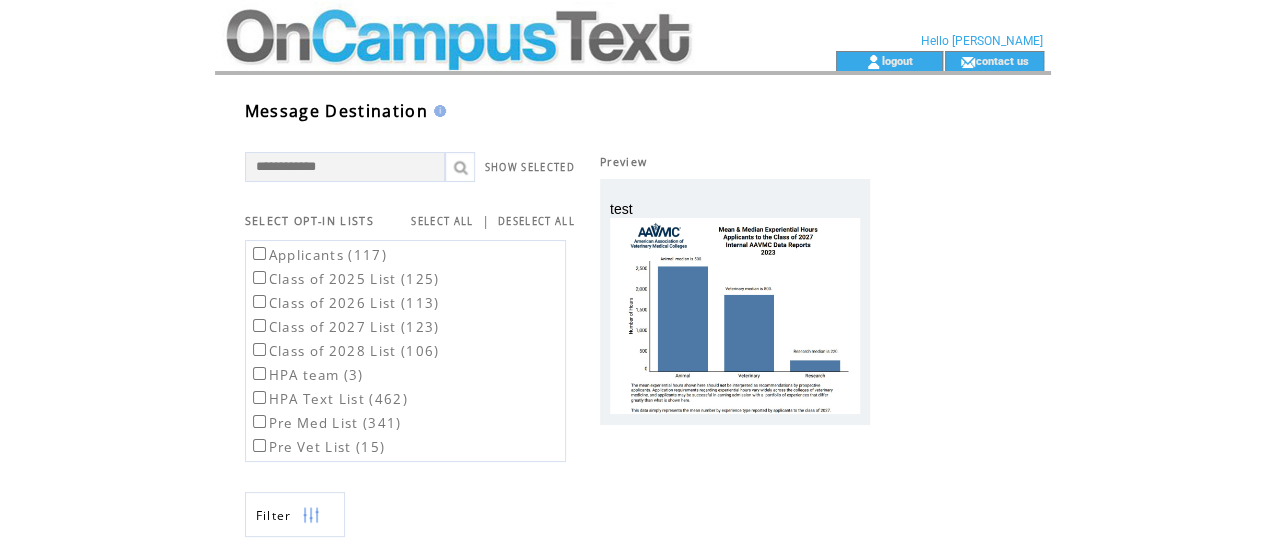 scroll, scrollTop: 616, scrollLeft: 0, axis: vertical 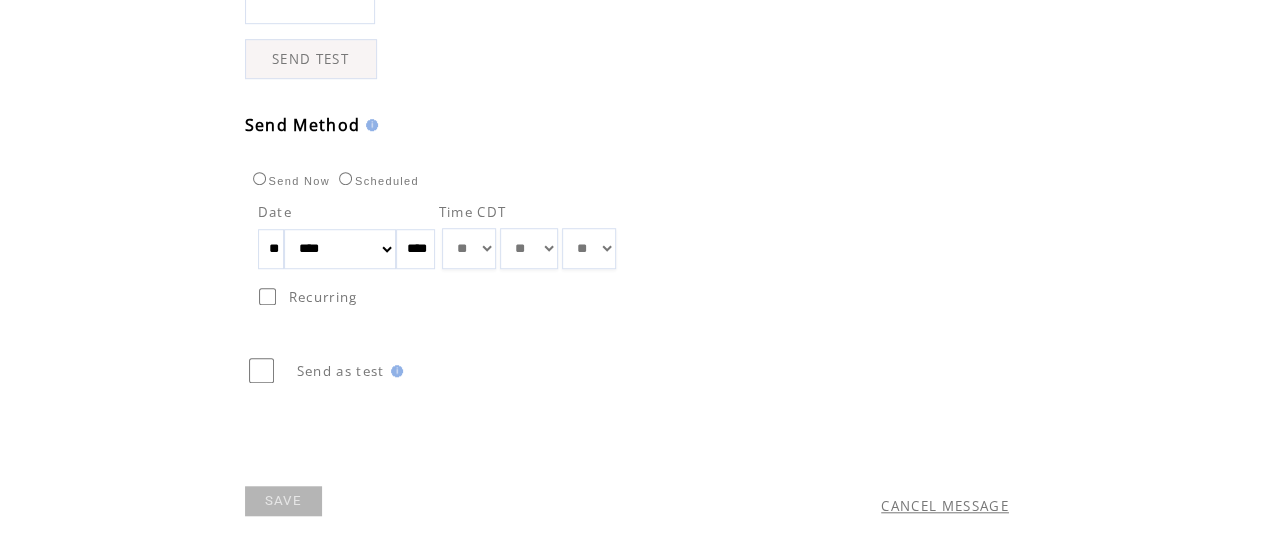 click on "SAVE" at bounding box center (283, 501) 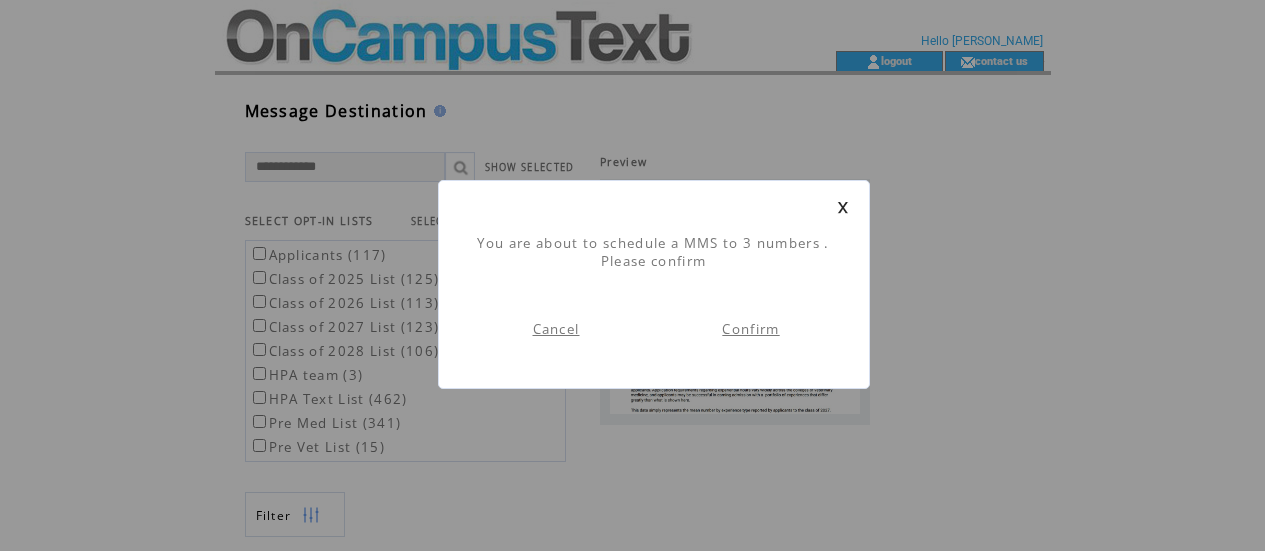 scroll, scrollTop: 1, scrollLeft: 0, axis: vertical 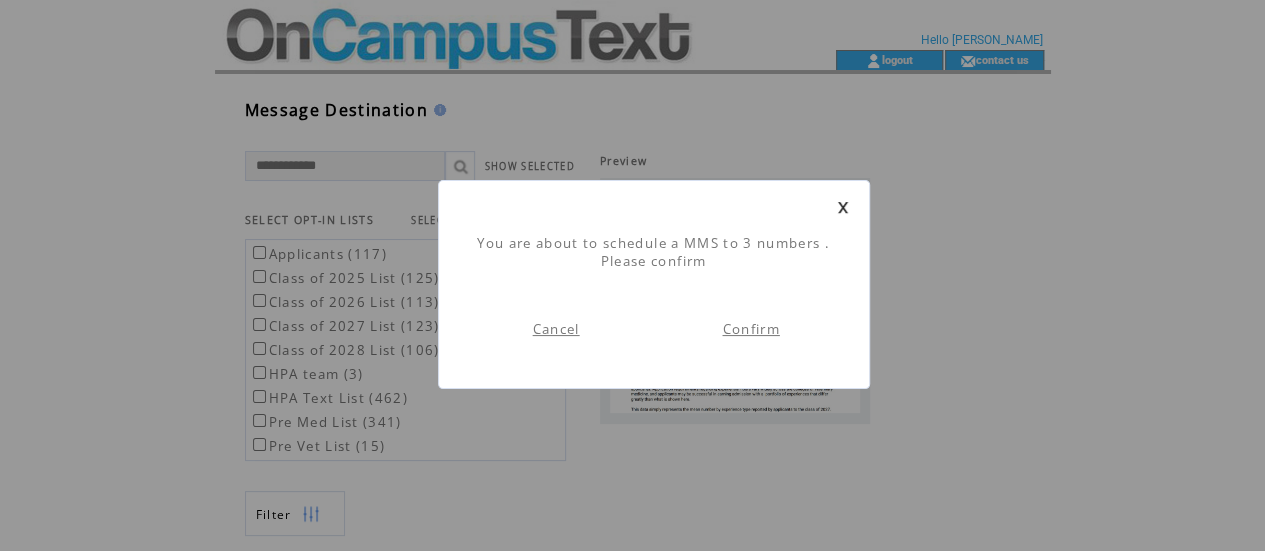 click on "Confirm" at bounding box center [750, 329] 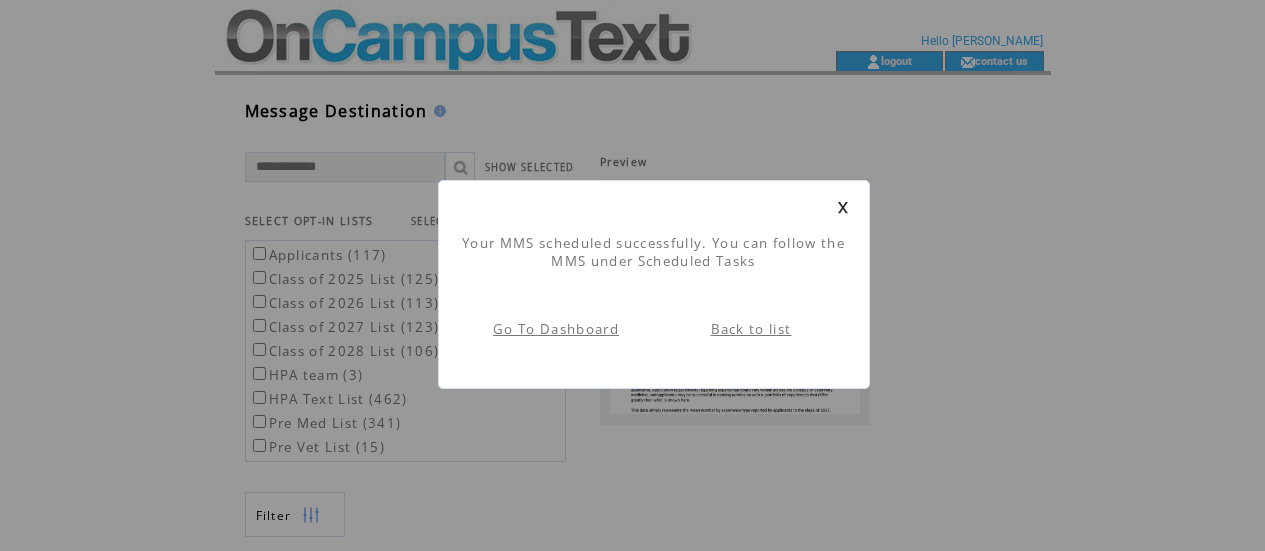 scroll, scrollTop: 1, scrollLeft: 0, axis: vertical 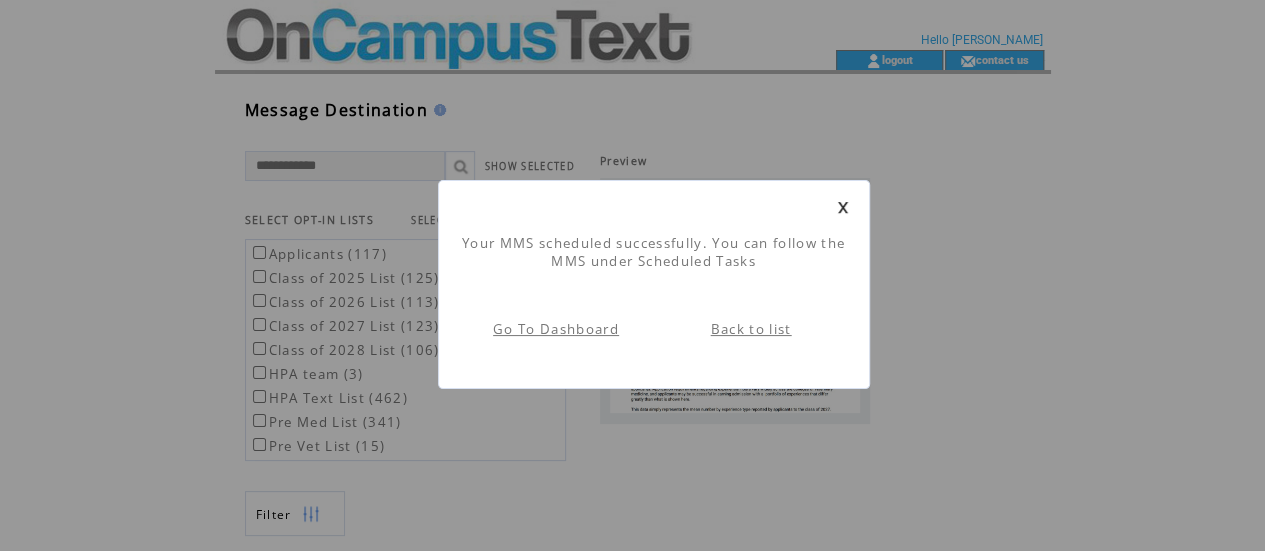 click at bounding box center [843, 207] 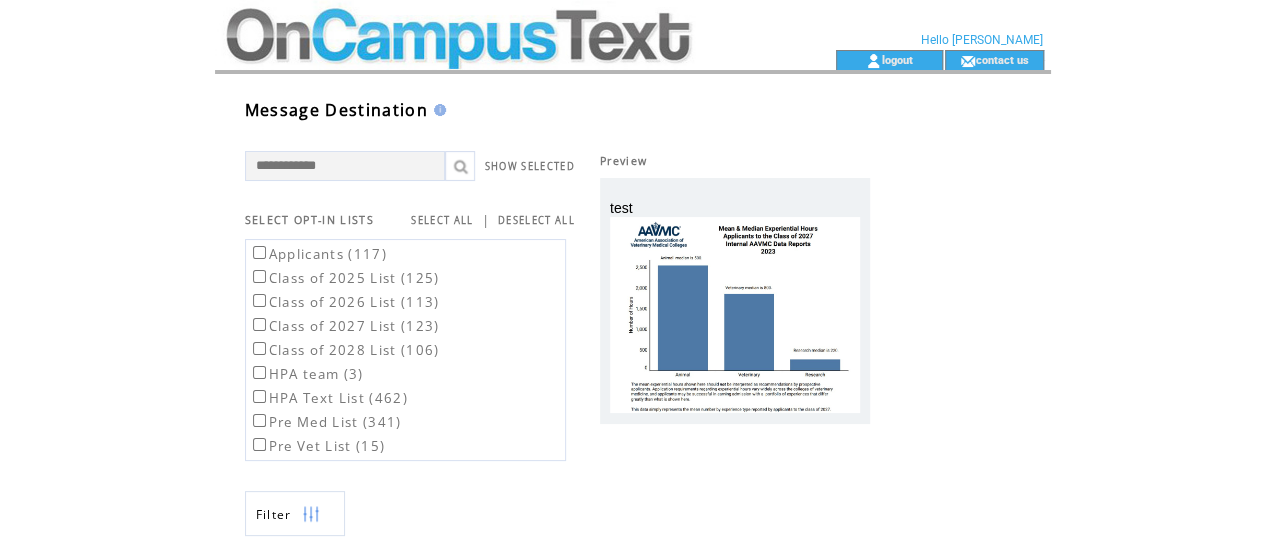 scroll, scrollTop: 0, scrollLeft: 0, axis: both 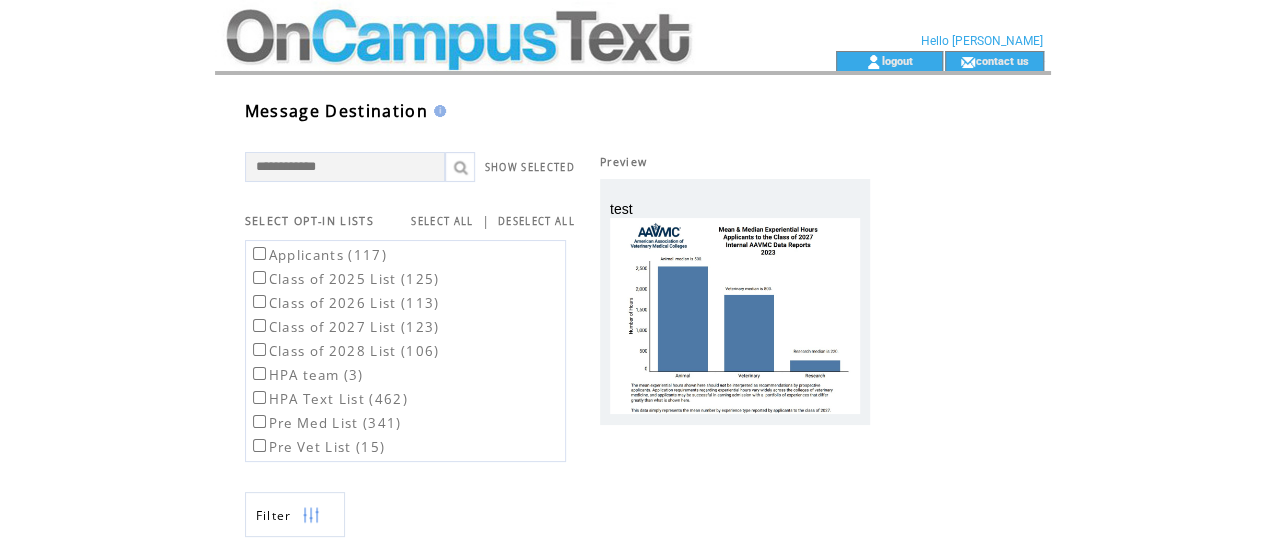 click at bounding box center (489, 61) 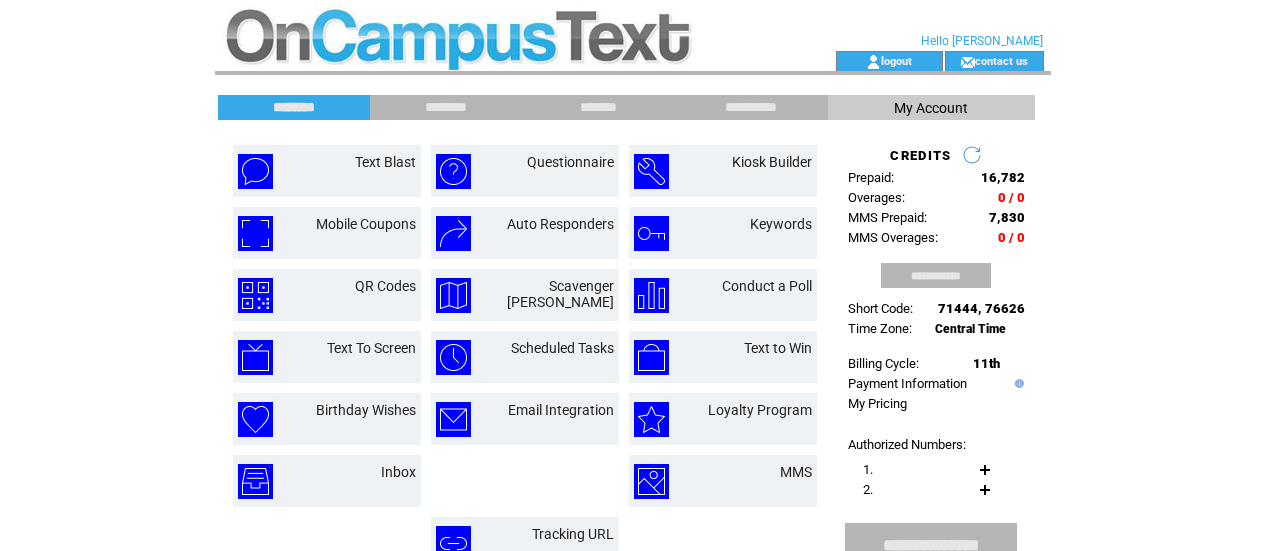 scroll, scrollTop: 0, scrollLeft: 0, axis: both 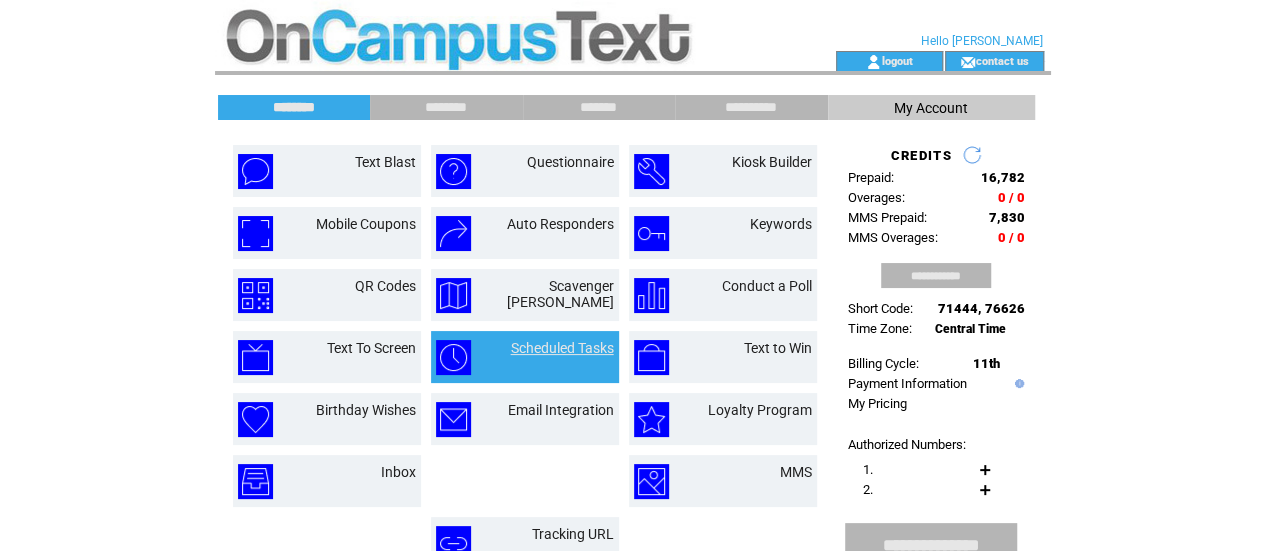click on "Scheduled Tasks" at bounding box center [562, 348] 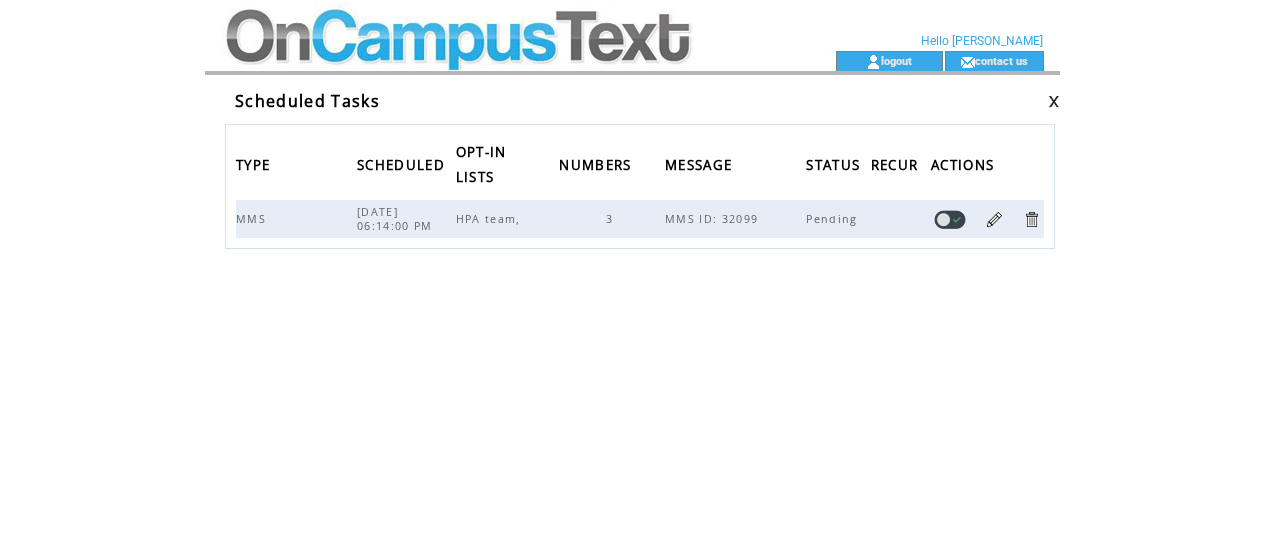 scroll, scrollTop: 0, scrollLeft: 0, axis: both 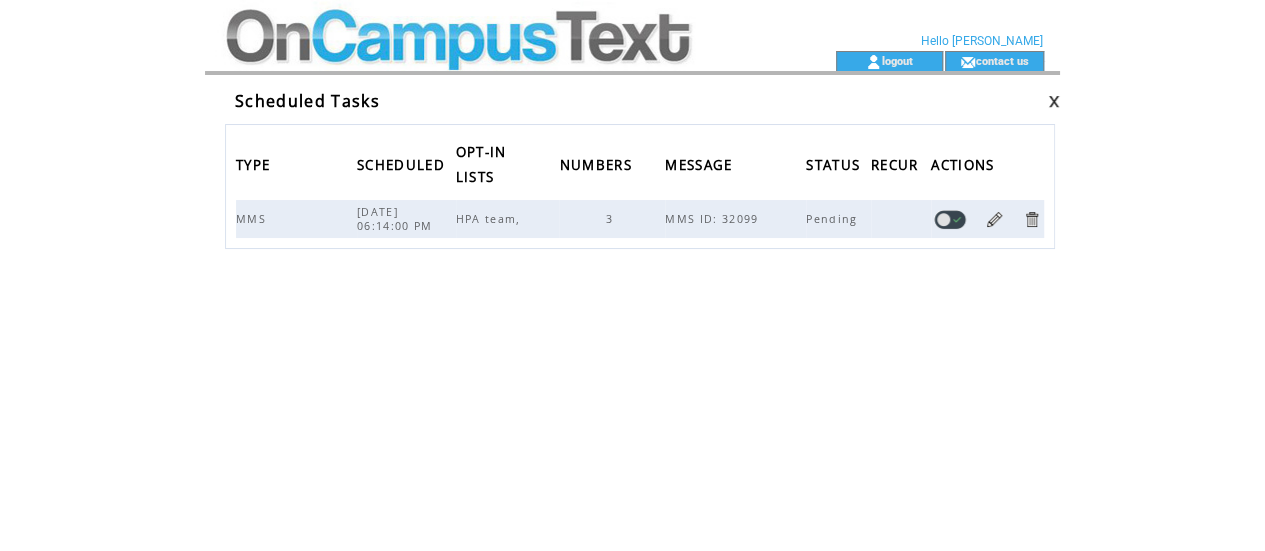 click at bounding box center (950, 219) 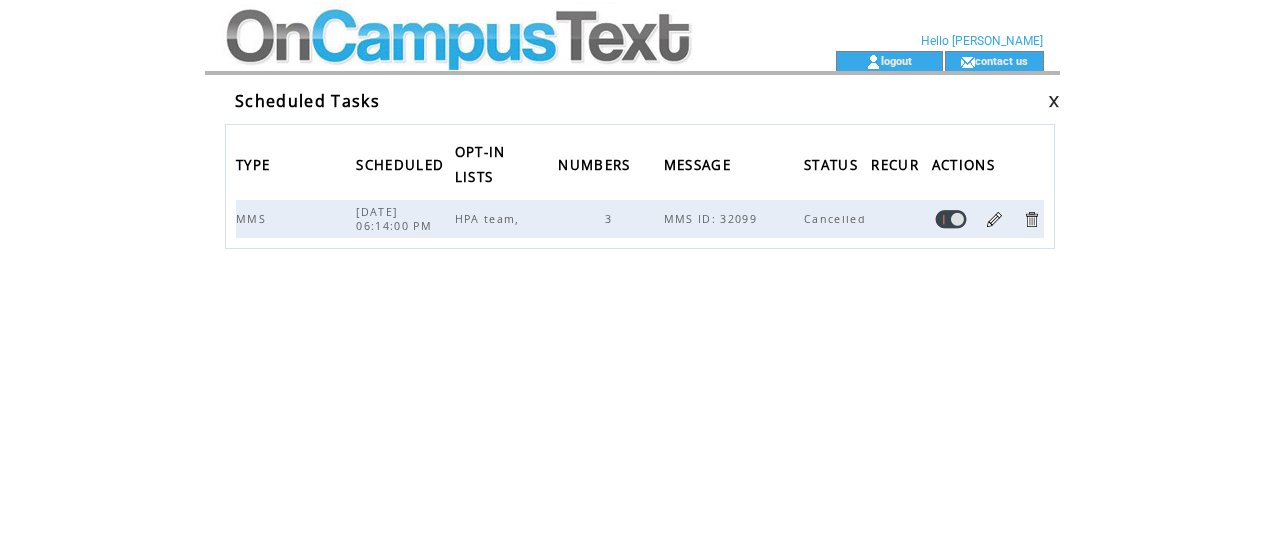 scroll, scrollTop: 0, scrollLeft: 0, axis: both 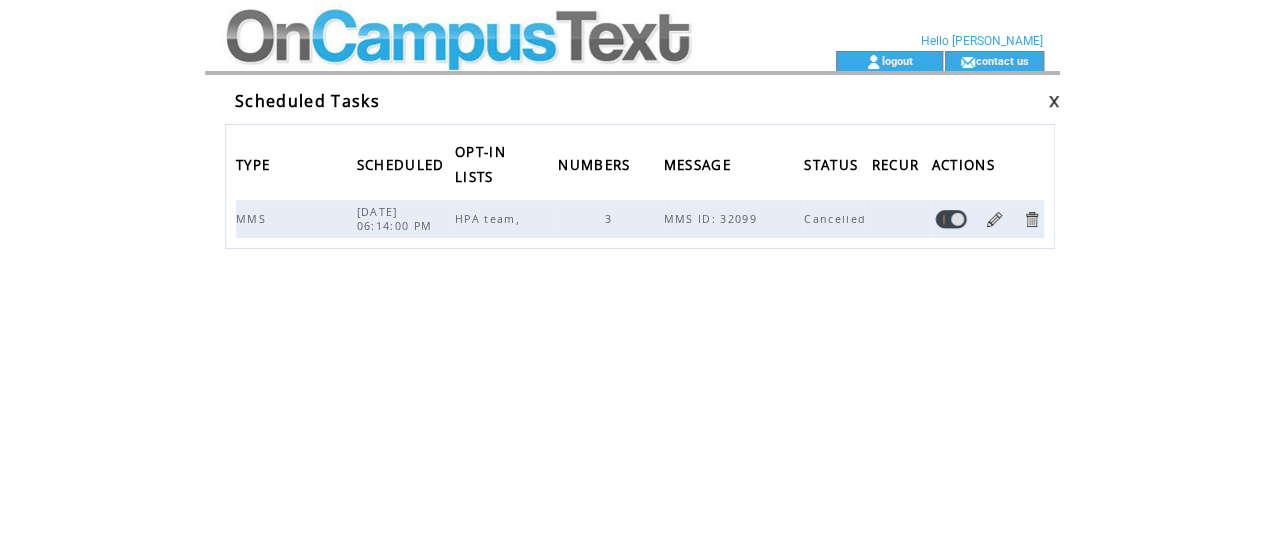 click at bounding box center [951, 219] 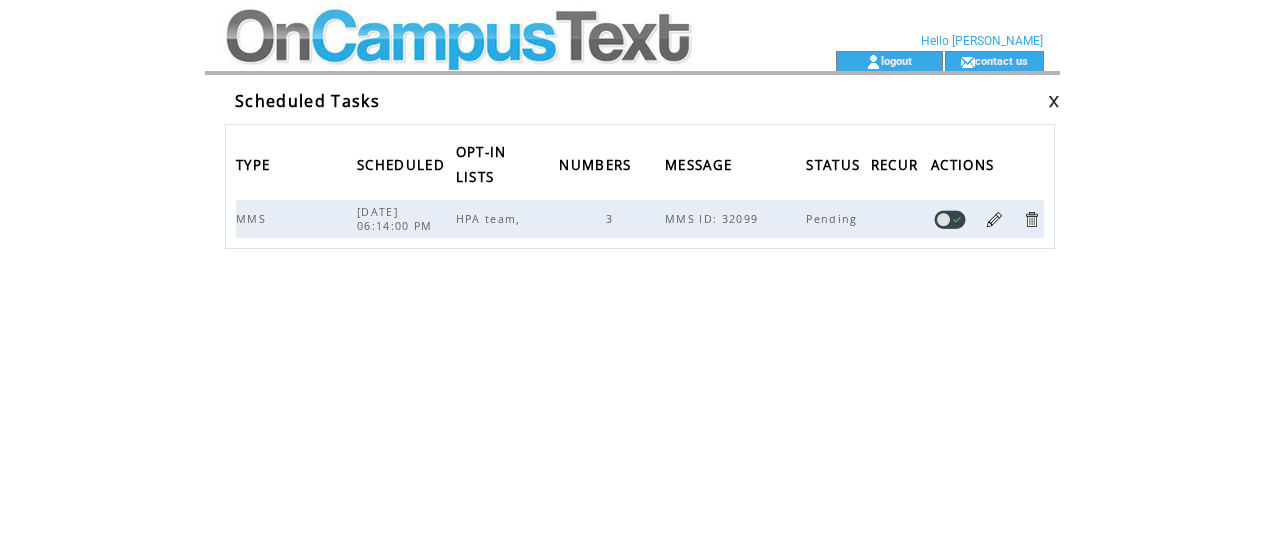 scroll, scrollTop: 0, scrollLeft: 0, axis: both 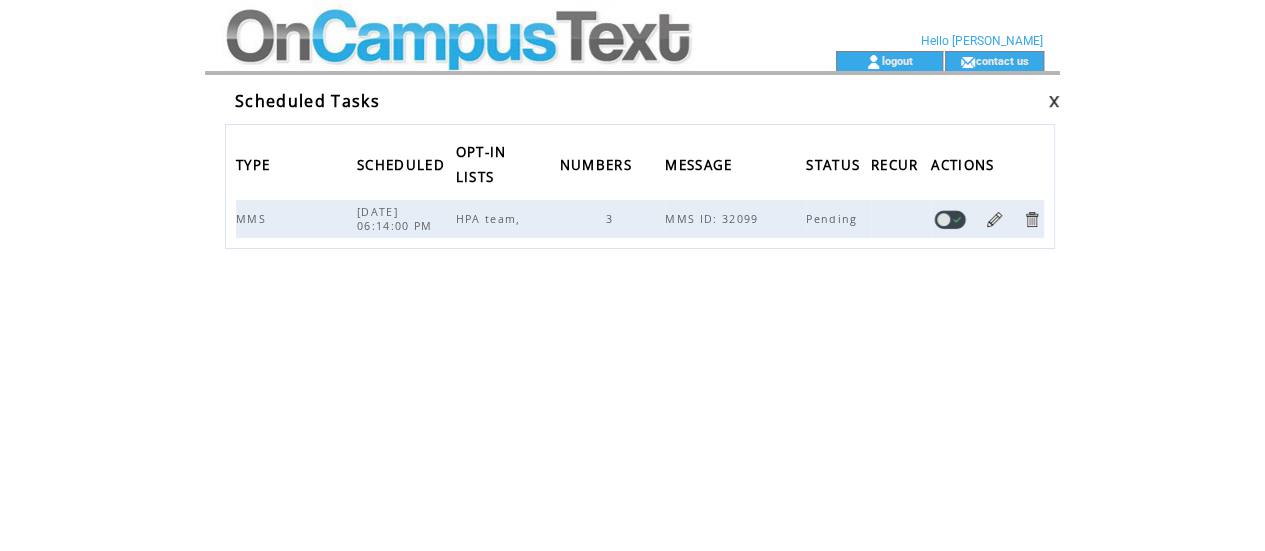 click at bounding box center [1031, 219] 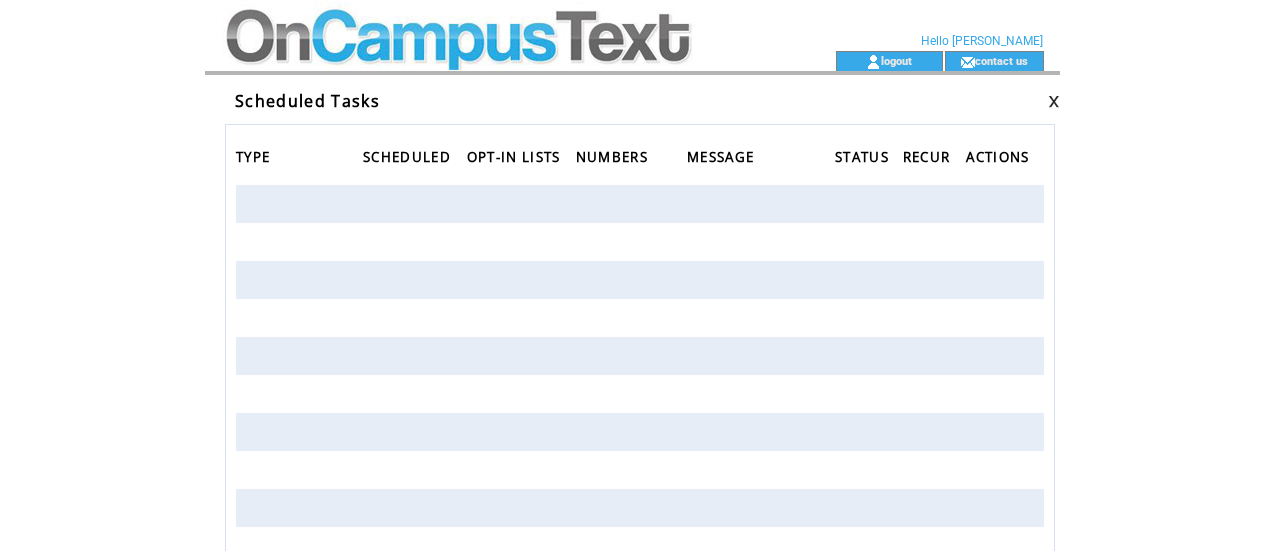 scroll, scrollTop: 0, scrollLeft: 0, axis: both 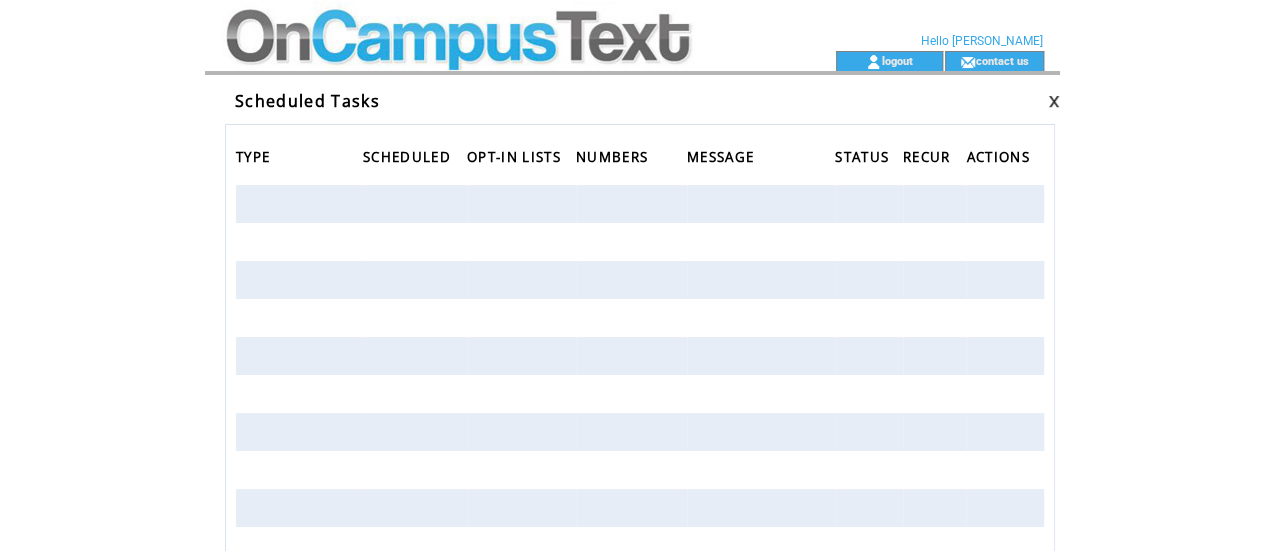 click at bounding box center [489, 25] 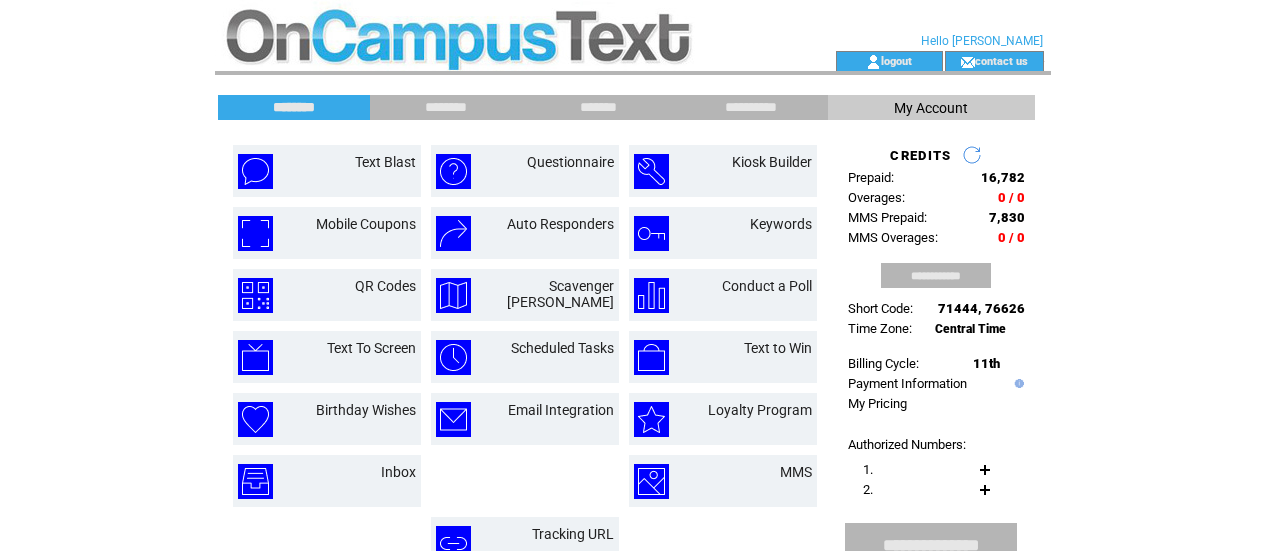 scroll, scrollTop: 0, scrollLeft: 0, axis: both 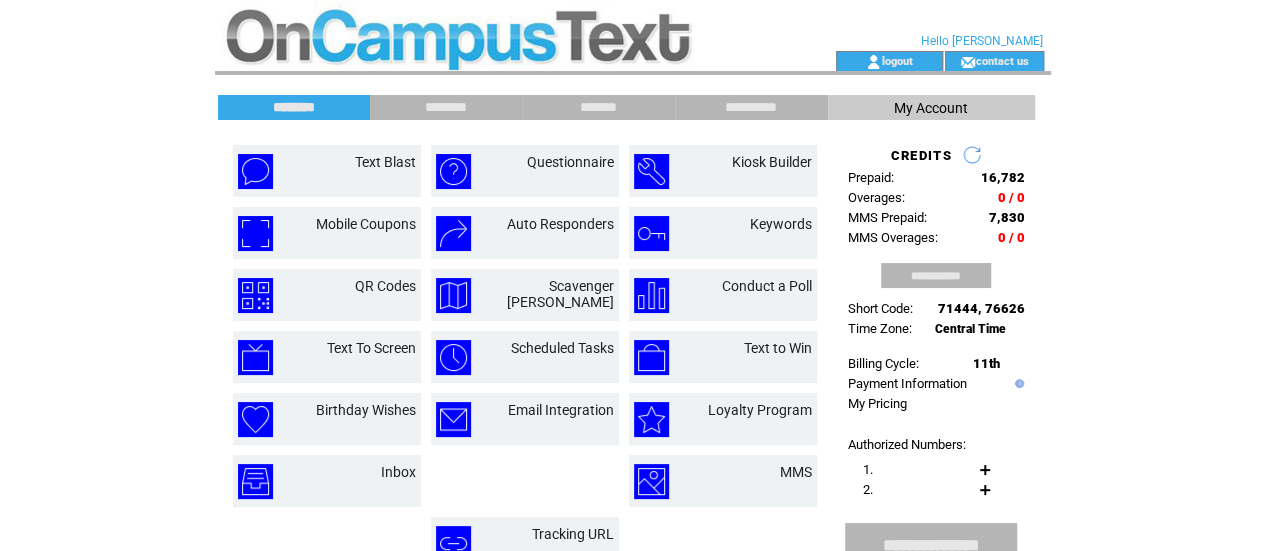 drag, startPoint x: 1279, startPoint y: 126, endPoint x: 1271, endPoint y: 116, distance: 12.806249 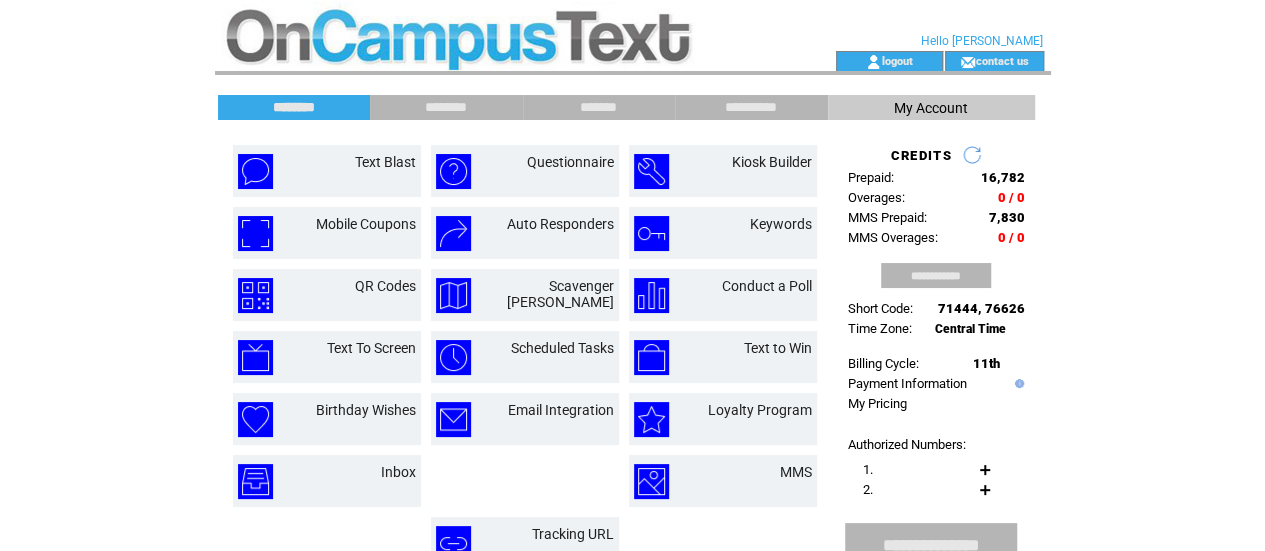 click on "**********" 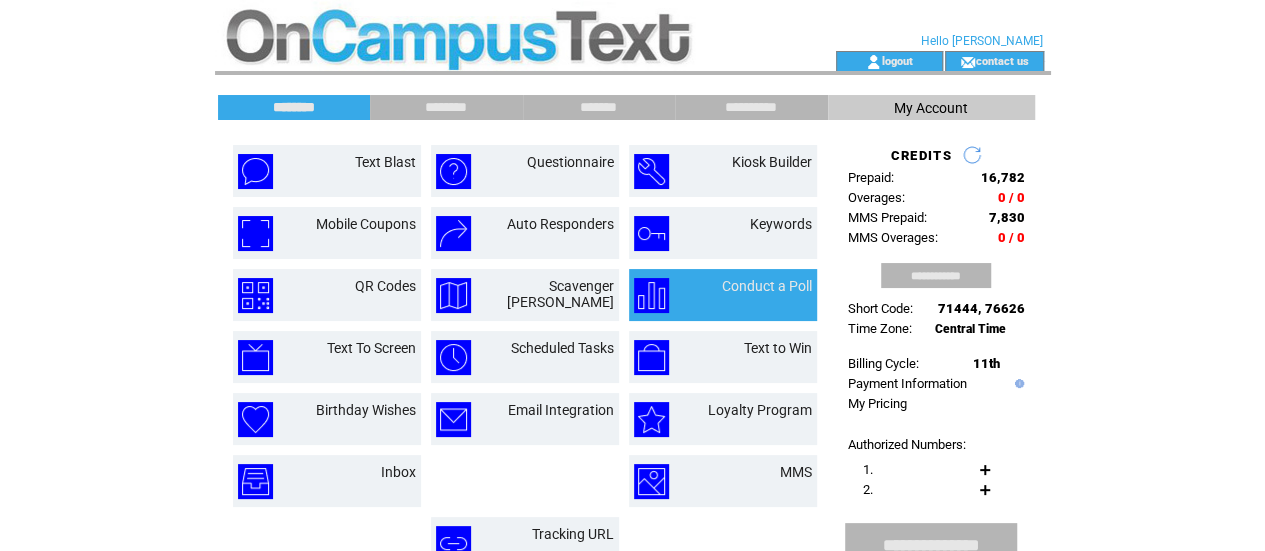 click on "Conduct a Poll" at bounding box center (749, 295) 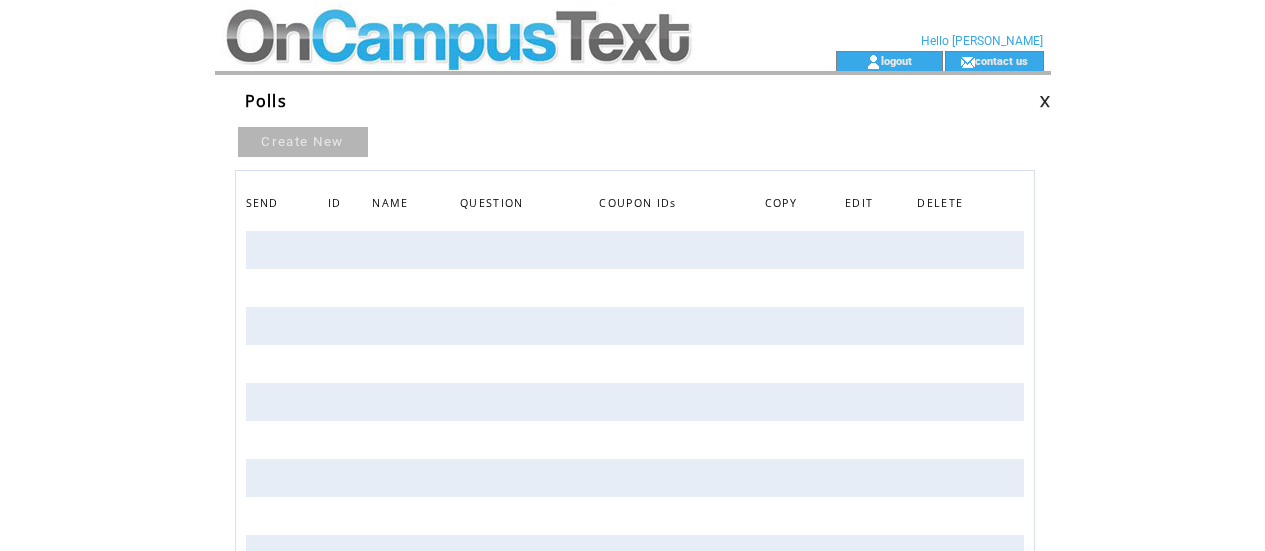 scroll, scrollTop: 0, scrollLeft: 0, axis: both 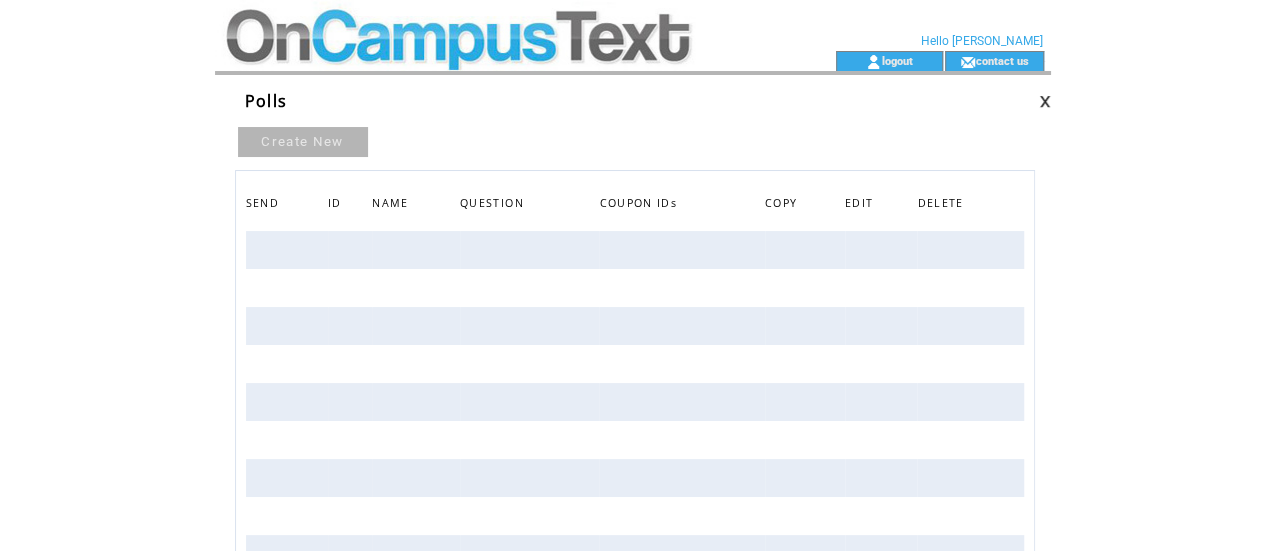 click on "Create New" at bounding box center (303, 142) 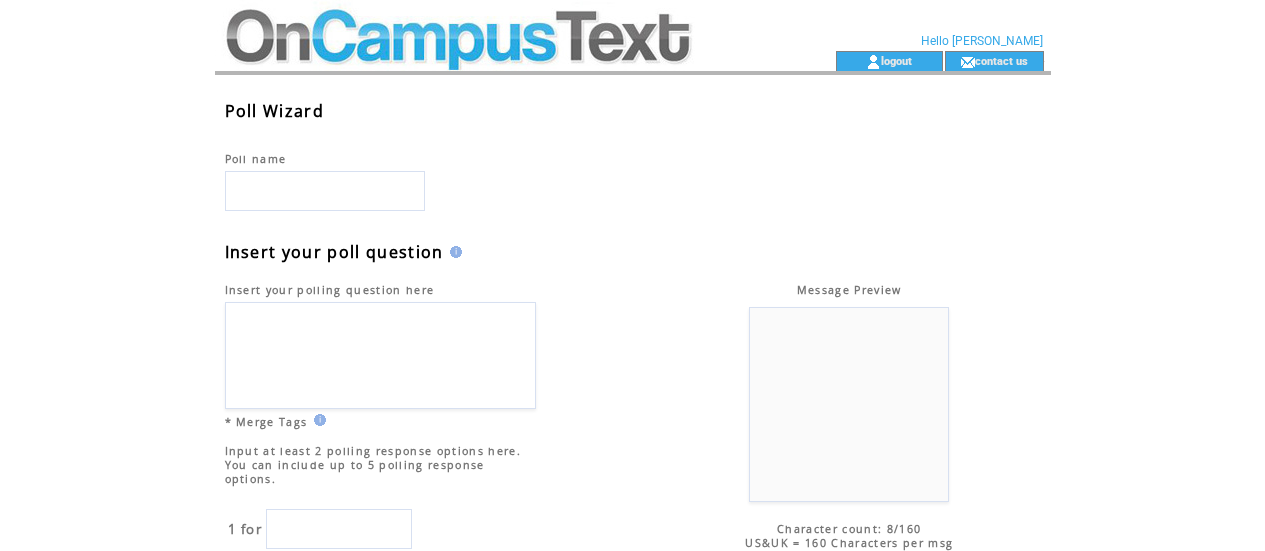 scroll, scrollTop: 0, scrollLeft: 0, axis: both 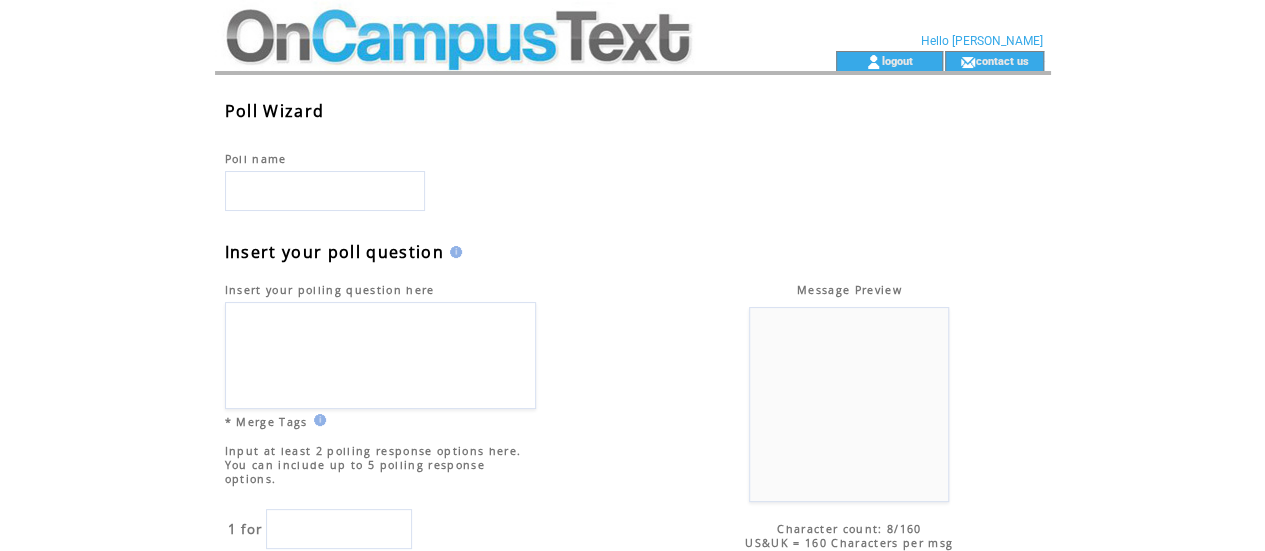 click at bounding box center (325, 191) 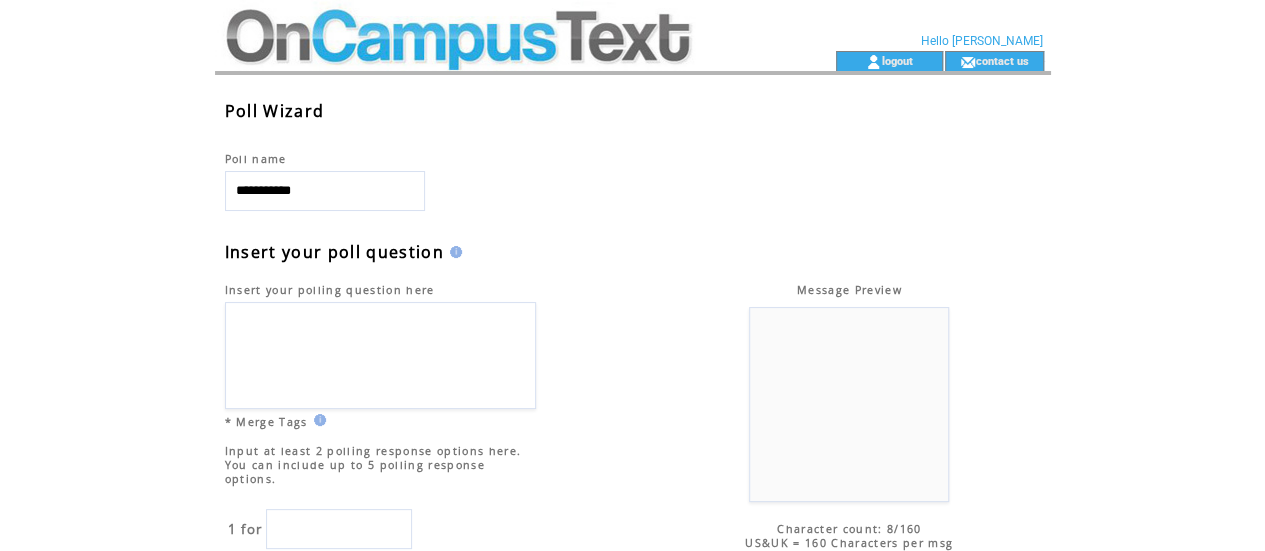 type on "**********" 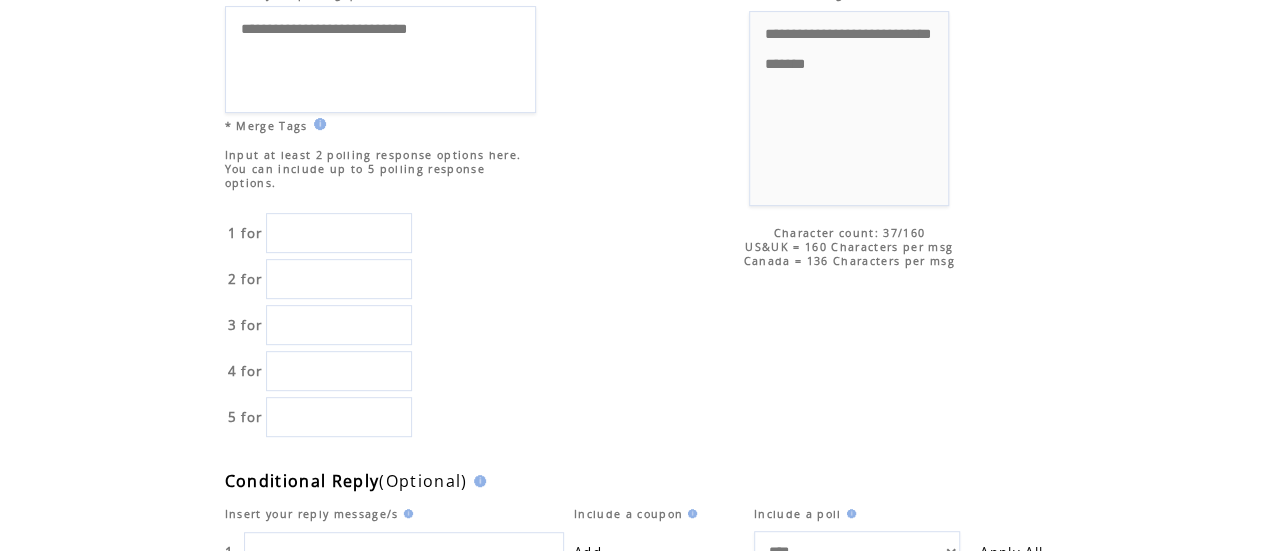 type on "**********" 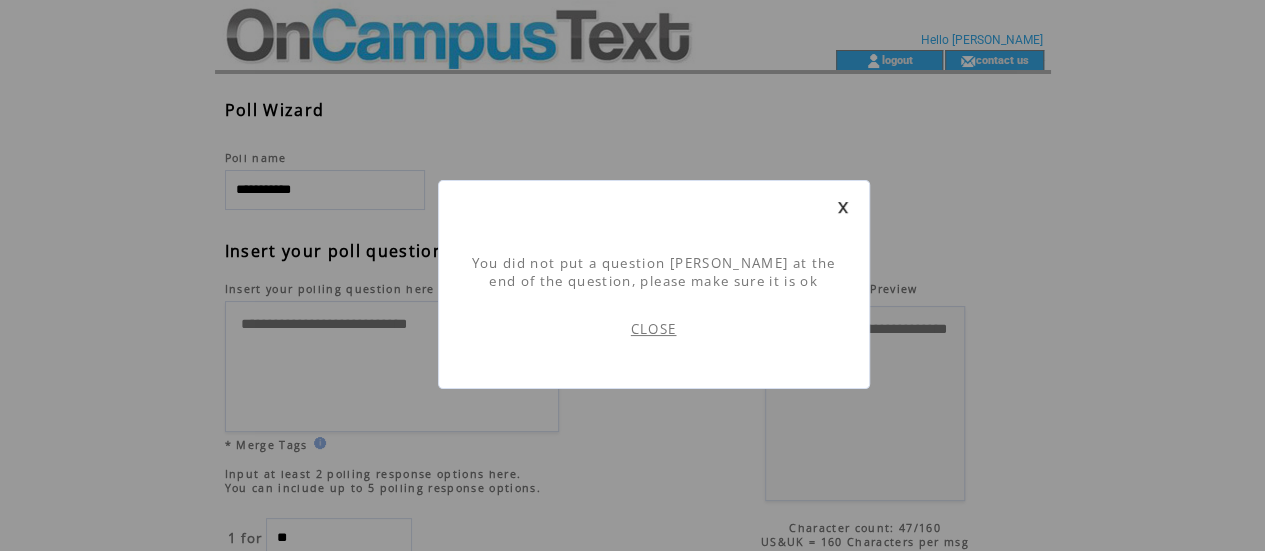 type on "**" 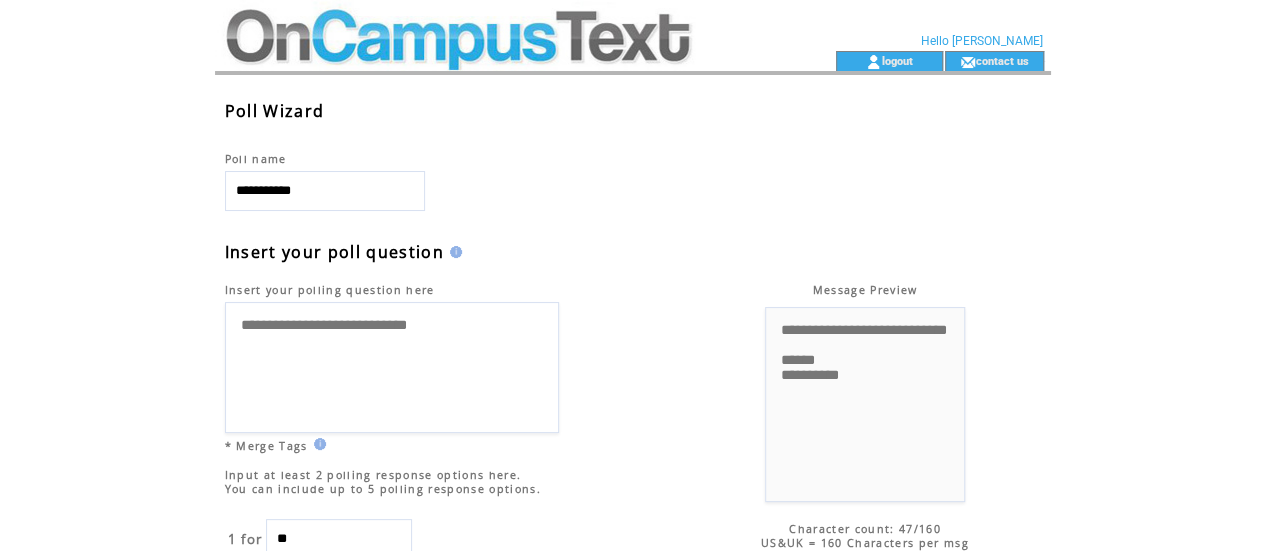 click on "**********" at bounding box center [392, 367] 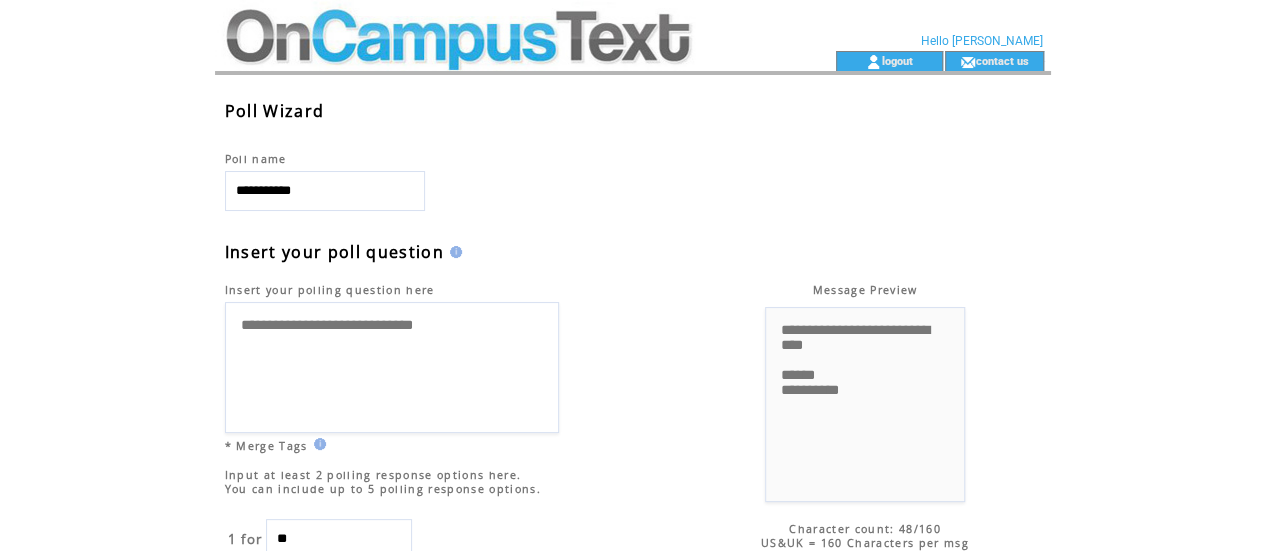 scroll, scrollTop: 256, scrollLeft: 0, axis: vertical 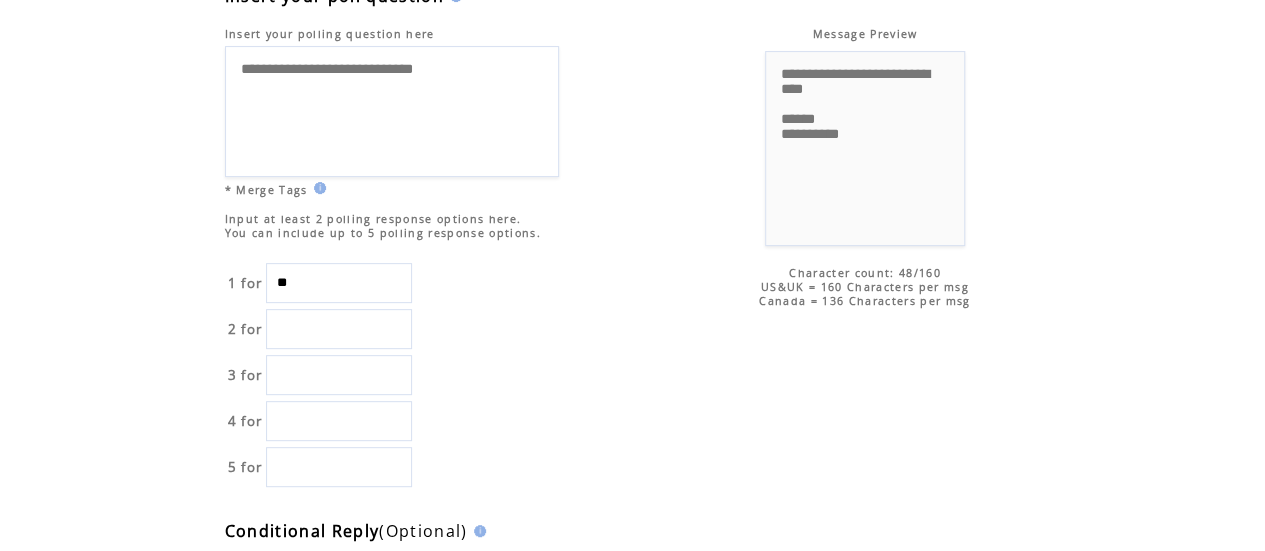 type on "**********" 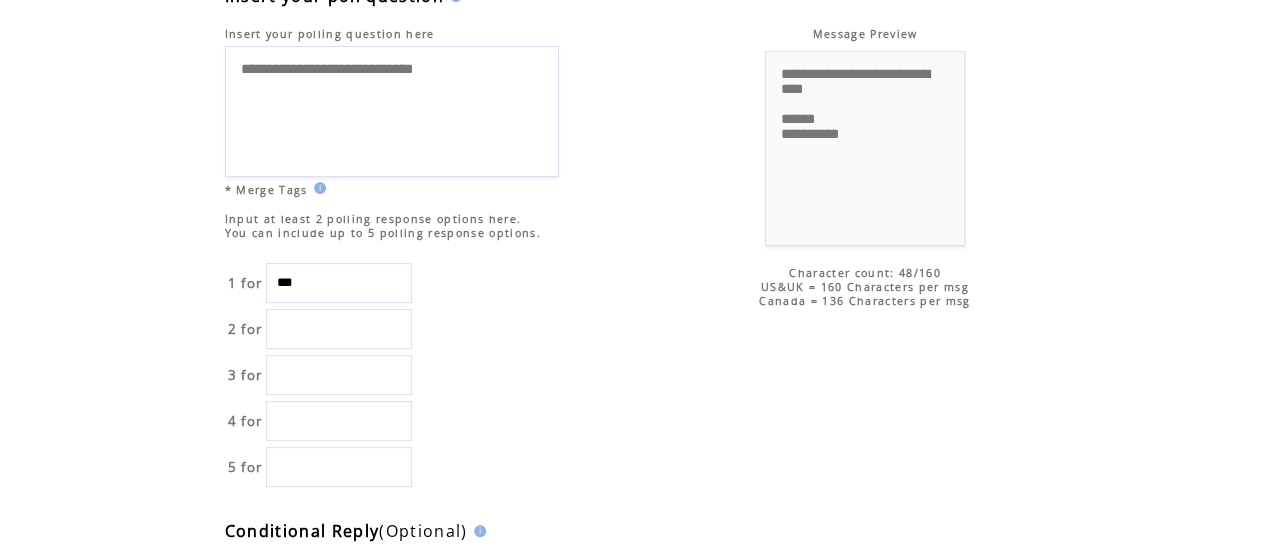 type on "***" 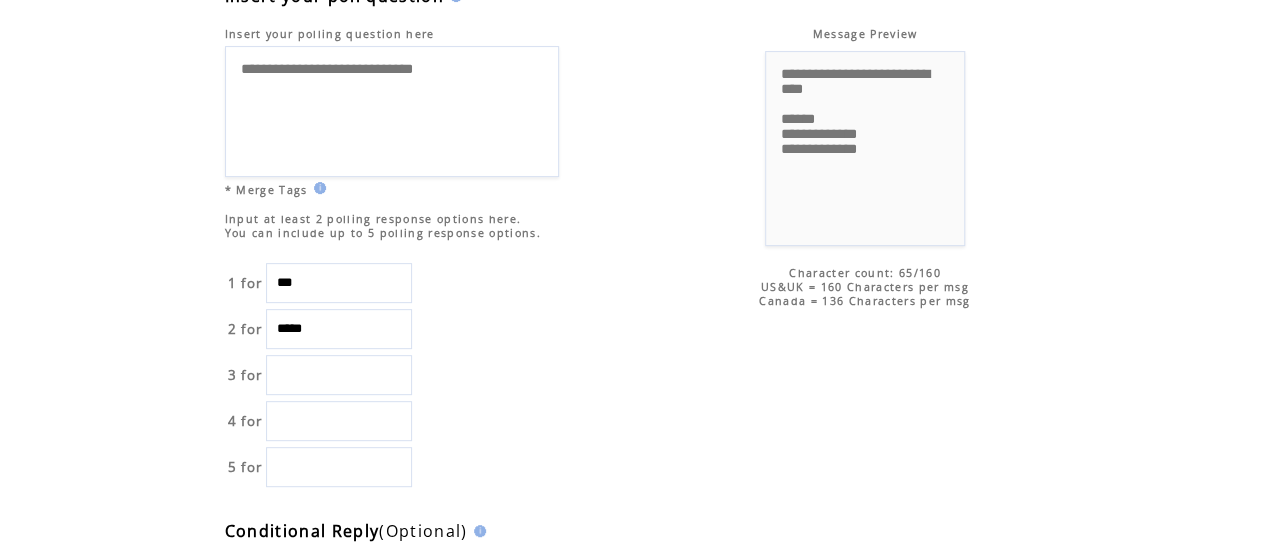 click on "*****" at bounding box center (339, 329) 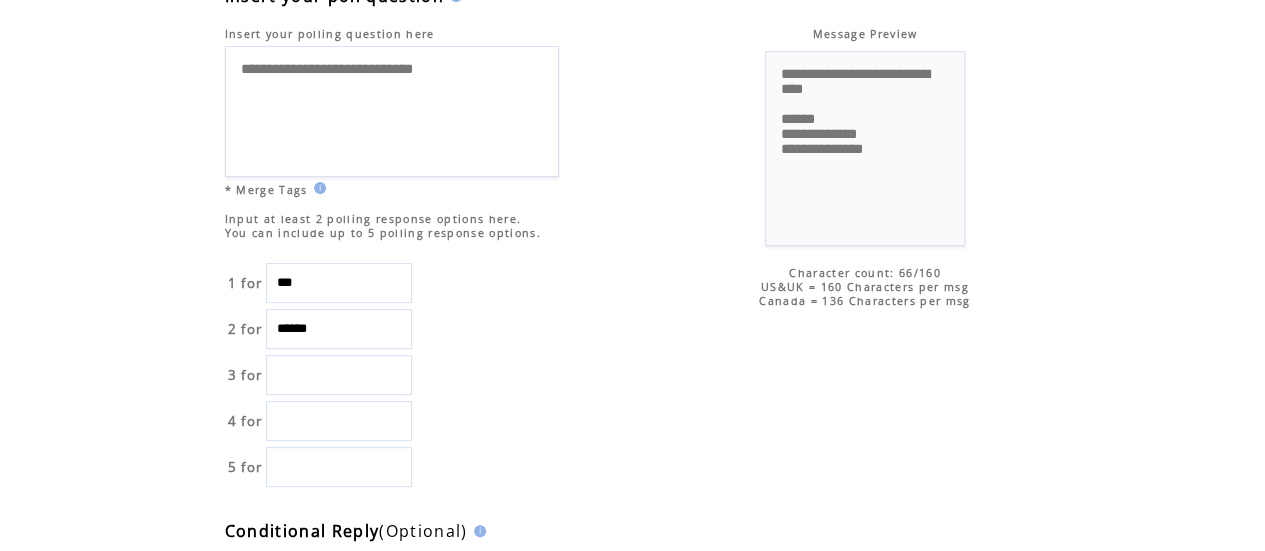 type on "******" 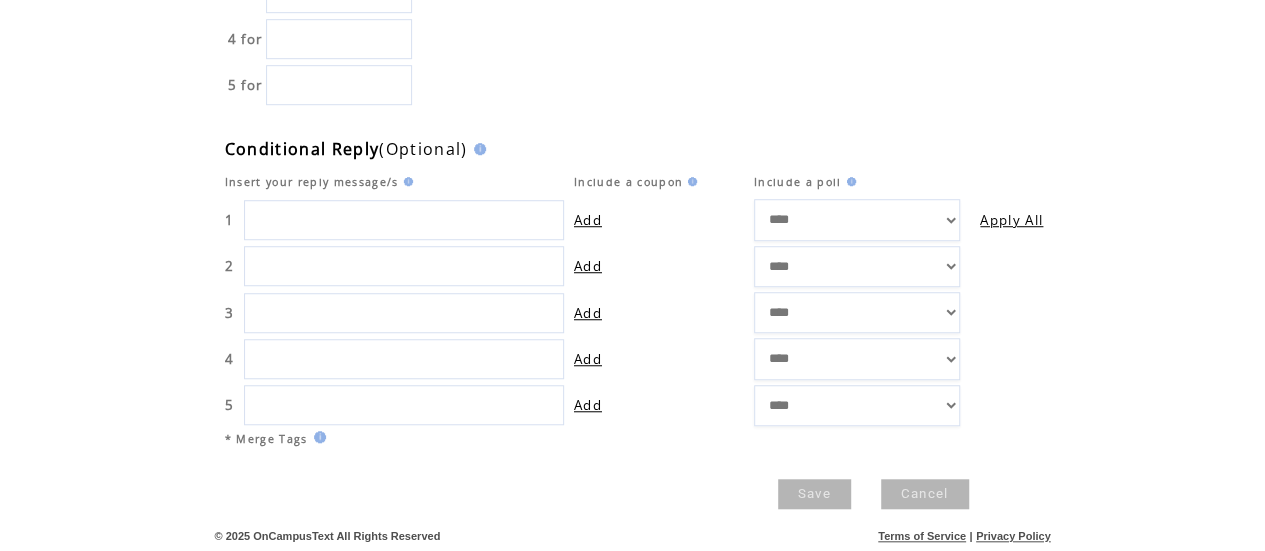 scroll, scrollTop: 643, scrollLeft: 0, axis: vertical 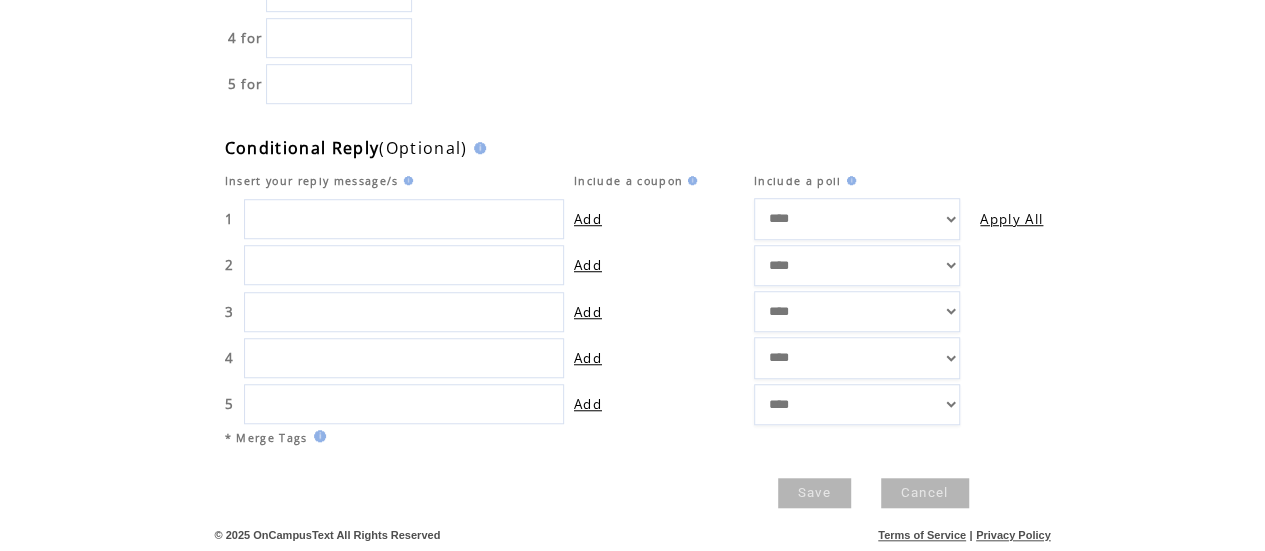 type on "****" 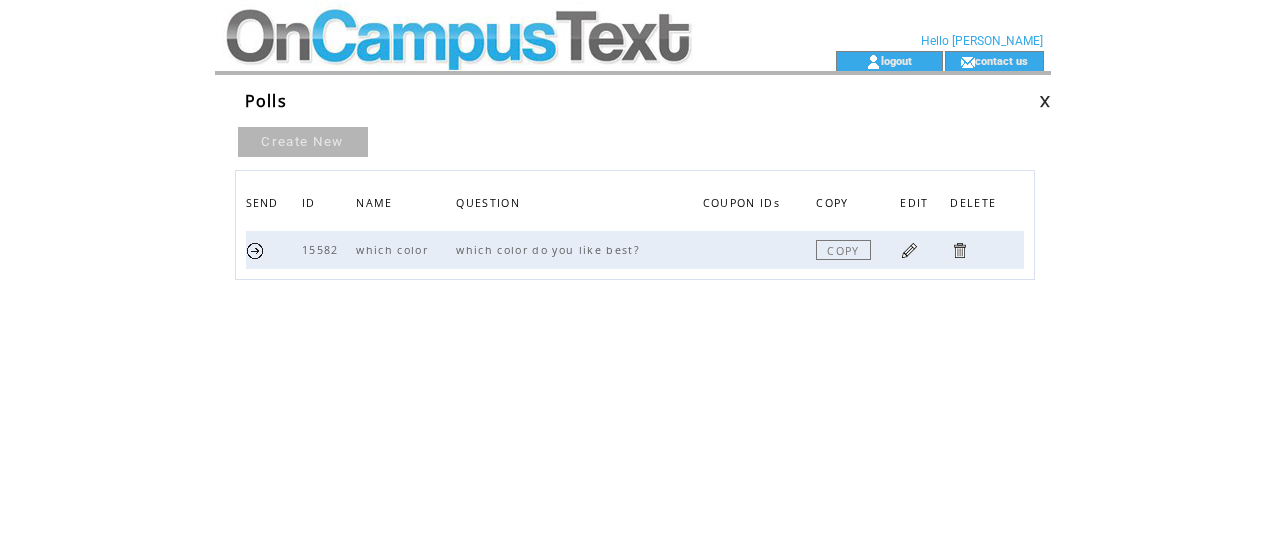 scroll, scrollTop: 0, scrollLeft: 0, axis: both 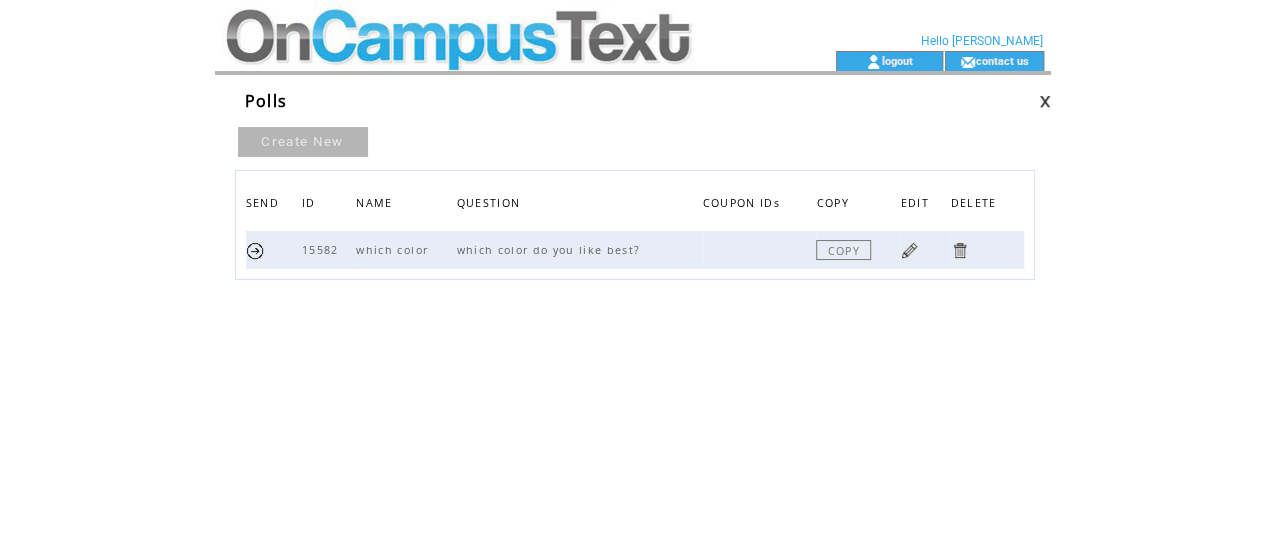 click at bounding box center (255, 250) 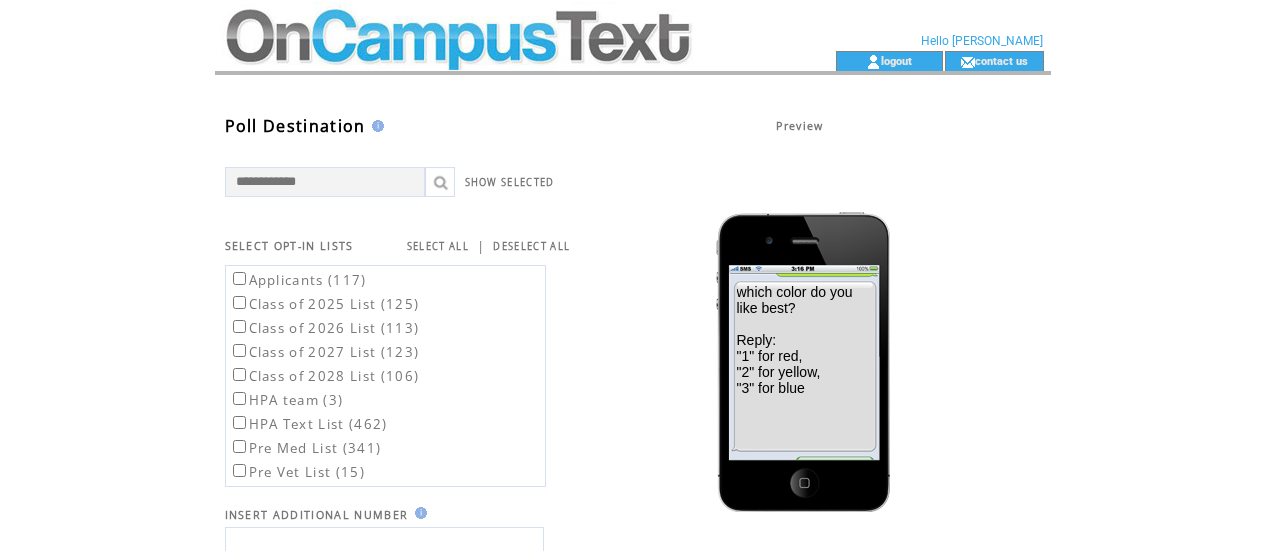 scroll, scrollTop: 0, scrollLeft: 0, axis: both 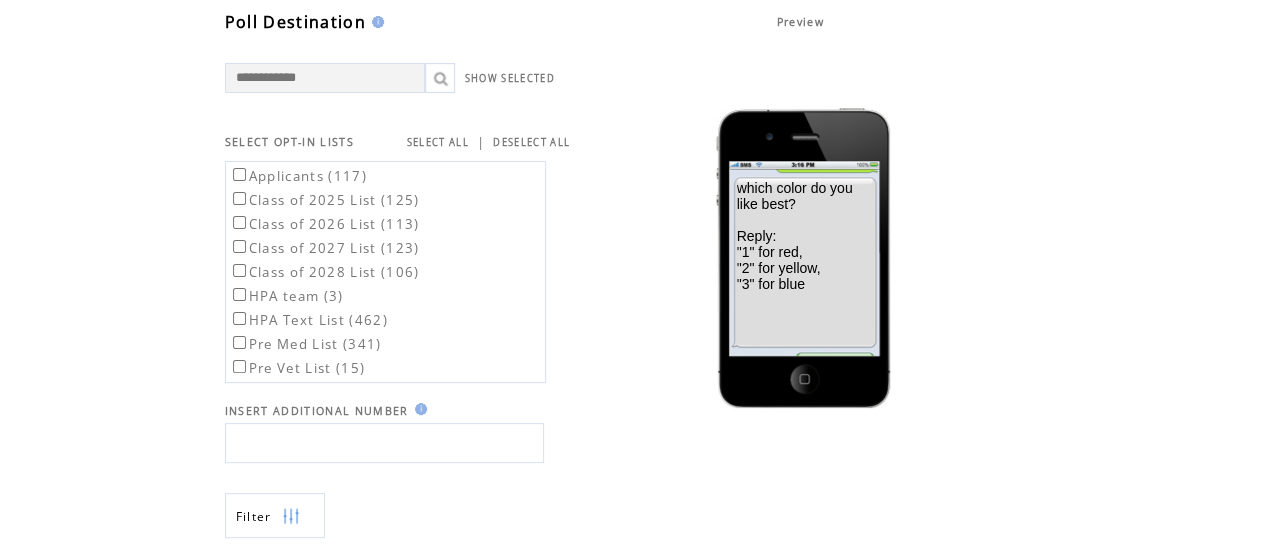 click at bounding box center [384, 443] 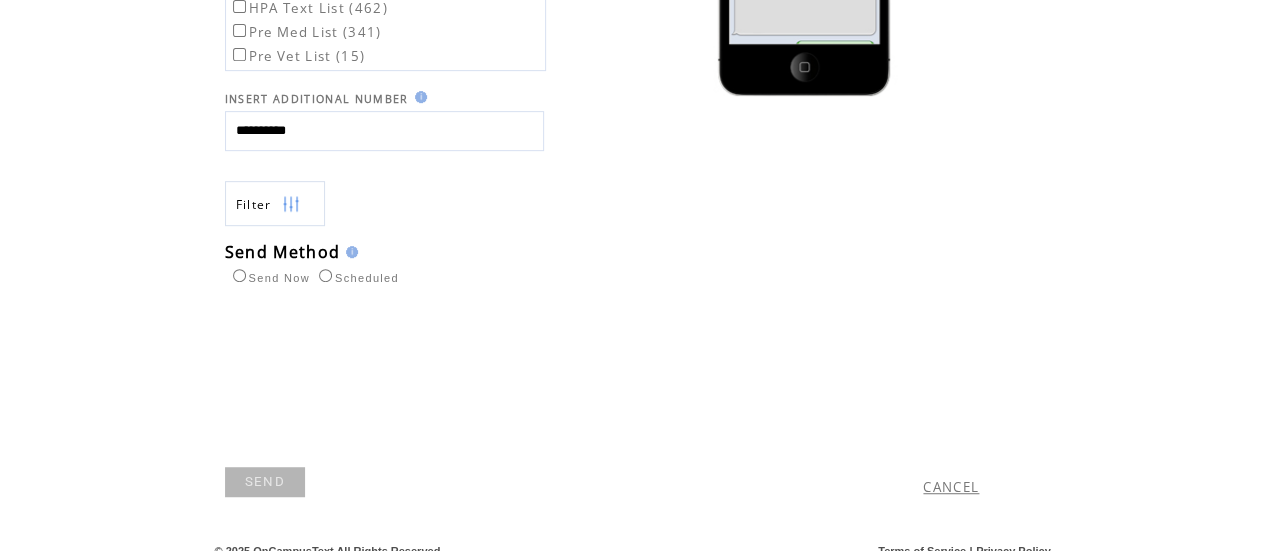 scroll, scrollTop: 431, scrollLeft: 0, axis: vertical 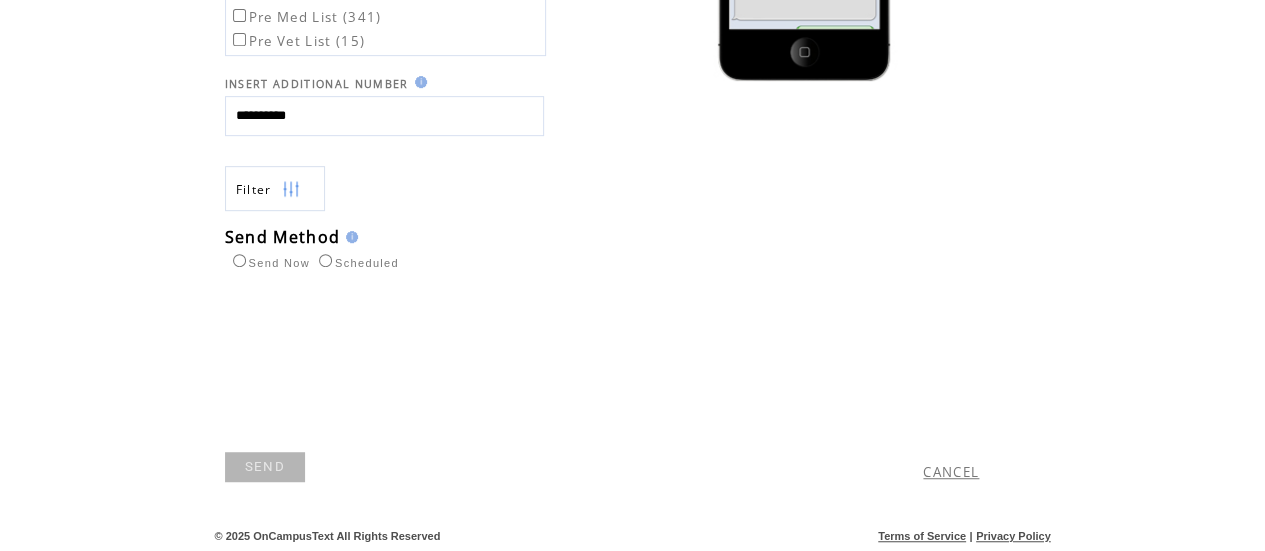 type on "**********" 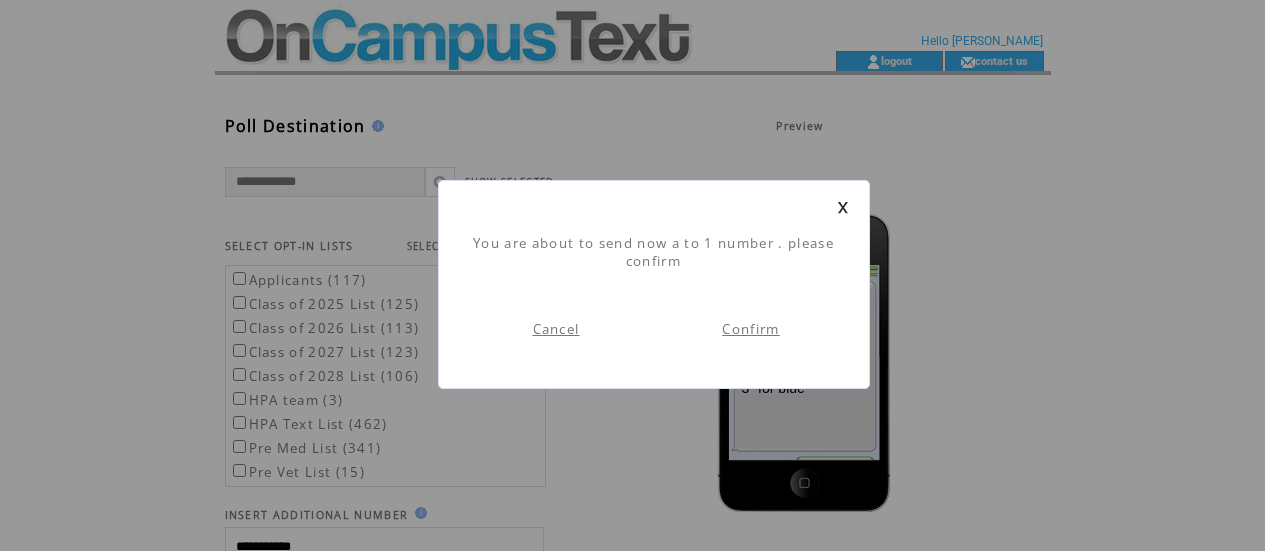 scroll, scrollTop: 1, scrollLeft: 0, axis: vertical 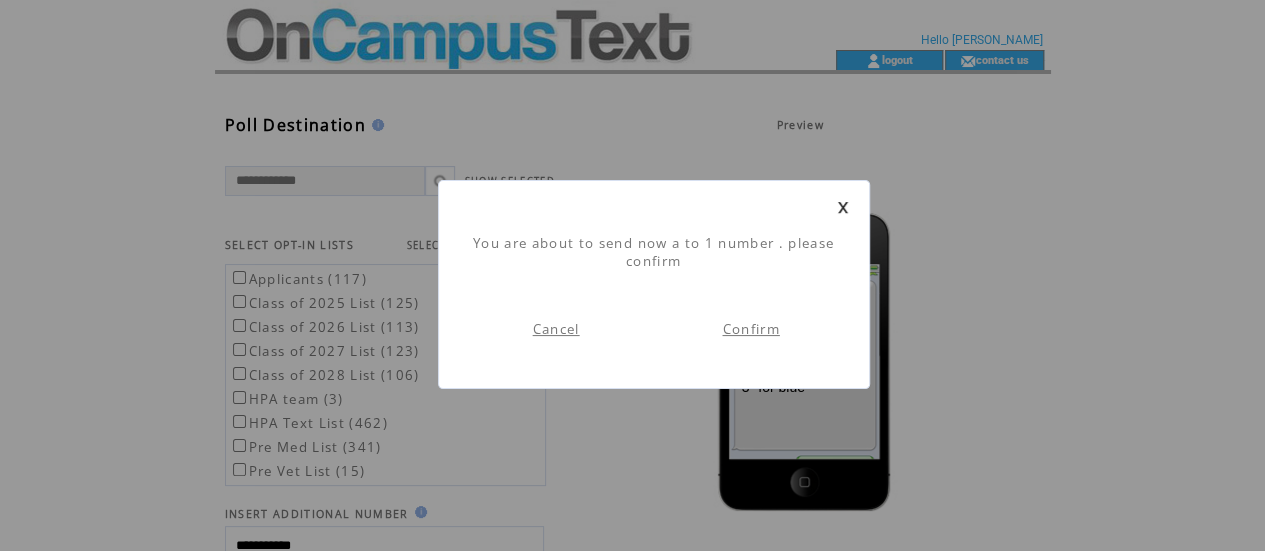 click on "Confirm" at bounding box center [750, 329] 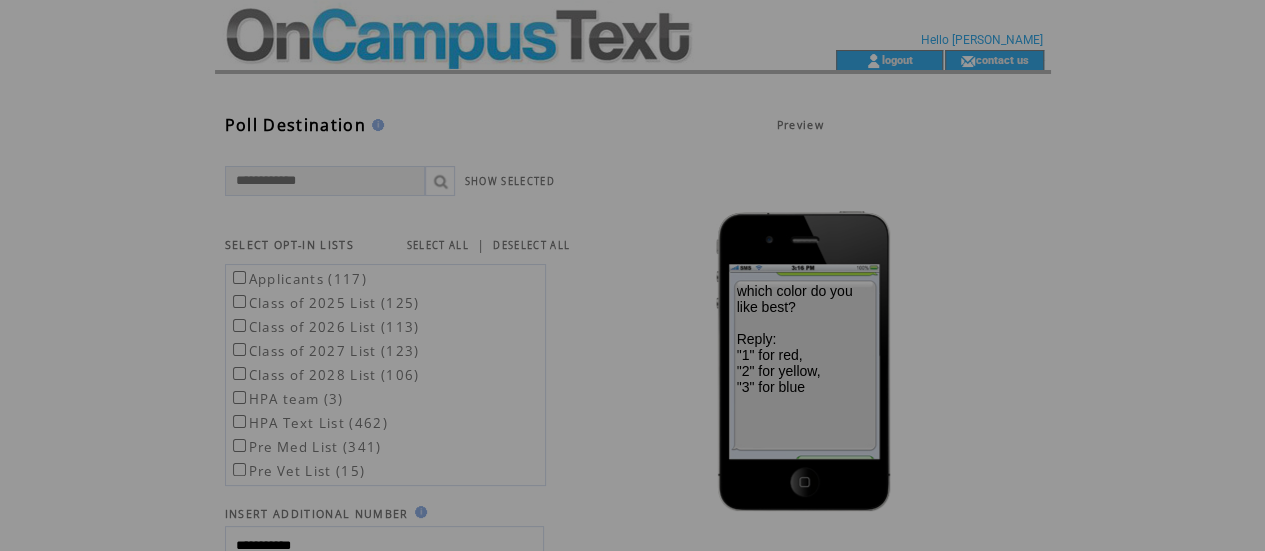 scroll, scrollTop: 0, scrollLeft: 0, axis: both 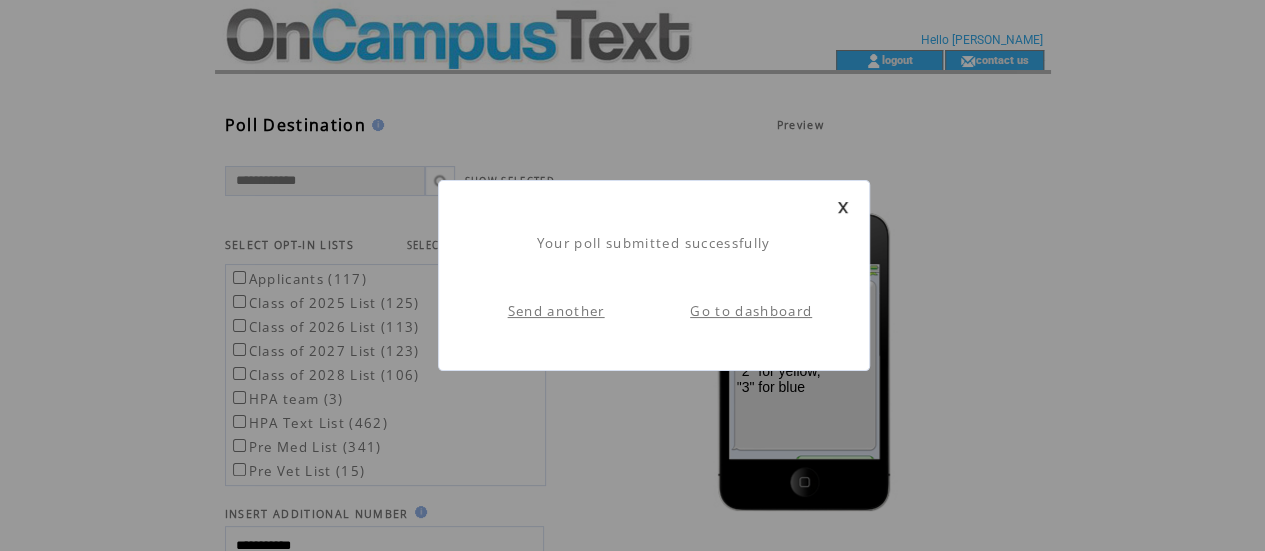 click on "Go to dashboard" at bounding box center (751, 311) 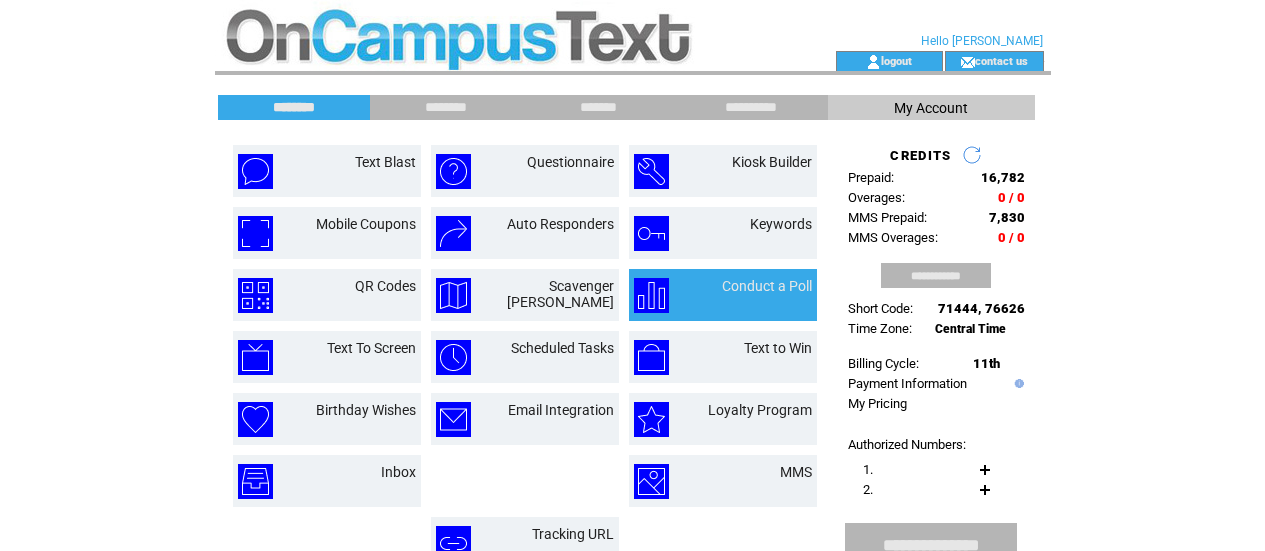 scroll, scrollTop: 0, scrollLeft: 0, axis: both 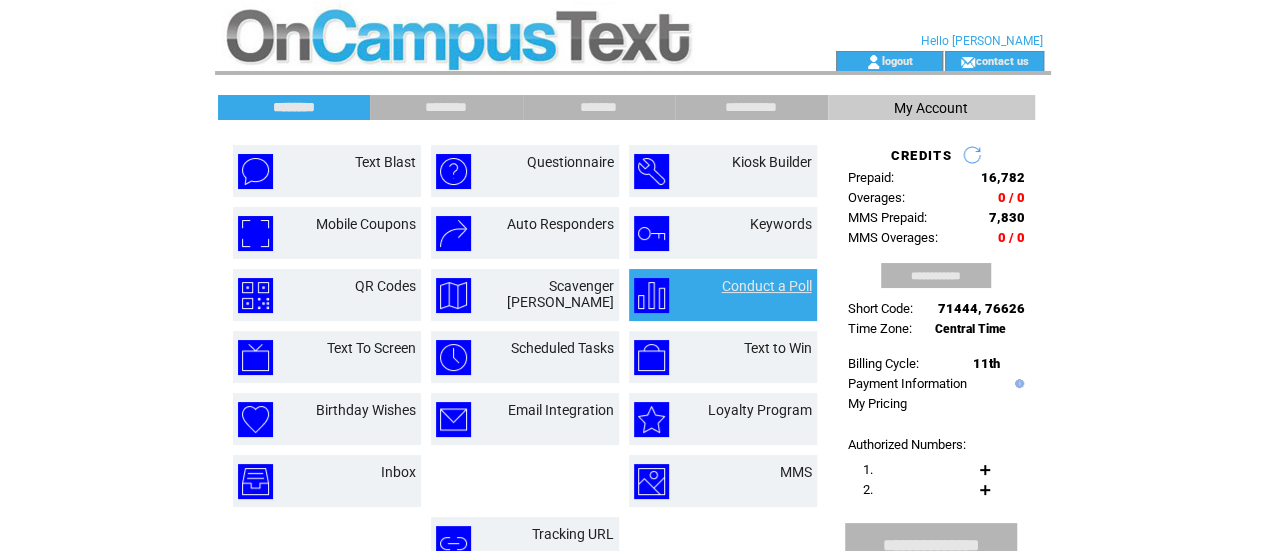 click on "Conduct a Poll" at bounding box center (767, 286) 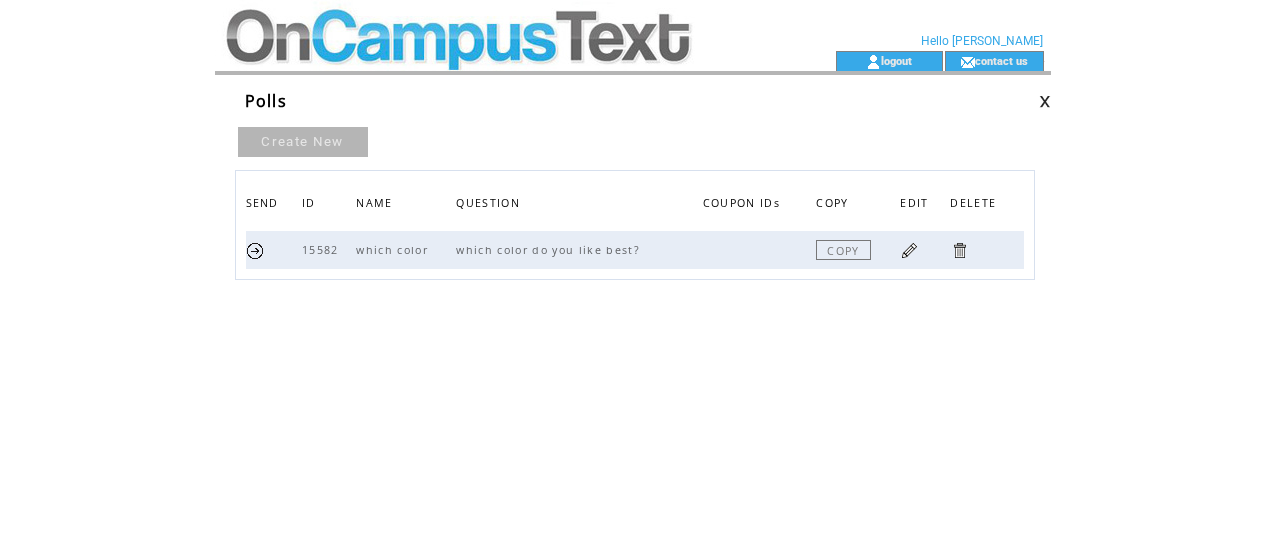 scroll, scrollTop: 0, scrollLeft: 0, axis: both 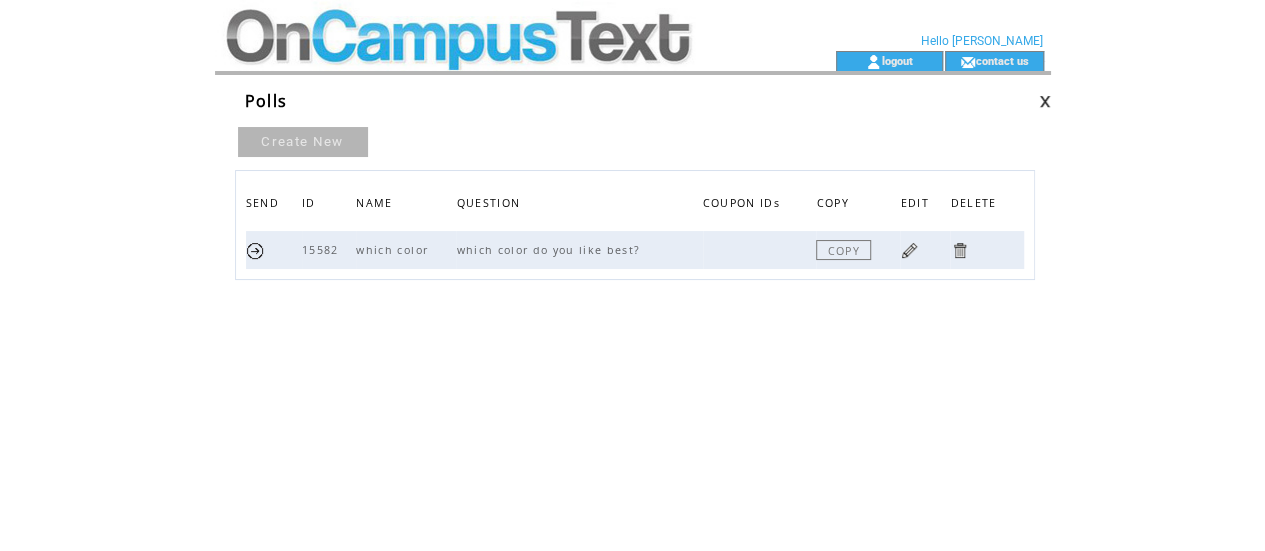 click on "which color" at bounding box center (406, 250) 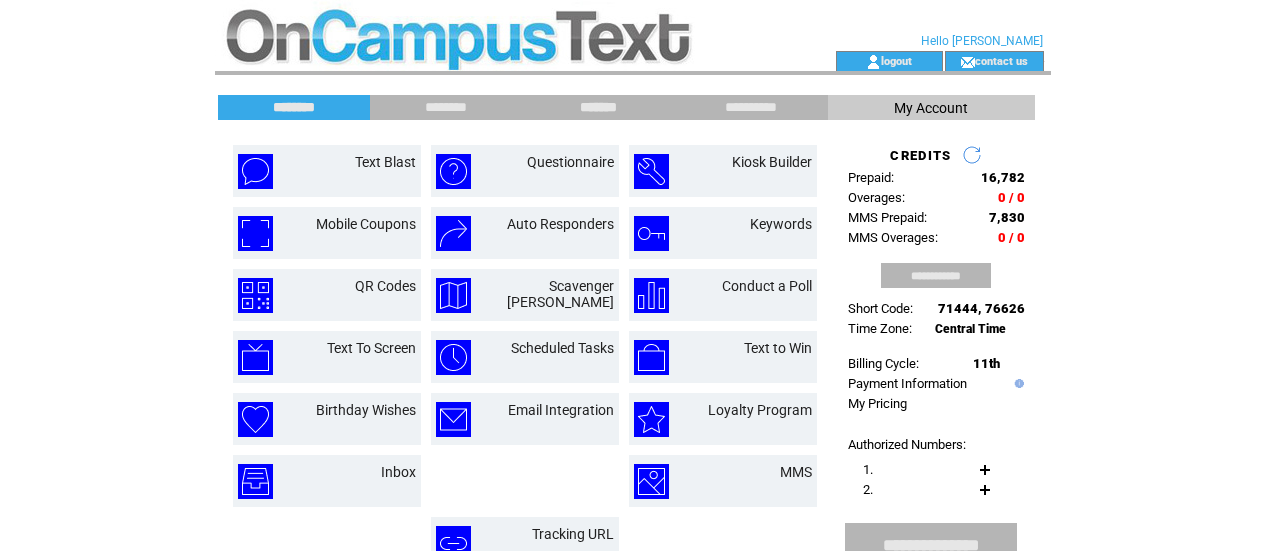 scroll, scrollTop: 0, scrollLeft: 0, axis: both 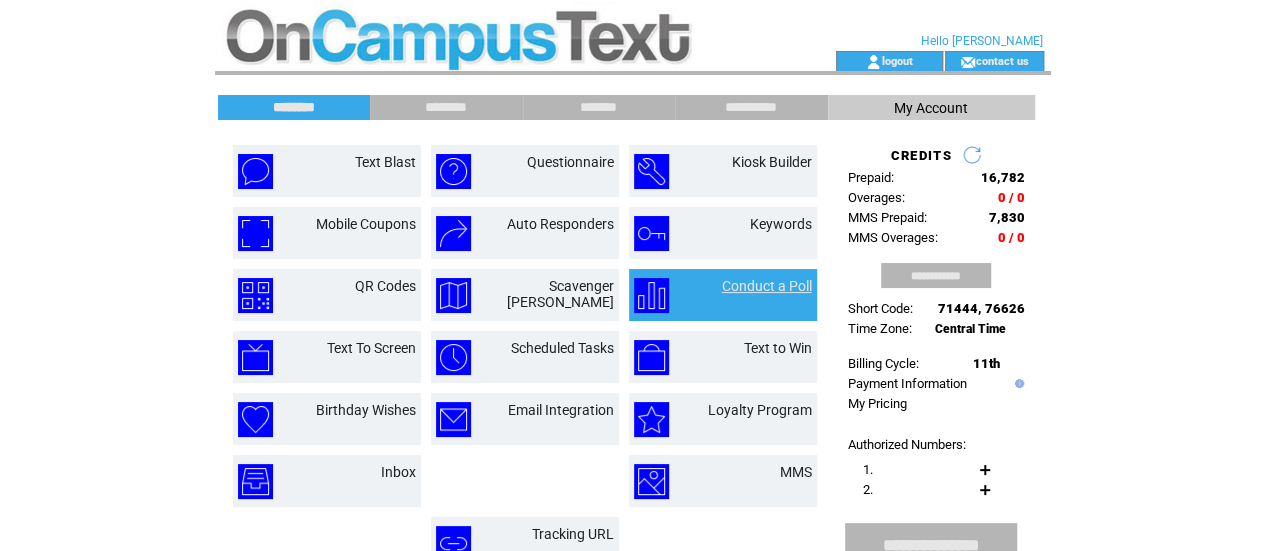 click on "Conduct a Poll" at bounding box center [767, 286] 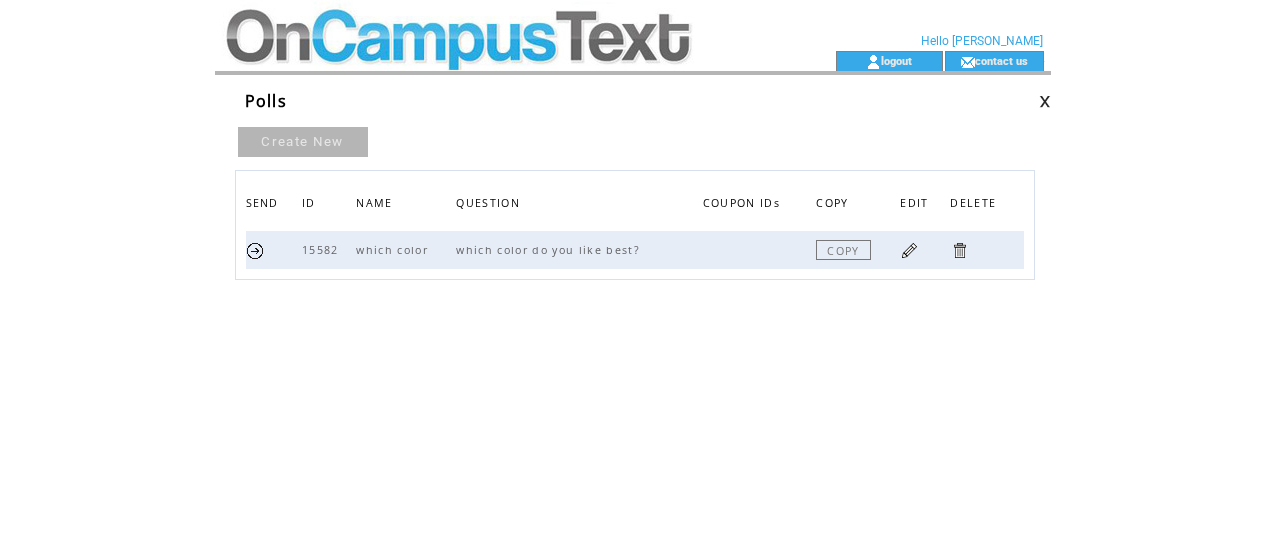 scroll, scrollTop: 0, scrollLeft: 0, axis: both 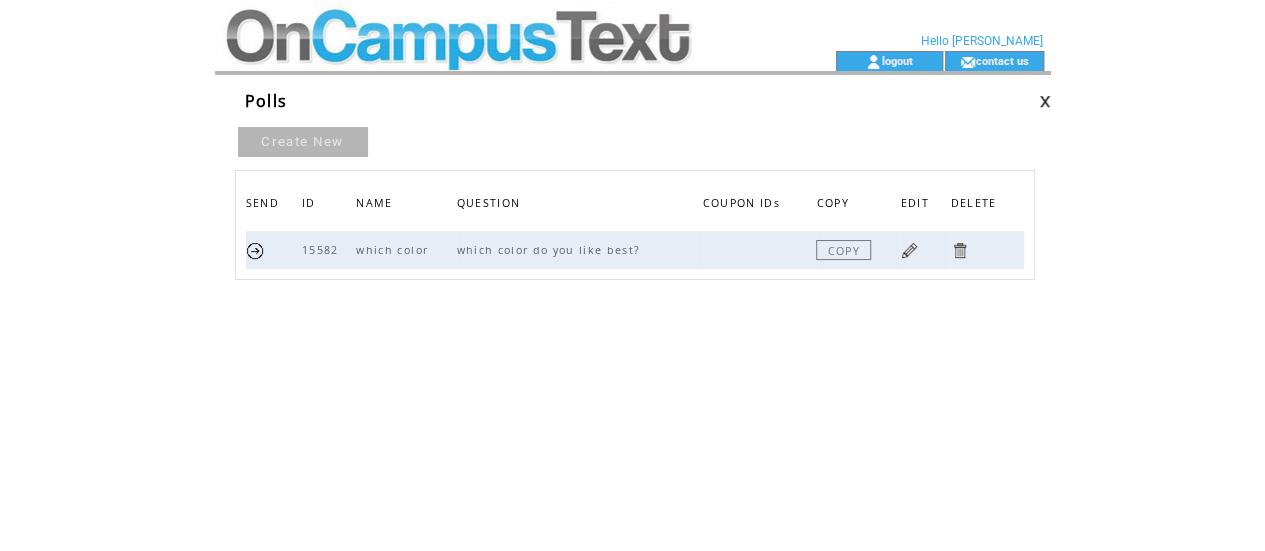 click at bounding box center (760, 250) 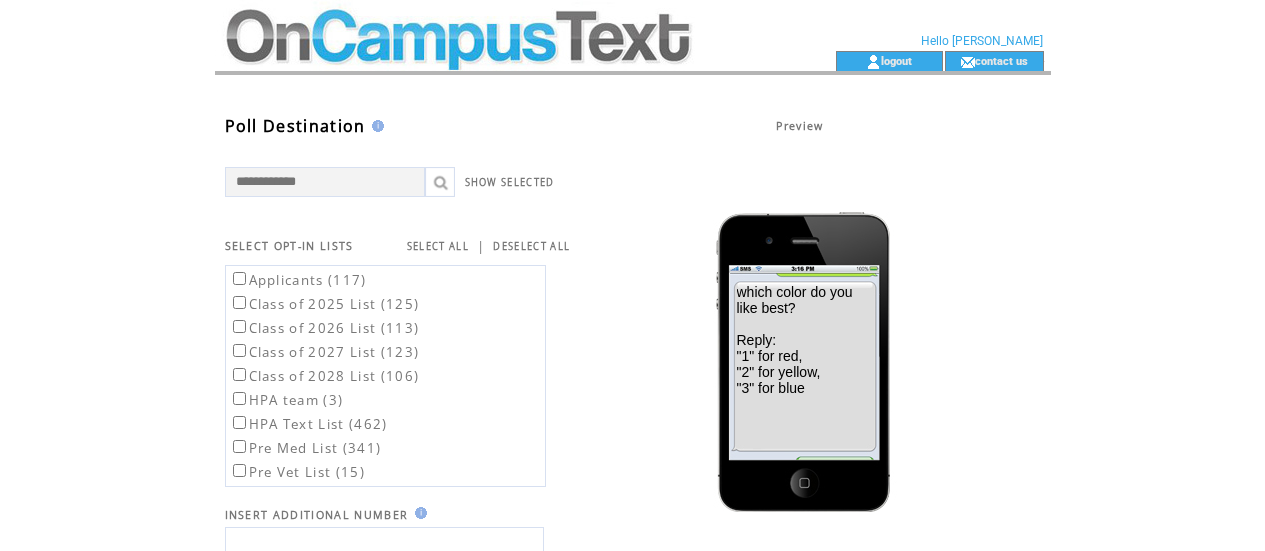 scroll, scrollTop: 0, scrollLeft: 0, axis: both 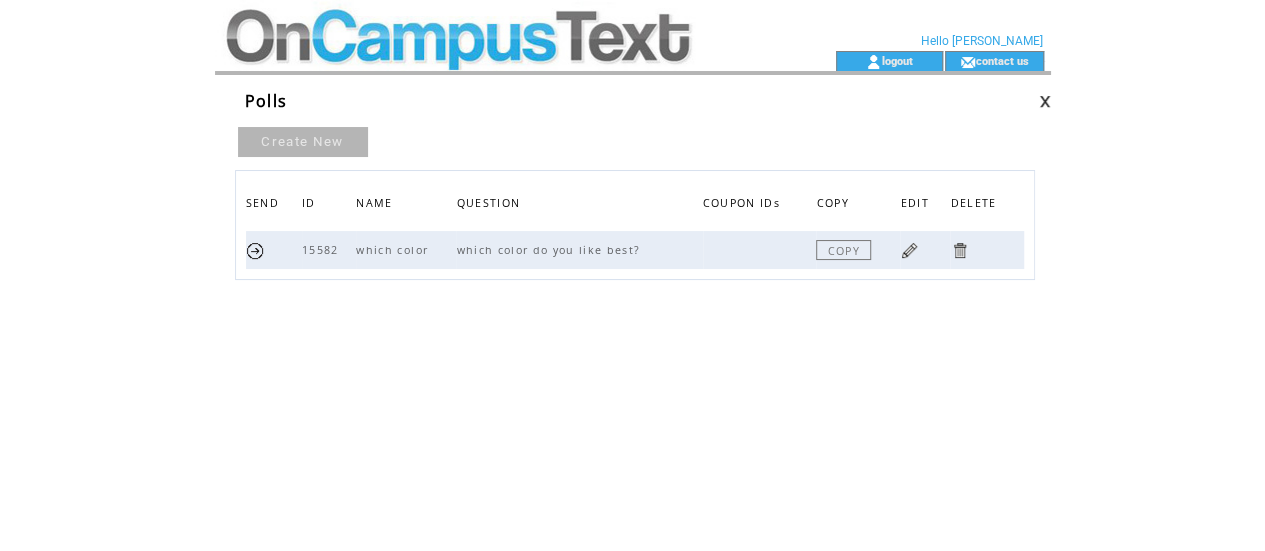 click at bounding box center [489, 25] 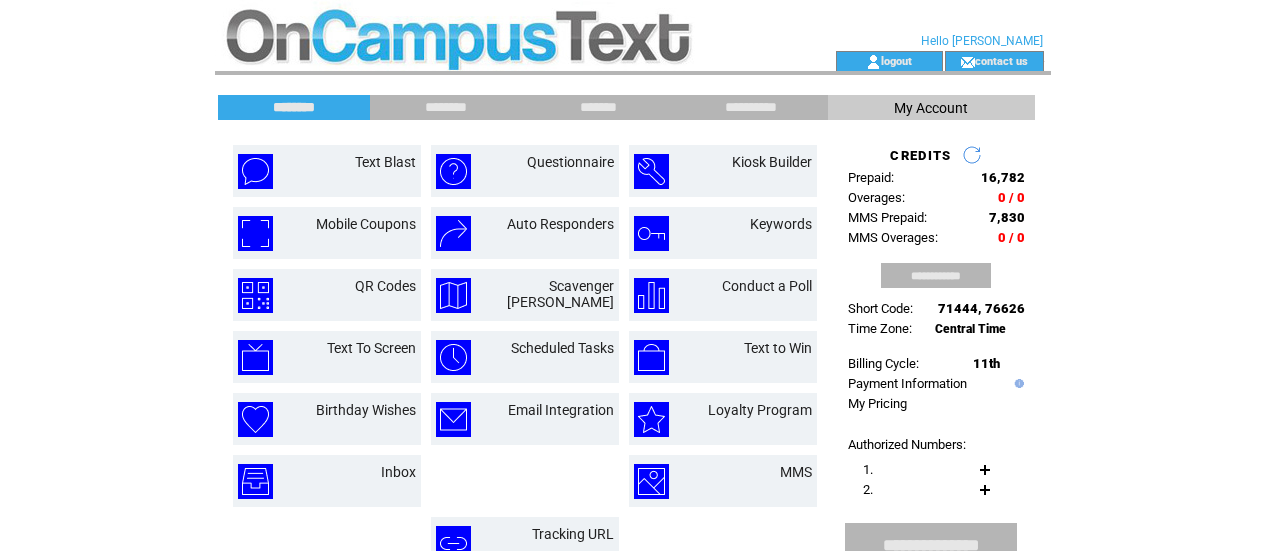 scroll, scrollTop: 0, scrollLeft: 0, axis: both 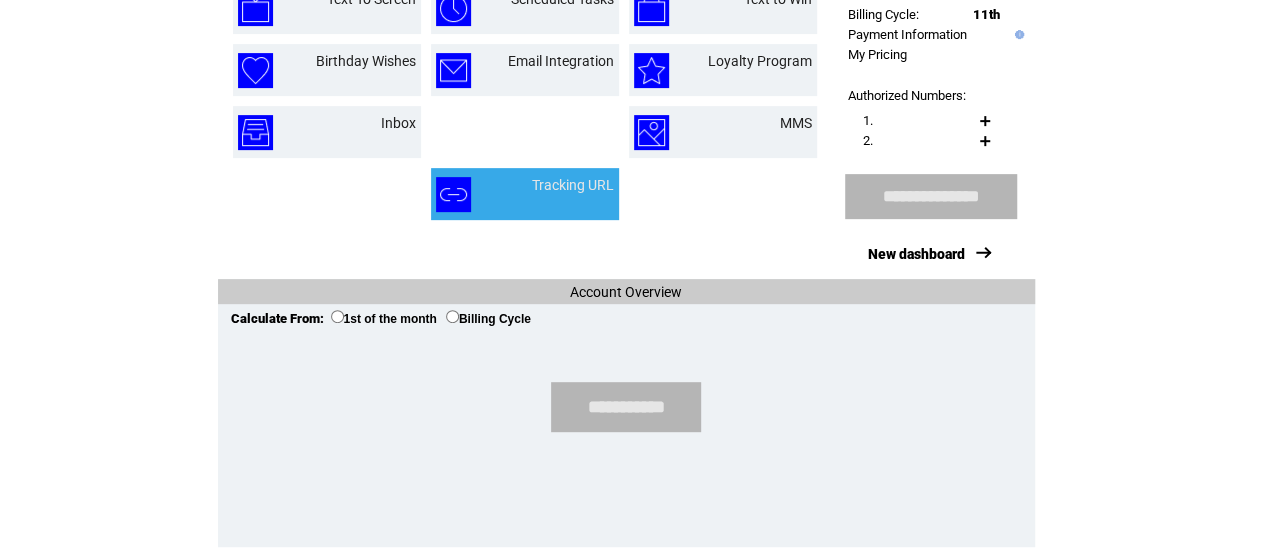 click at bounding box center [573, 196] 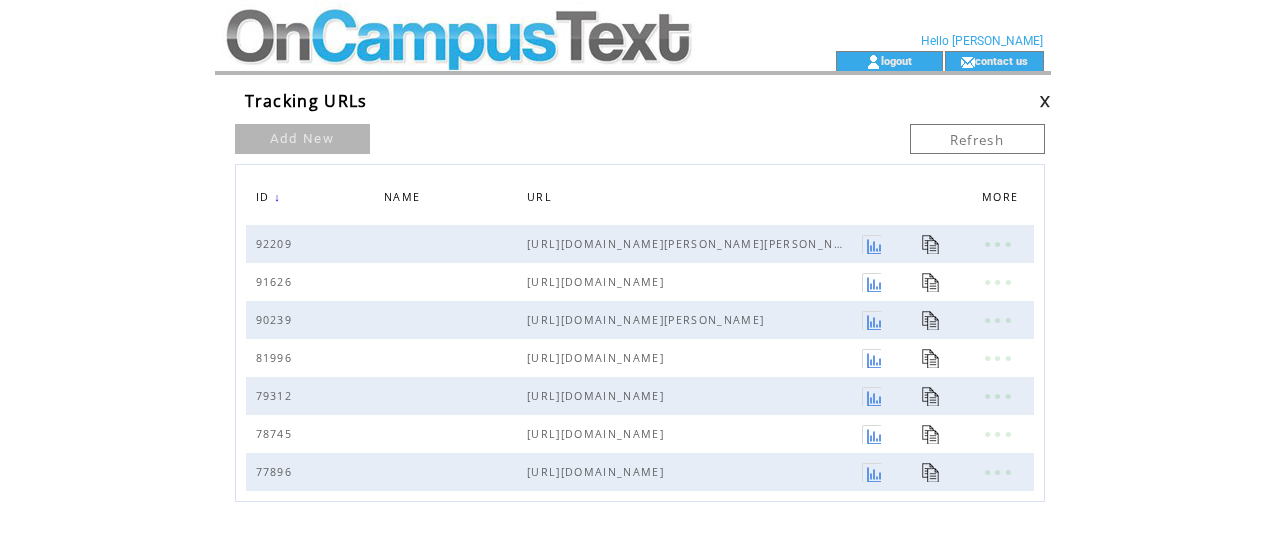 scroll, scrollTop: 0, scrollLeft: 0, axis: both 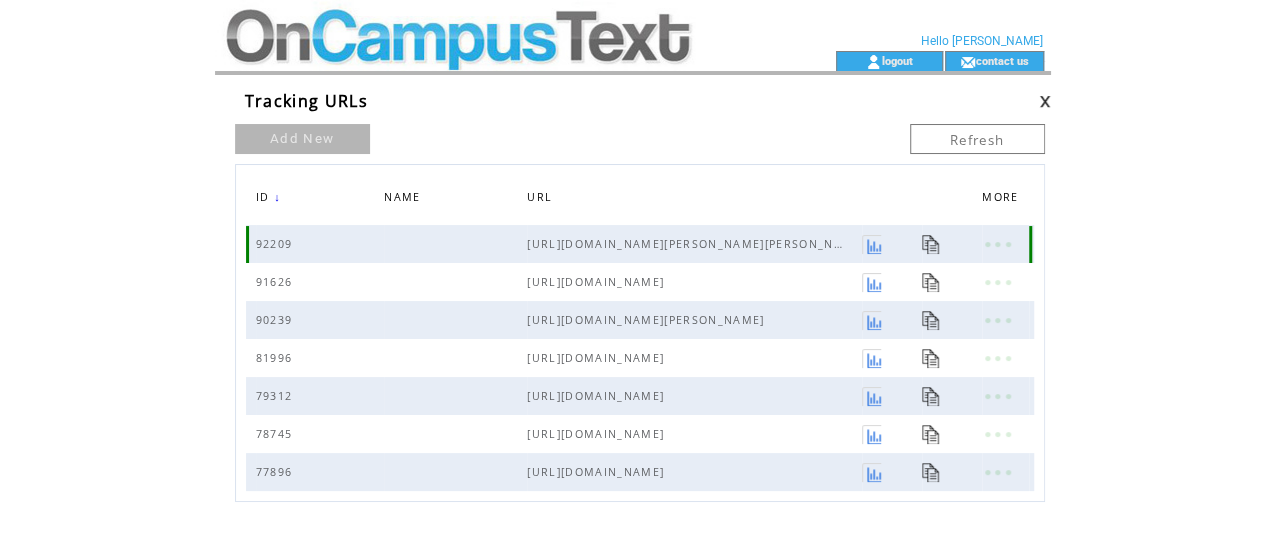 click on "[URL][DOMAIN_NAME][PERSON_NAME][PERSON_NAME]" at bounding box center [694, 244] 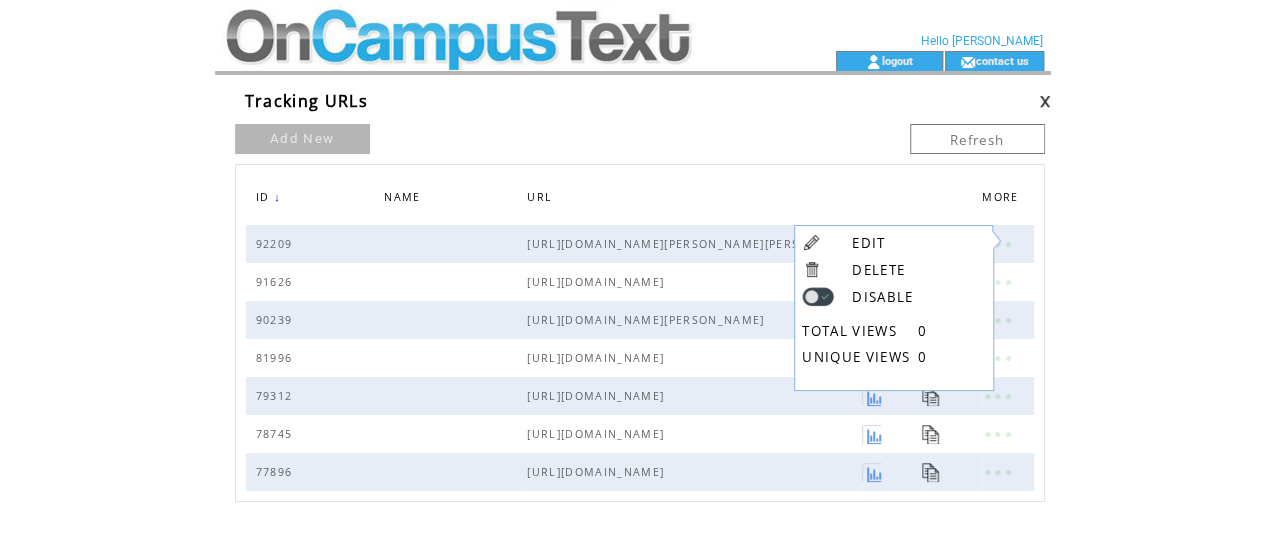 click on "DELETE" at bounding box center [878, 270] 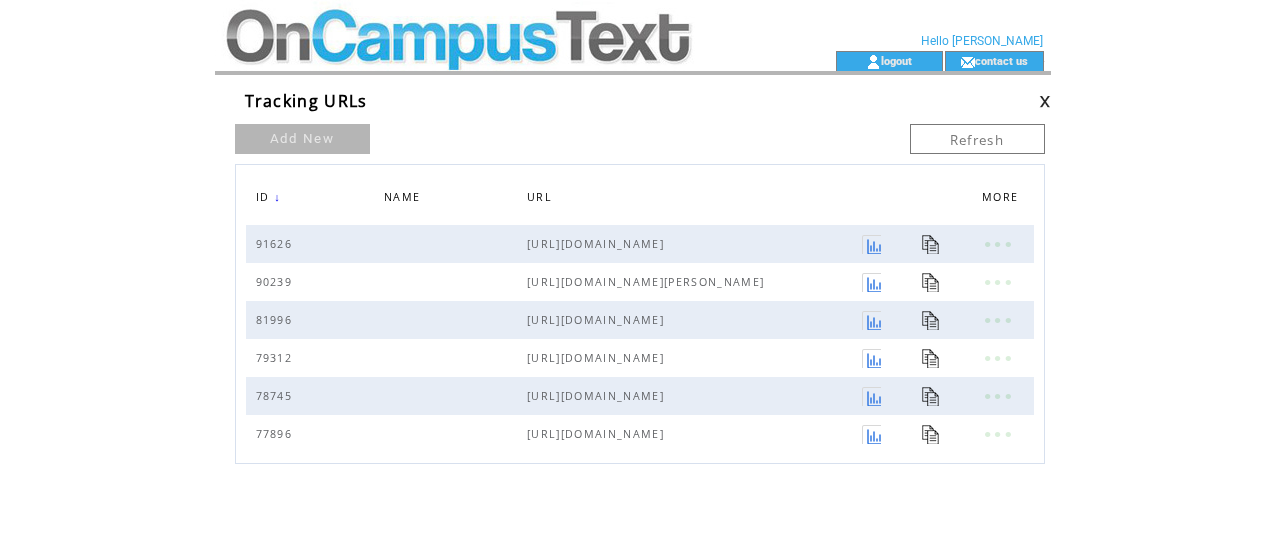 scroll, scrollTop: 0, scrollLeft: 0, axis: both 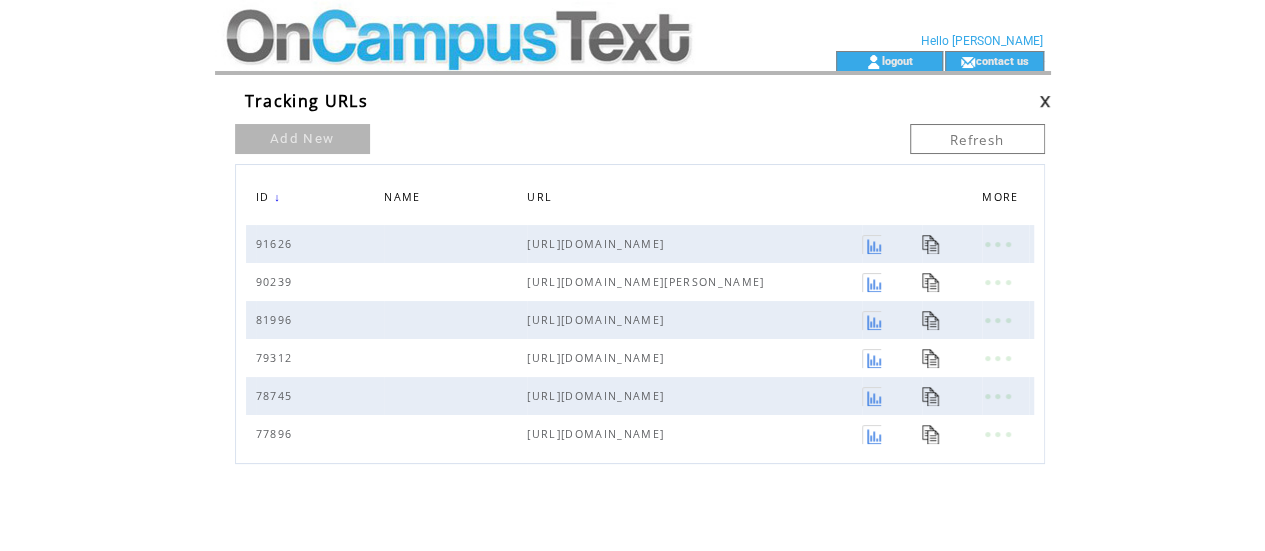 click at bounding box center [489, 25] 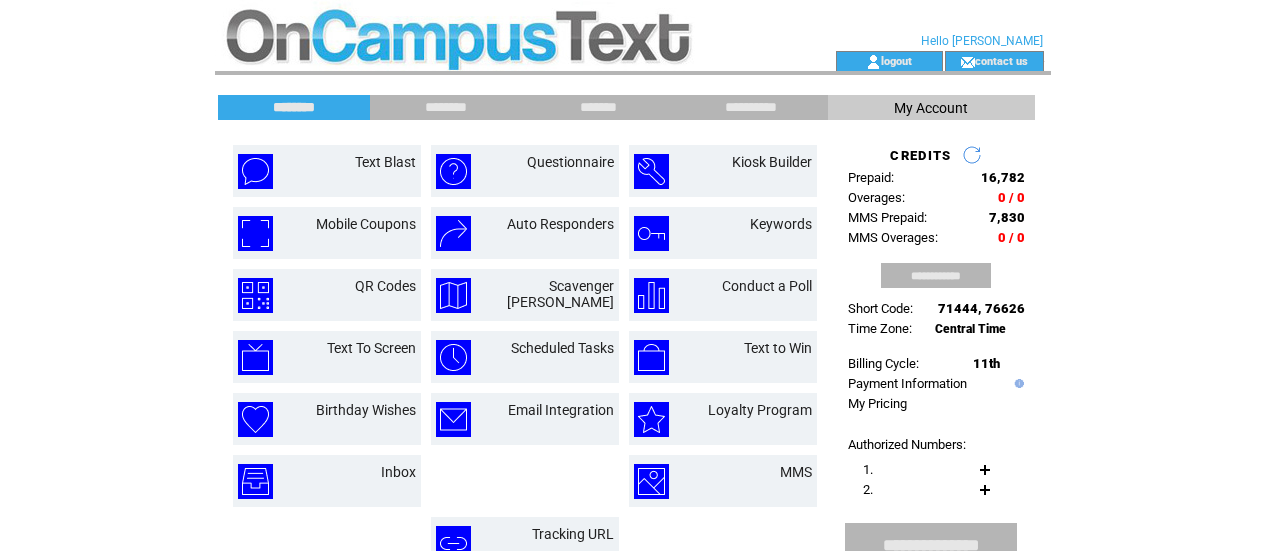 scroll, scrollTop: 0, scrollLeft: 0, axis: both 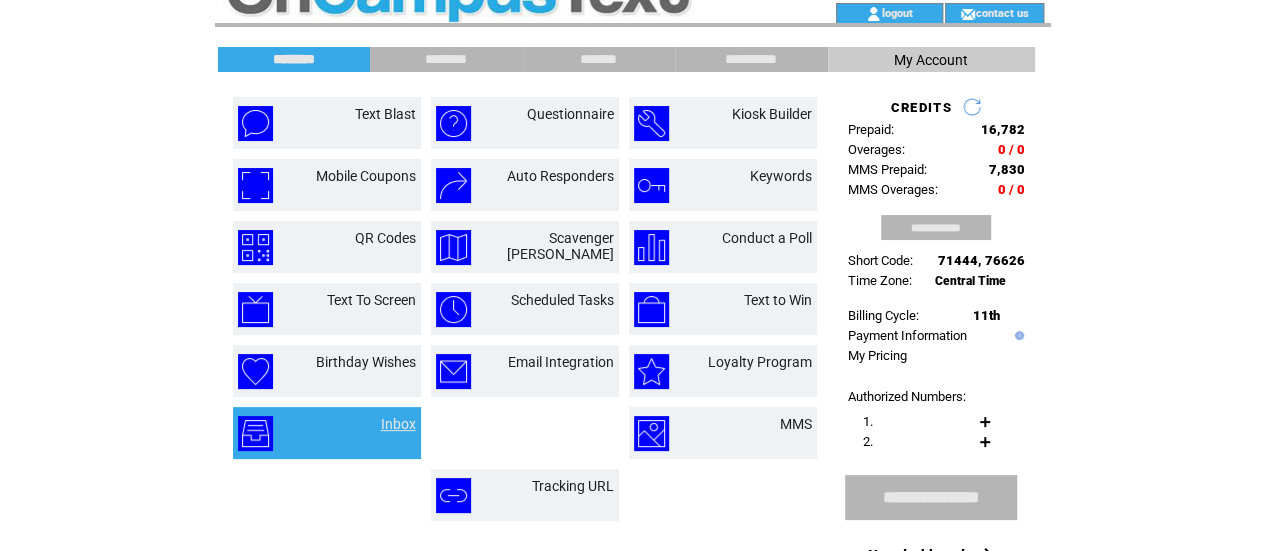 click on "Inbox" at bounding box center (398, 424) 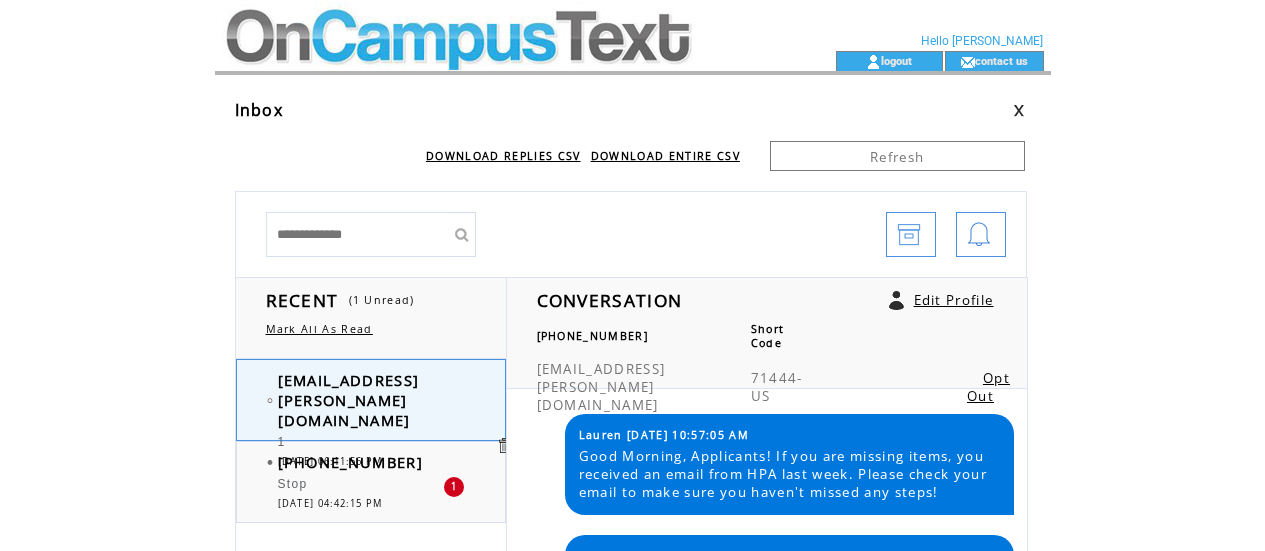 scroll, scrollTop: 0, scrollLeft: 0, axis: both 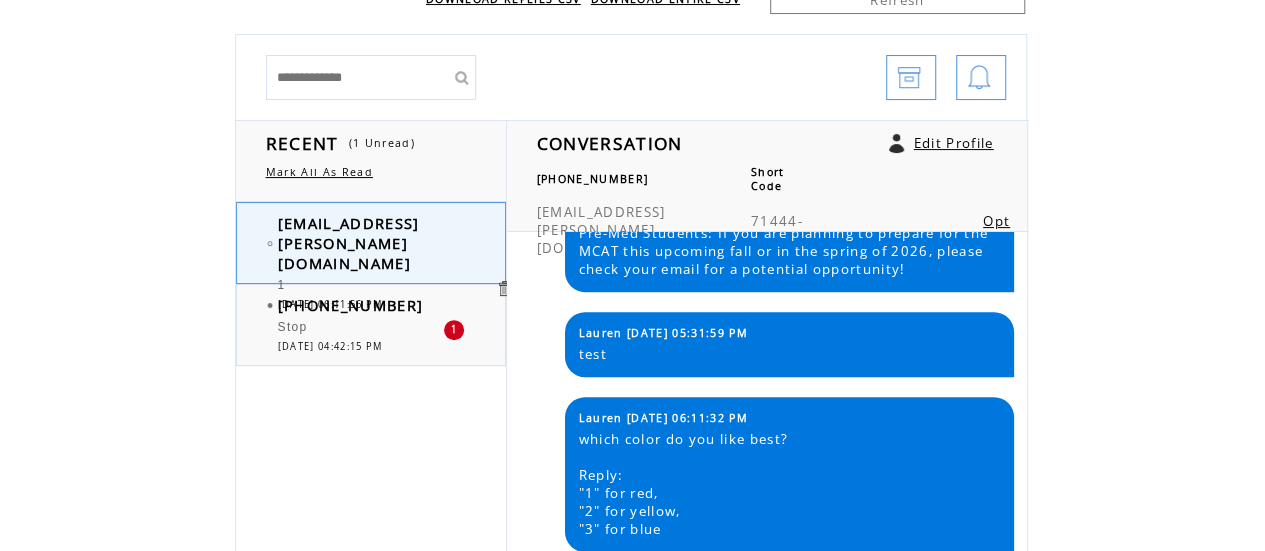 click on "[DATE] 04:42:15 PM" at bounding box center [330, 346] 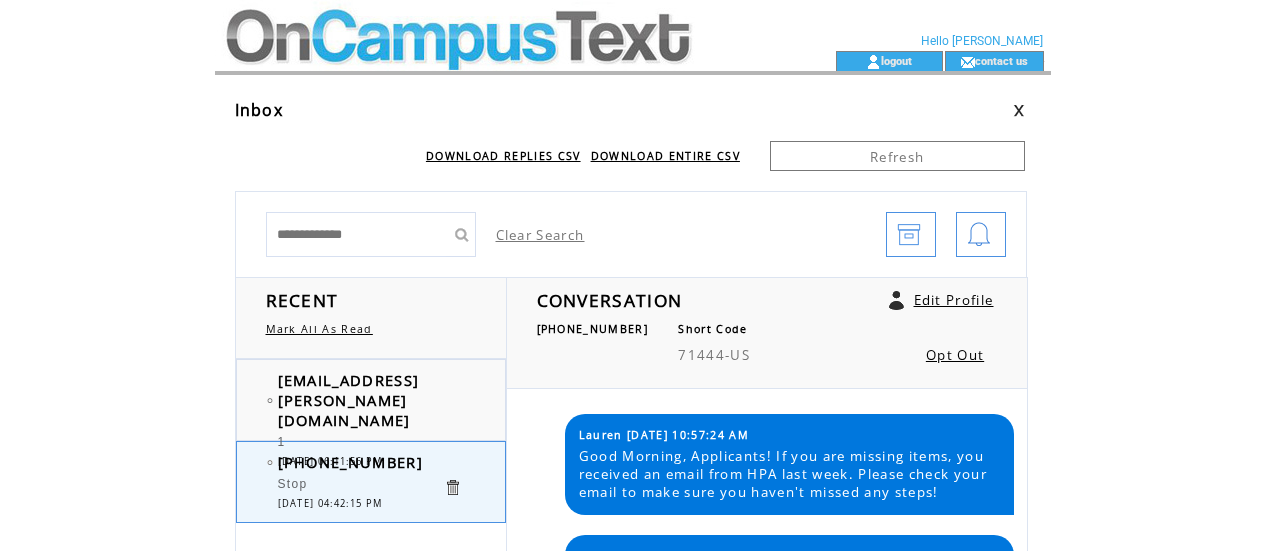 scroll, scrollTop: 0, scrollLeft: 0, axis: both 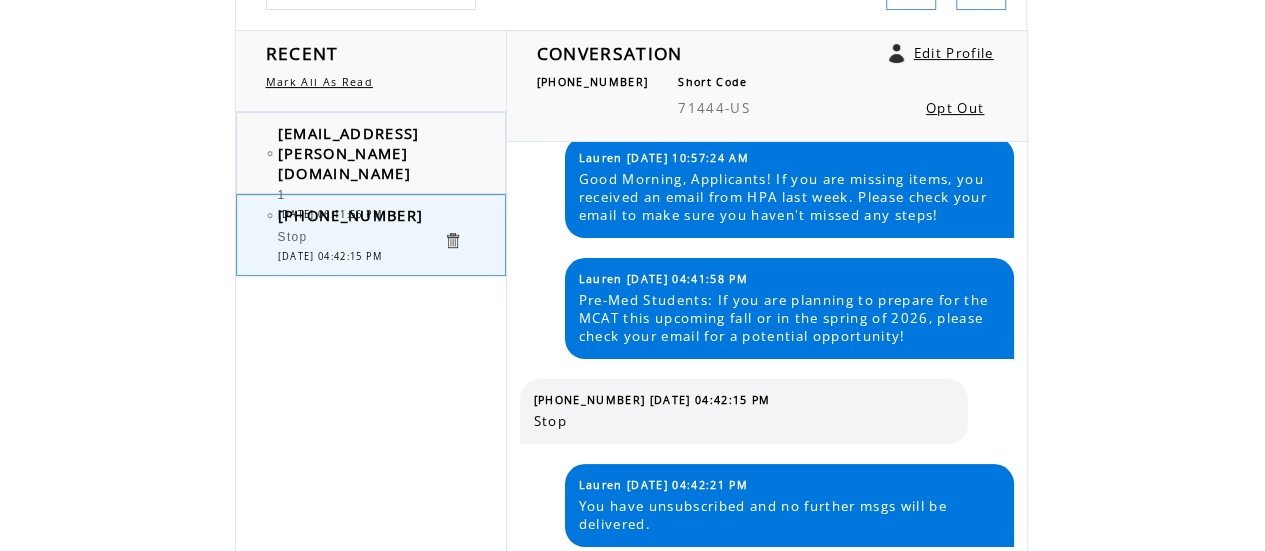 click on "[DATE] 06:11:56 PM" at bounding box center [330, 214] 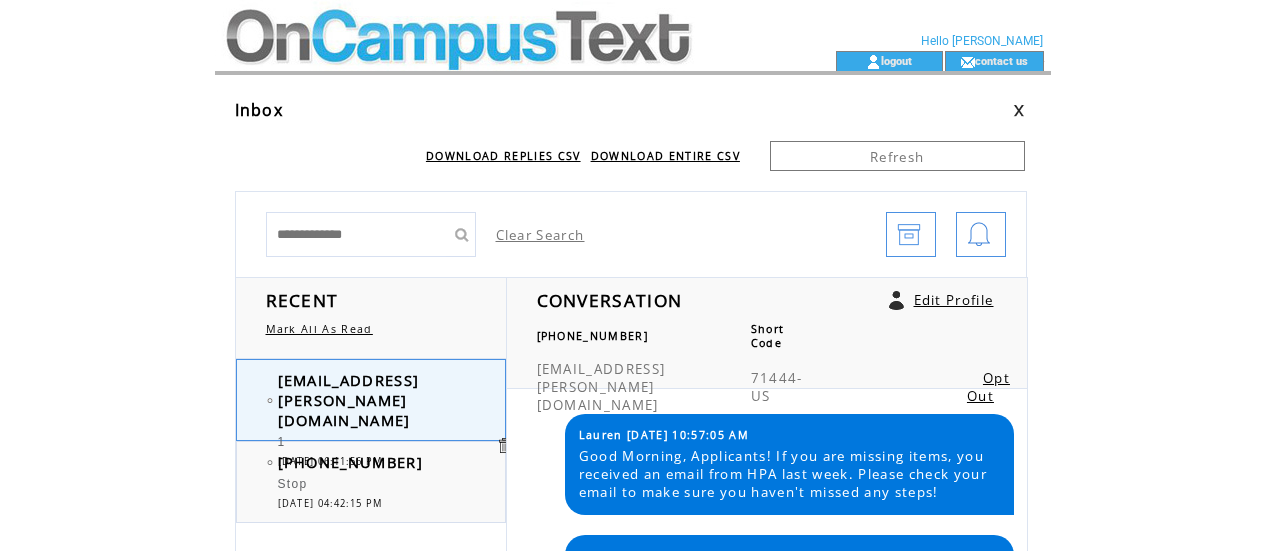 scroll, scrollTop: 0, scrollLeft: 0, axis: both 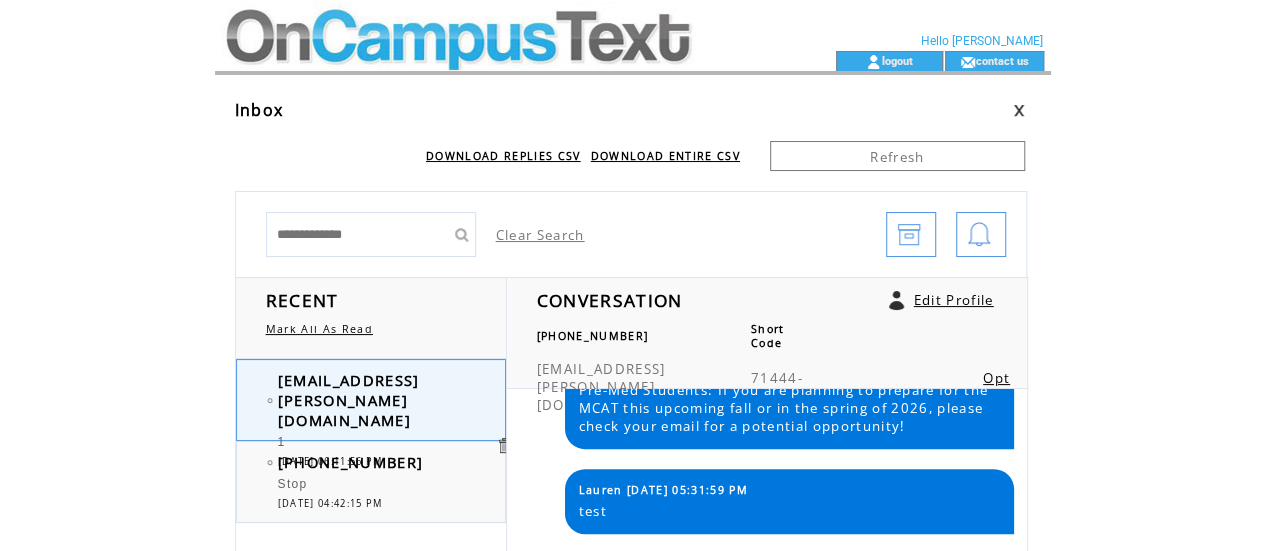click at bounding box center [489, 61] 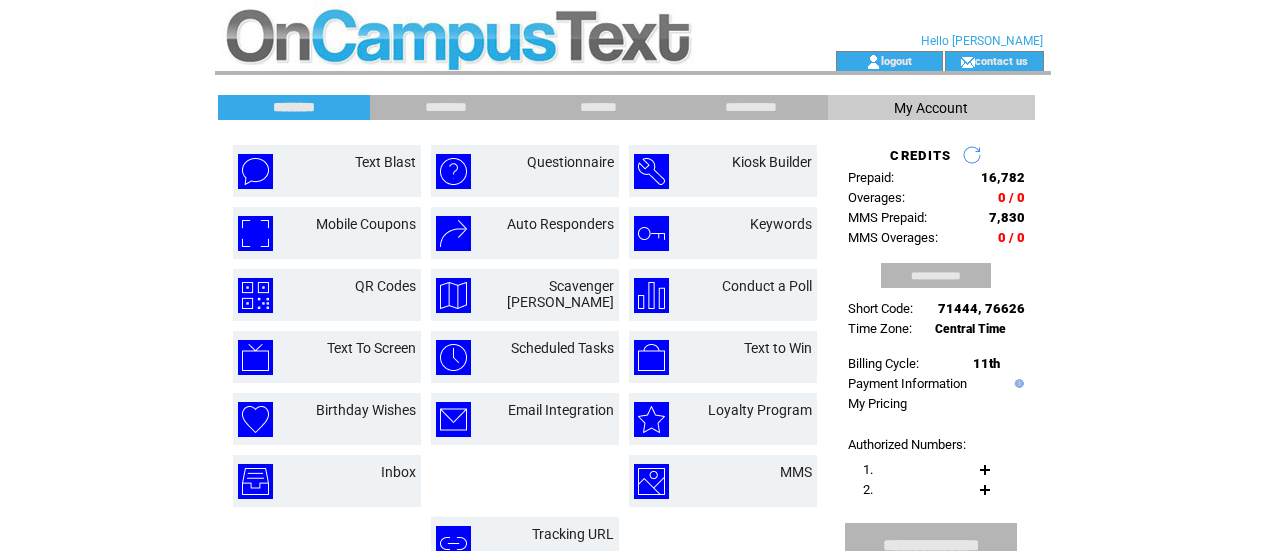 scroll, scrollTop: 0, scrollLeft: 0, axis: both 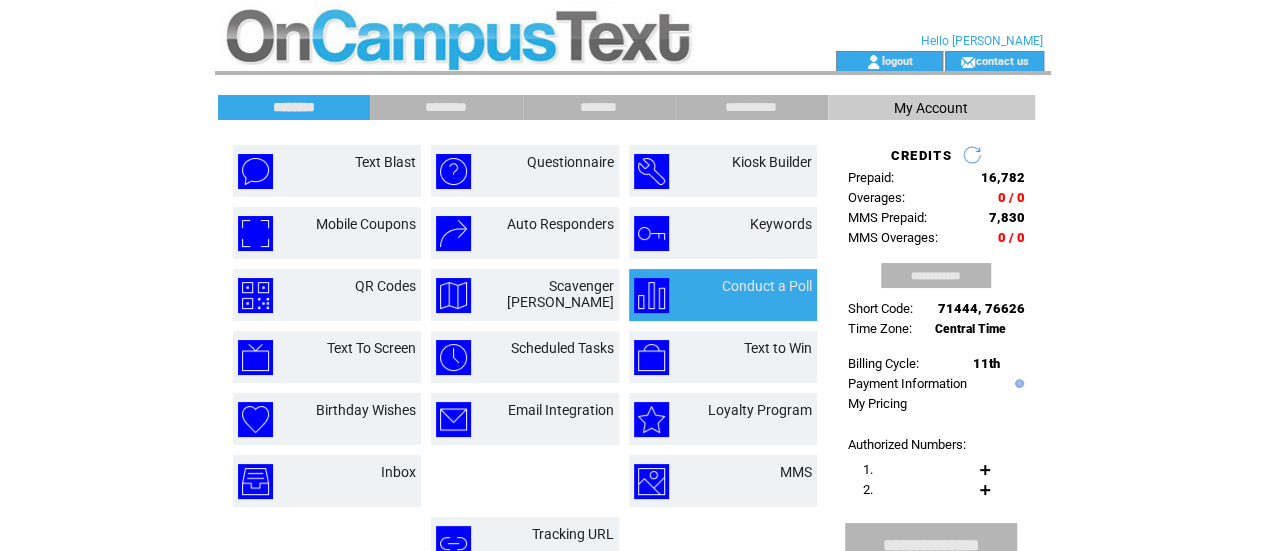 click on "Conduct a Poll" at bounding box center (749, 295) 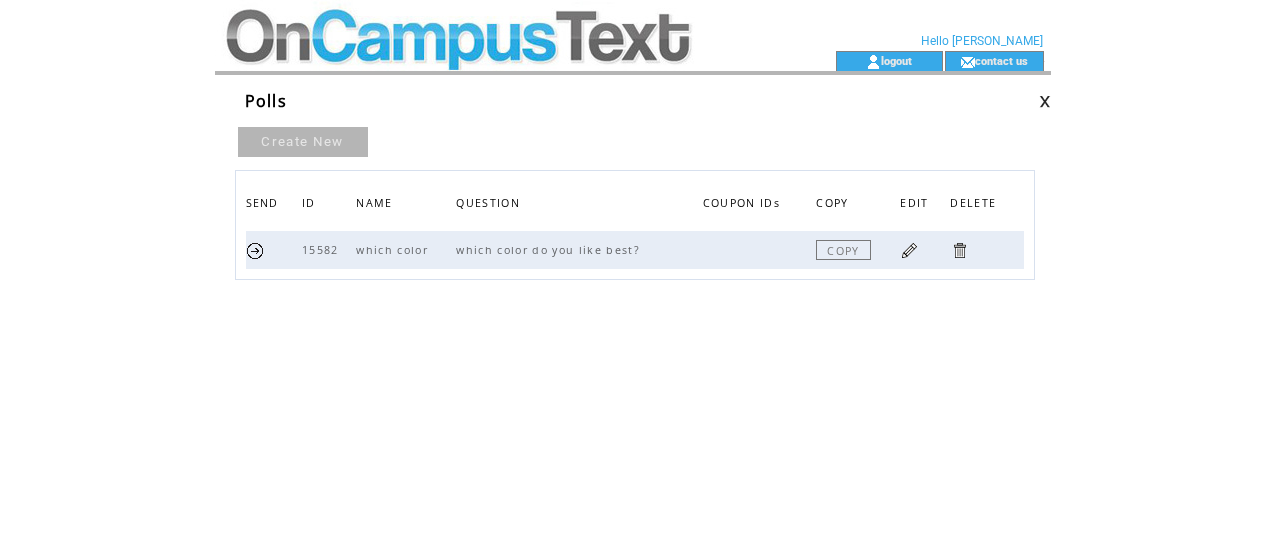 scroll, scrollTop: 0, scrollLeft: 0, axis: both 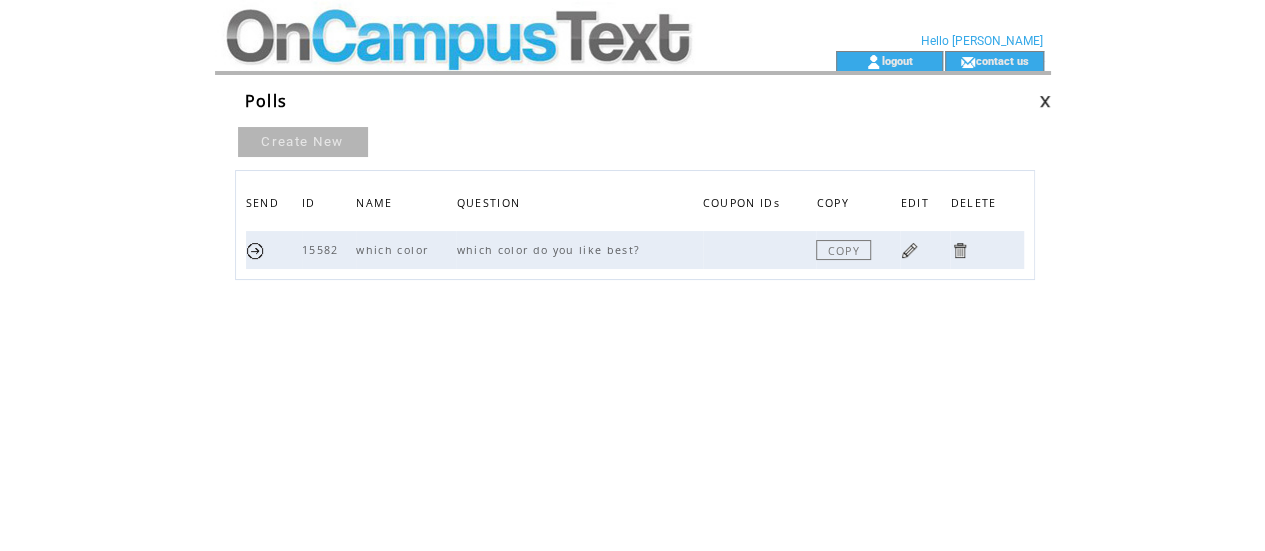 click on "Create New" at bounding box center [303, 142] 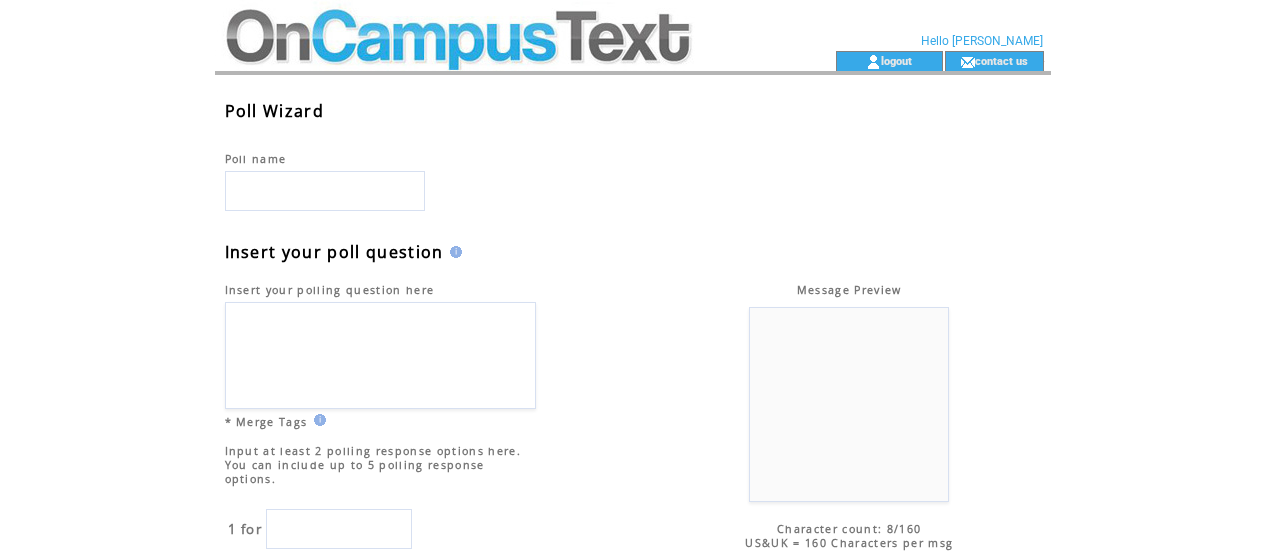 scroll, scrollTop: 0, scrollLeft: 0, axis: both 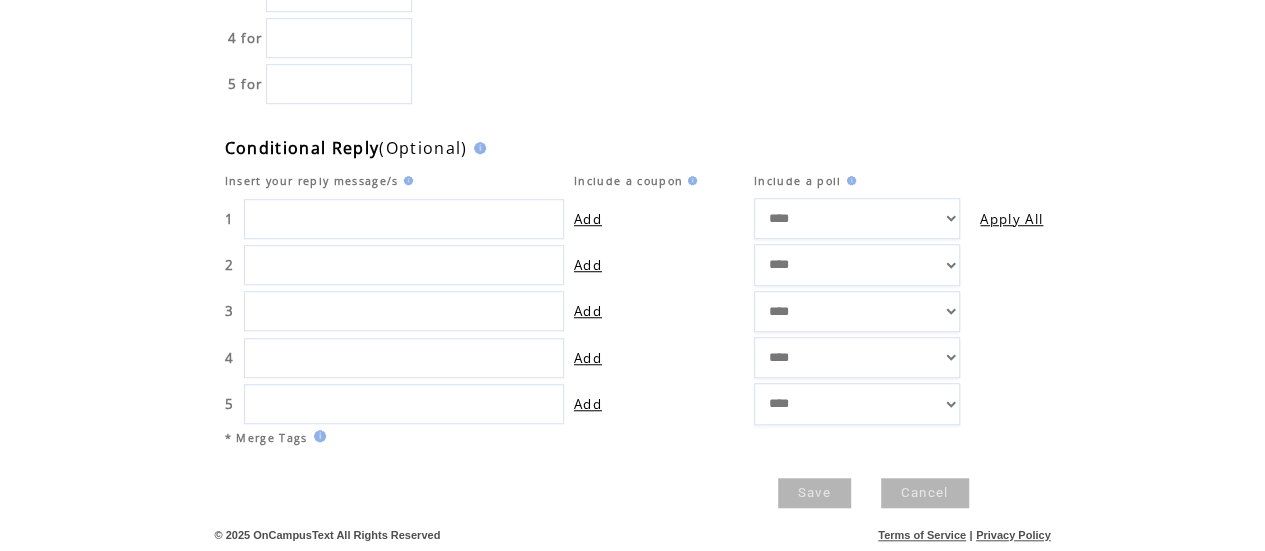 click at bounding box center [477, 148] 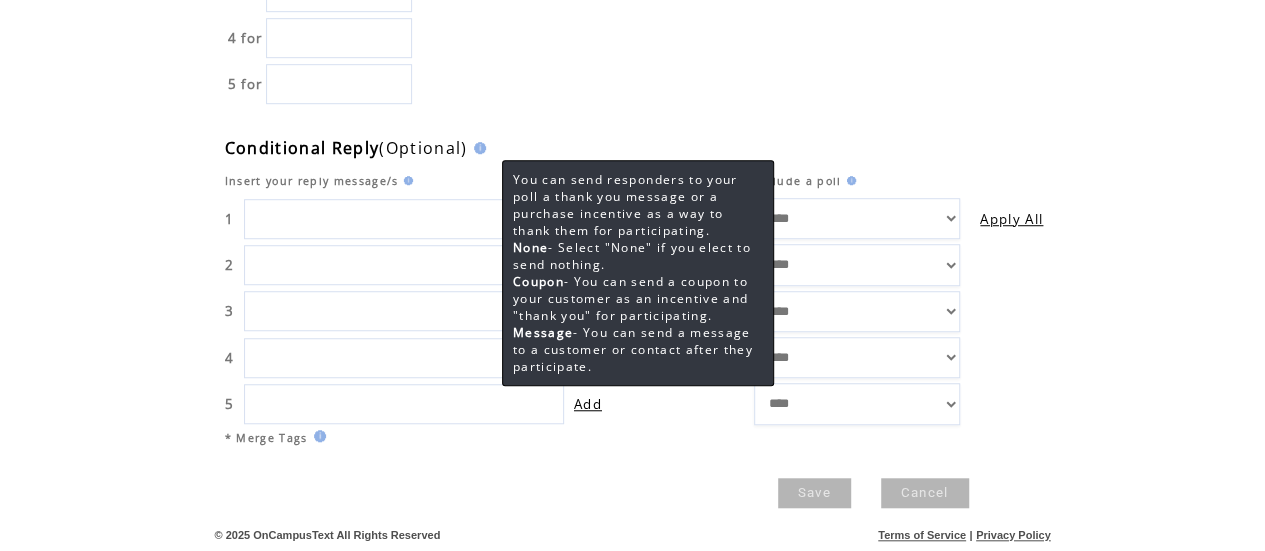 click at bounding box center [404, 219] 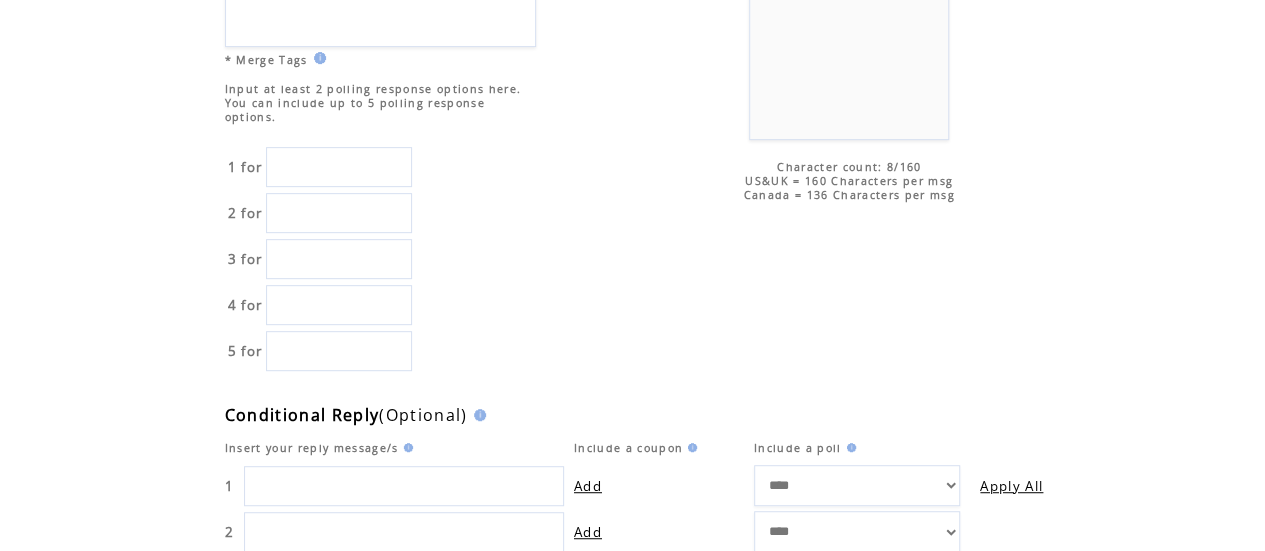 scroll, scrollTop: 293, scrollLeft: 0, axis: vertical 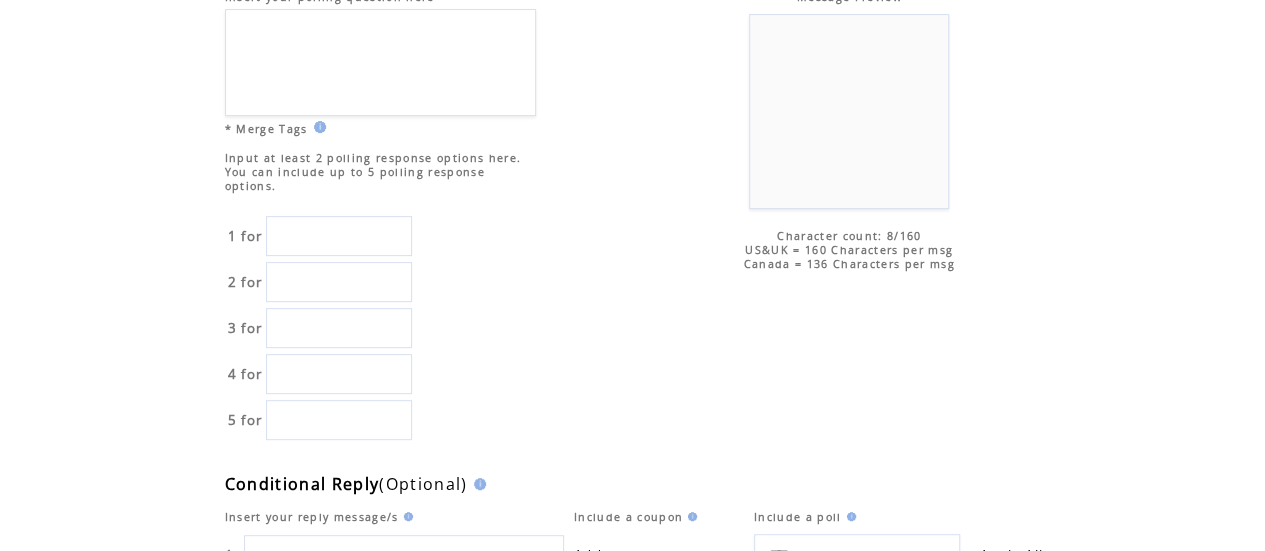 click at bounding box center (380, 62) 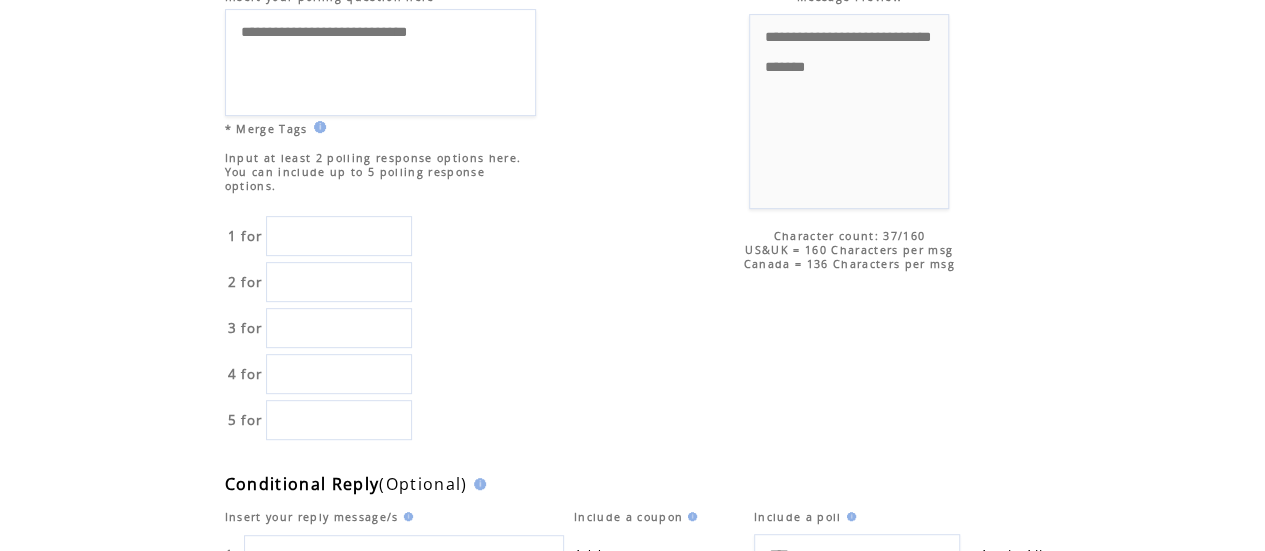 type on "**********" 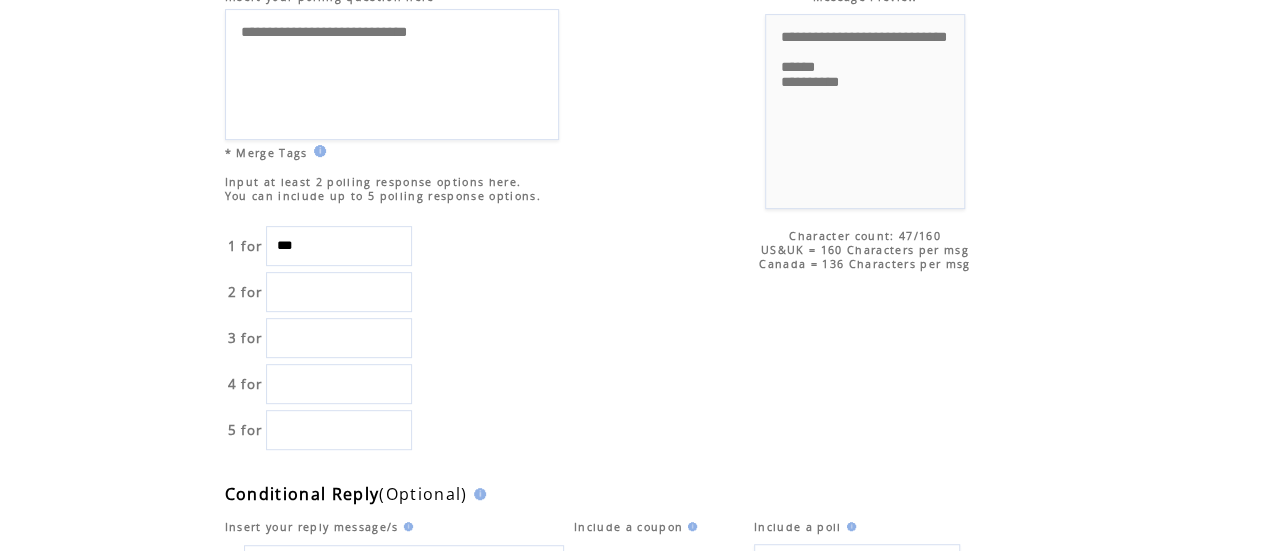 type on "***" 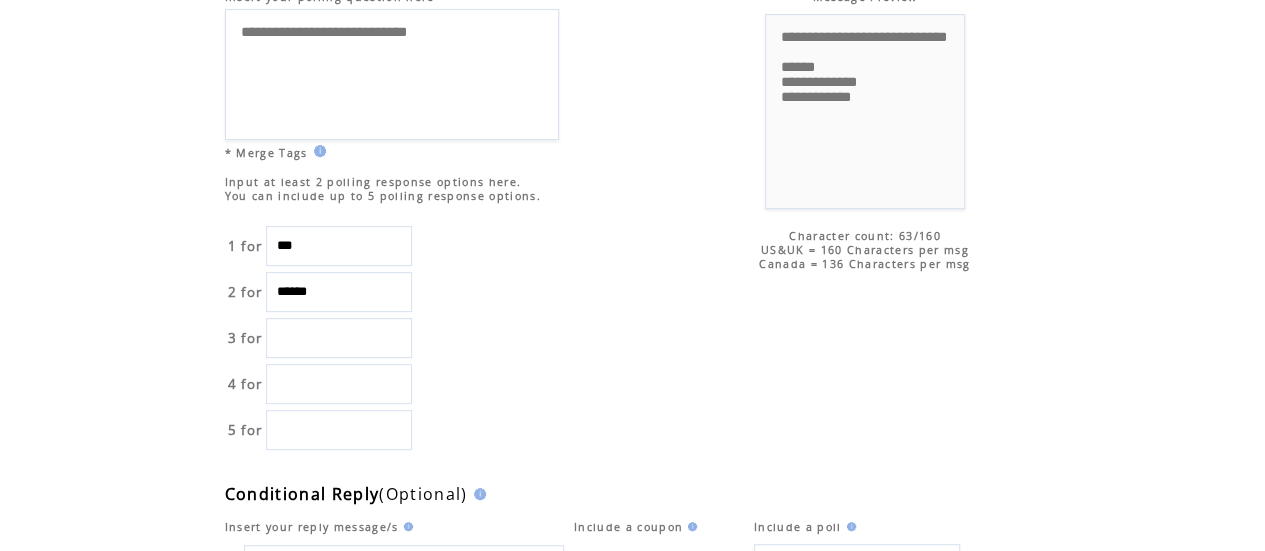 type on "******" 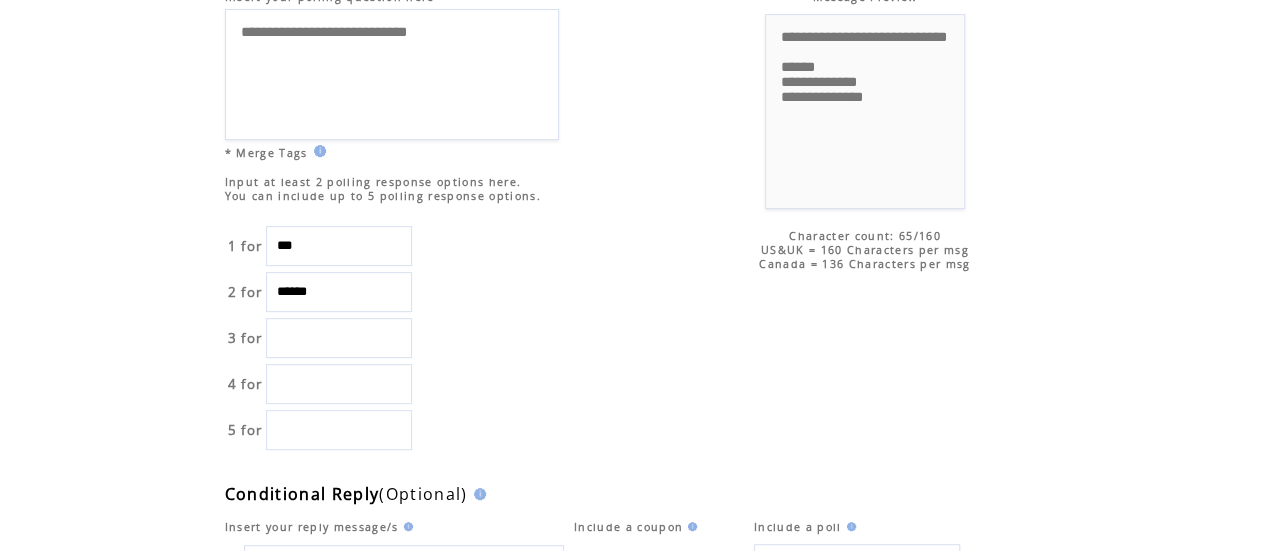 click on "4 for" at bounding box center [320, 384] 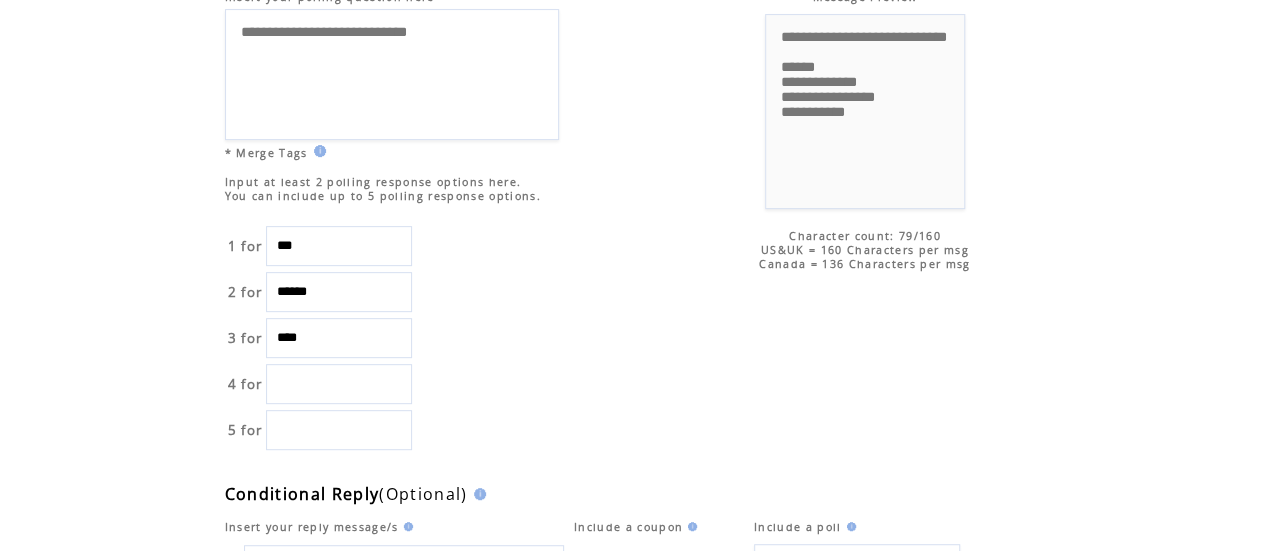 type on "****" 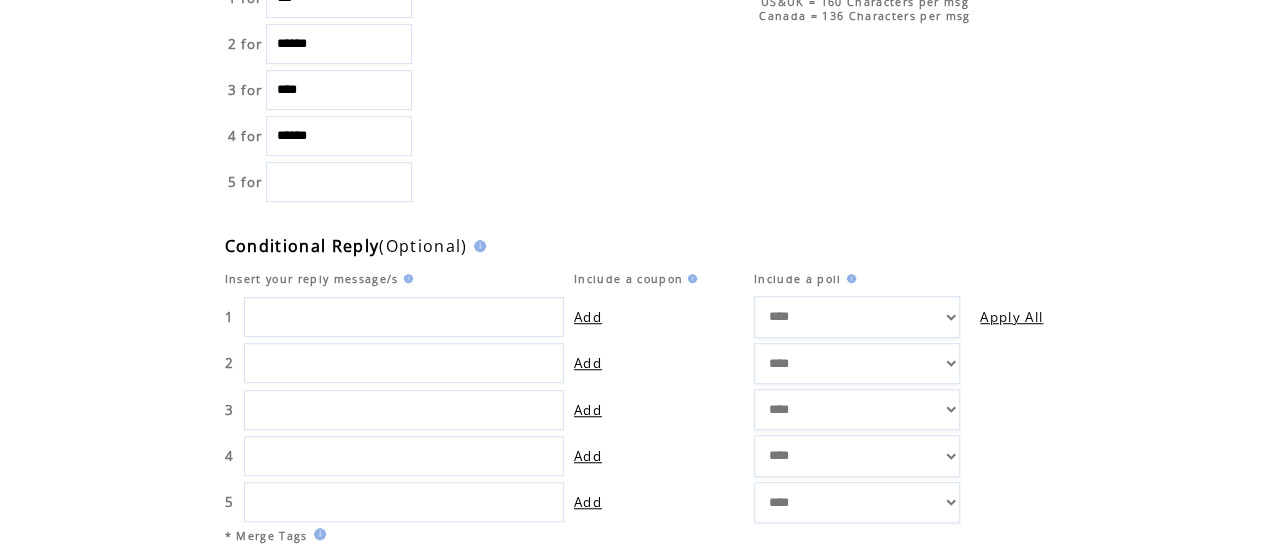 scroll, scrollTop: 561, scrollLeft: 0, axis: vertical 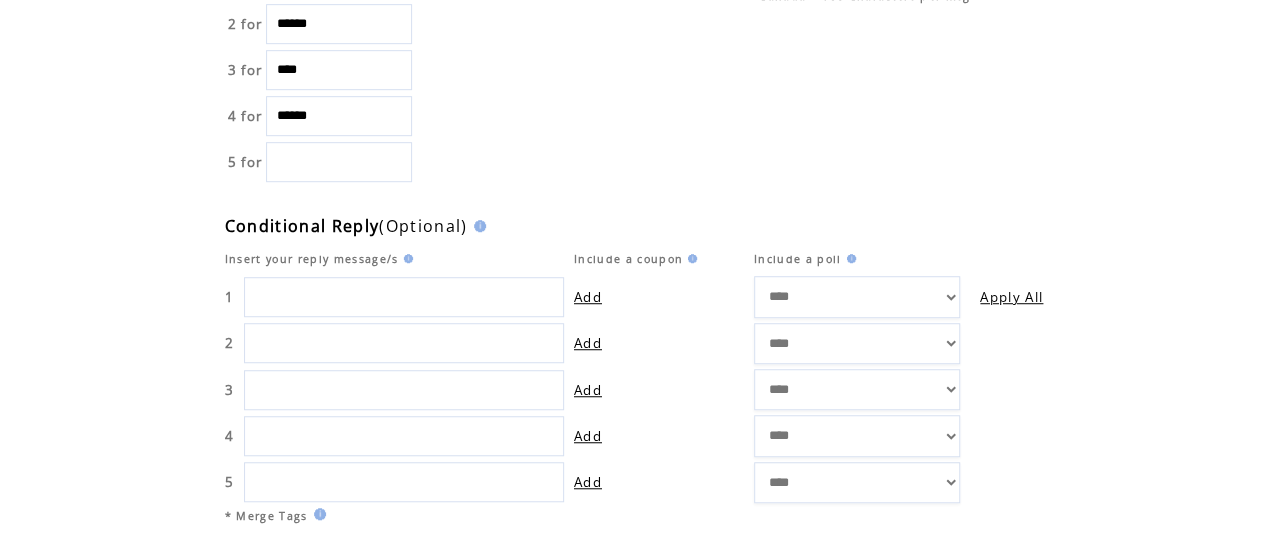 type on "******" 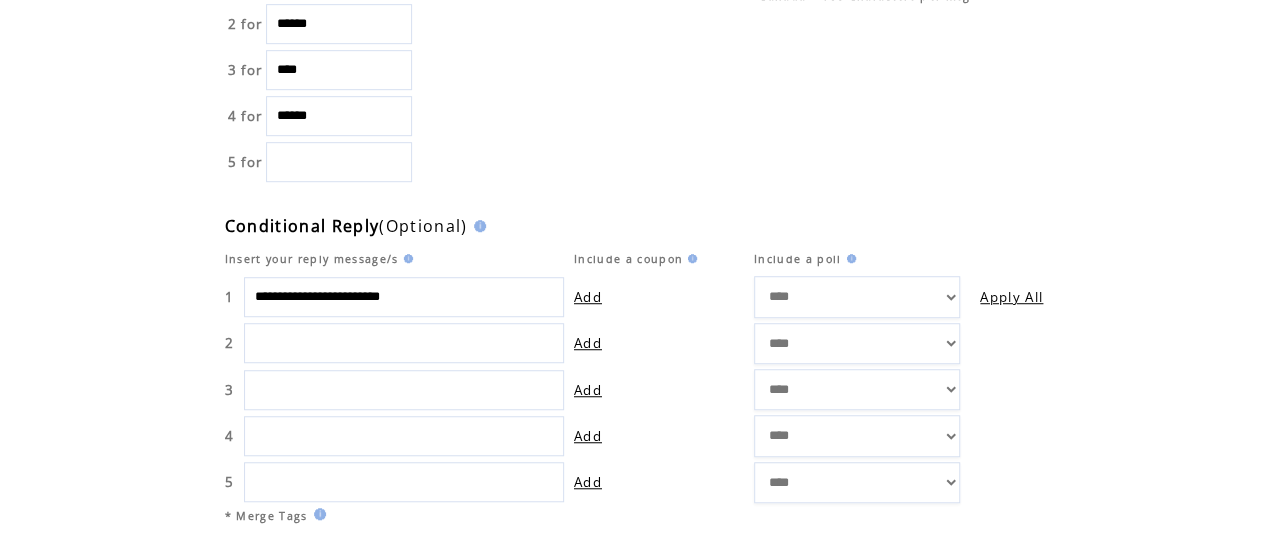 type on "**********" 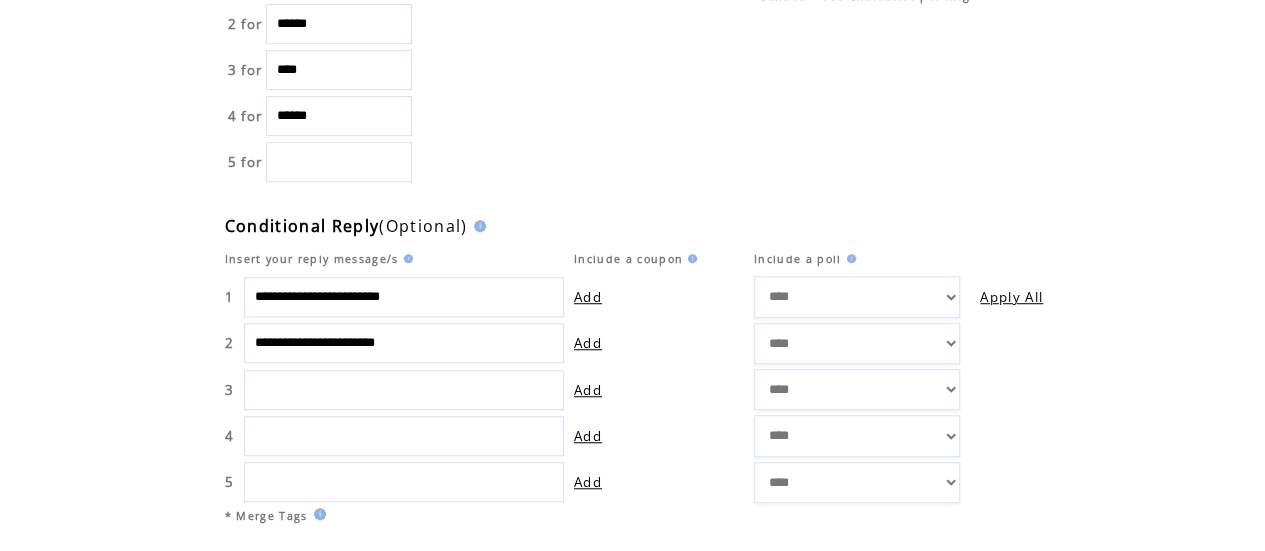 type on "**********" 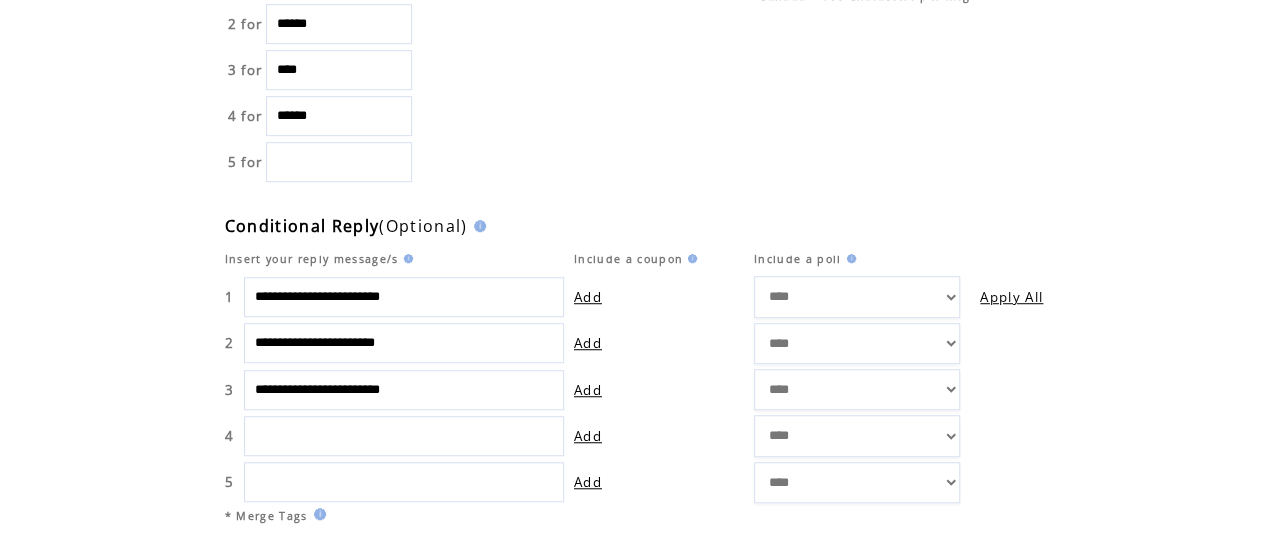 type on "**********" 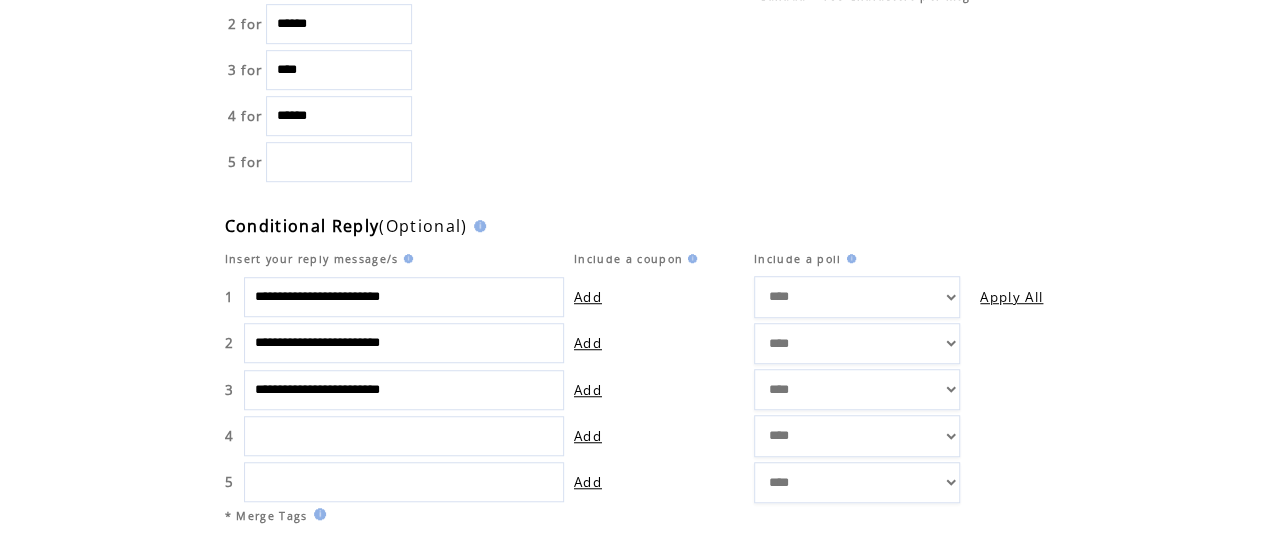 type on "**********" 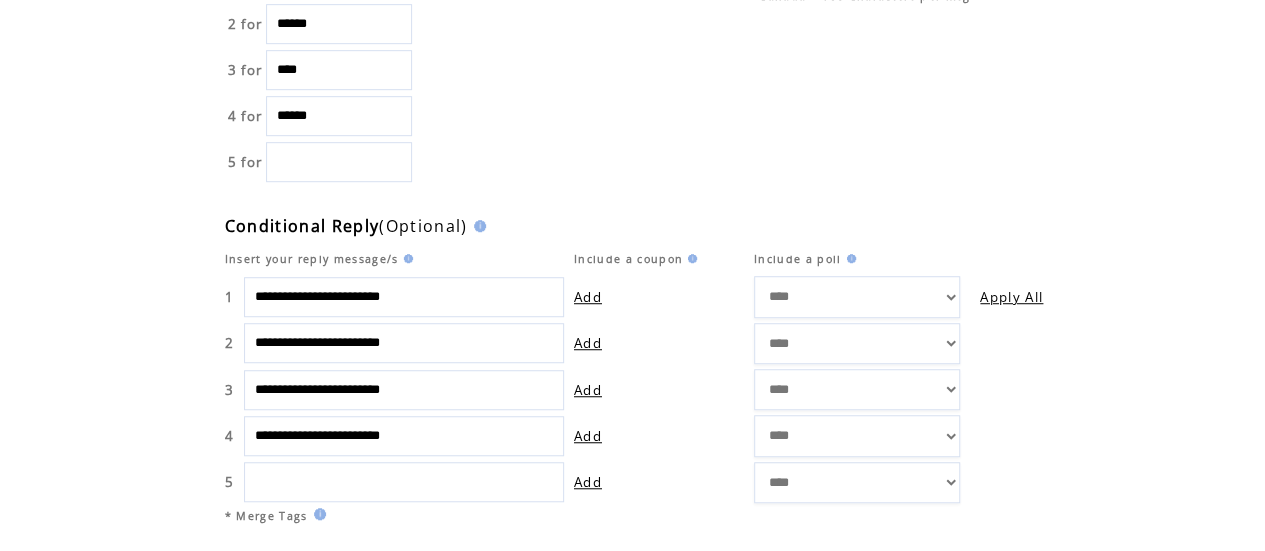type on "**********" 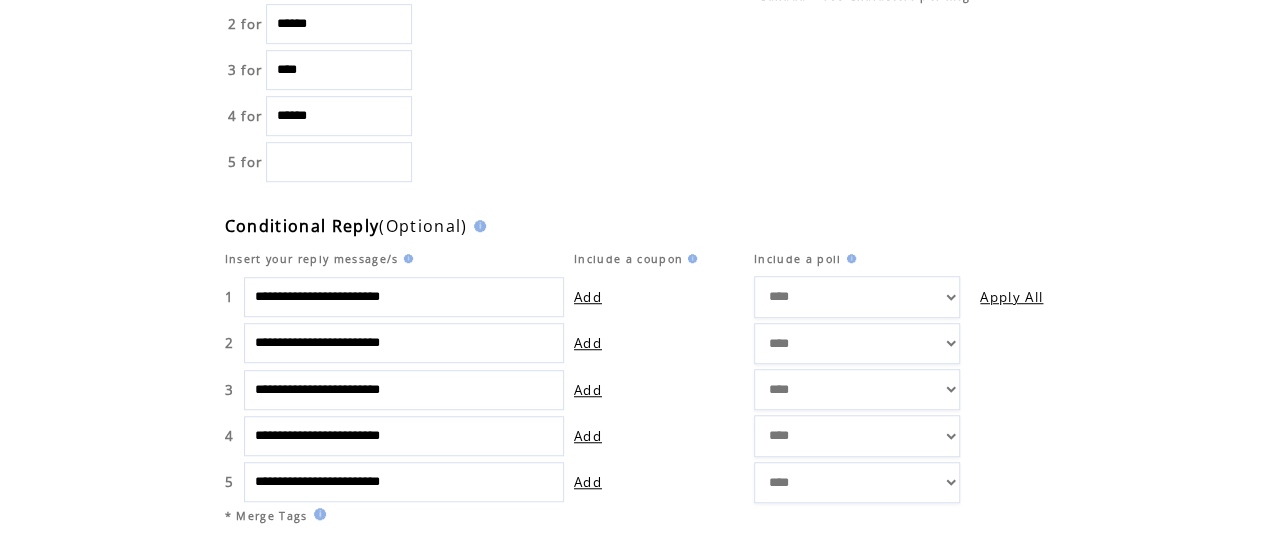 type on "**********" 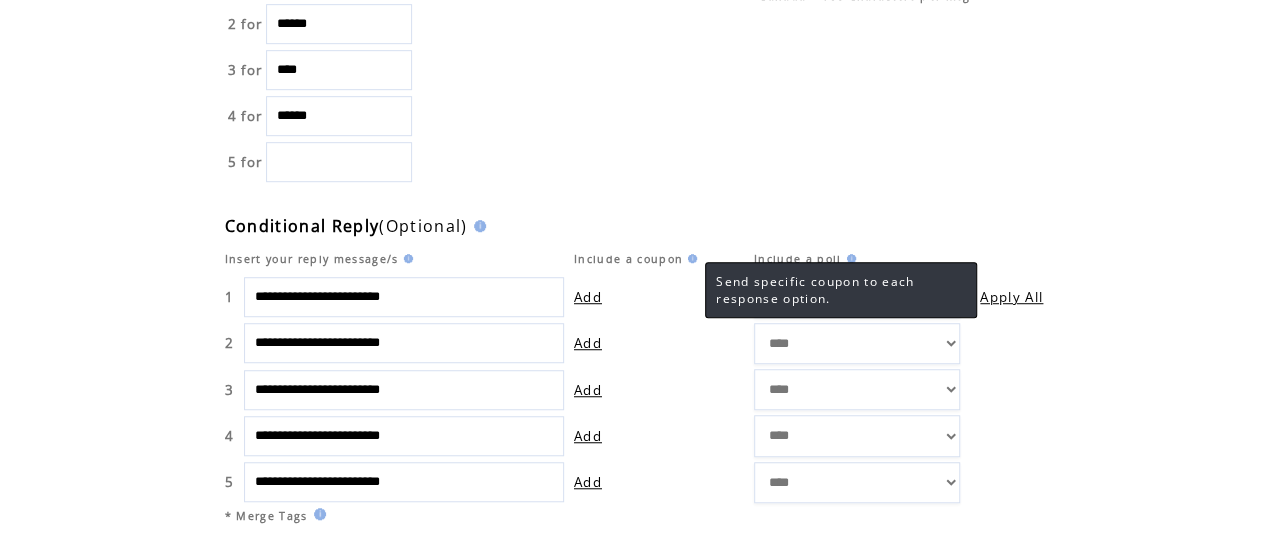 click at bounding box center [406, 258] 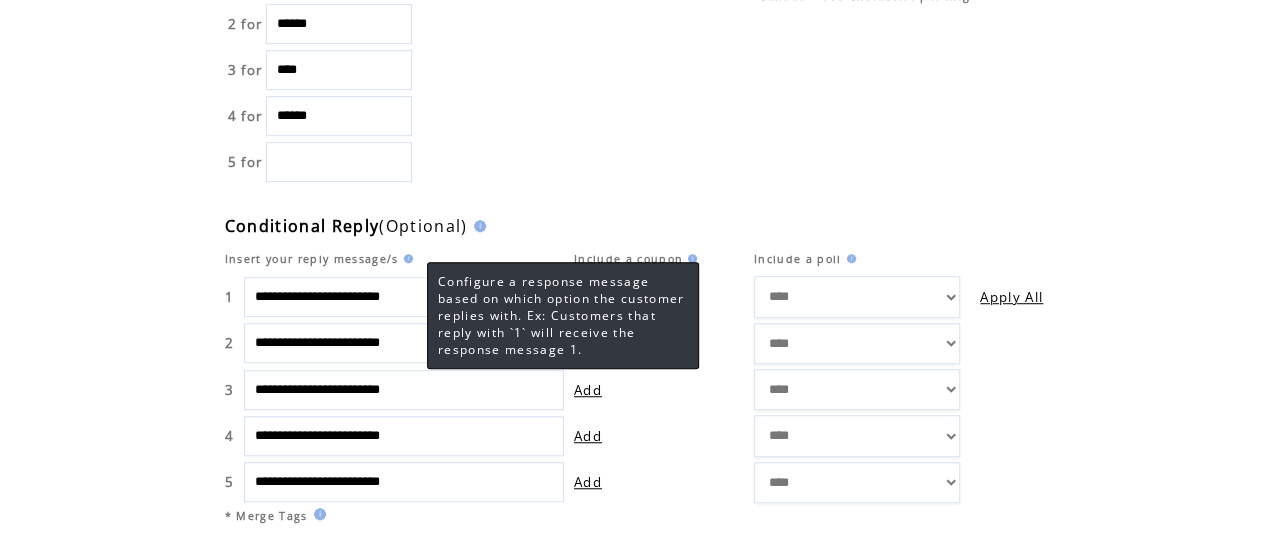 click at bounding box center [849, 258] 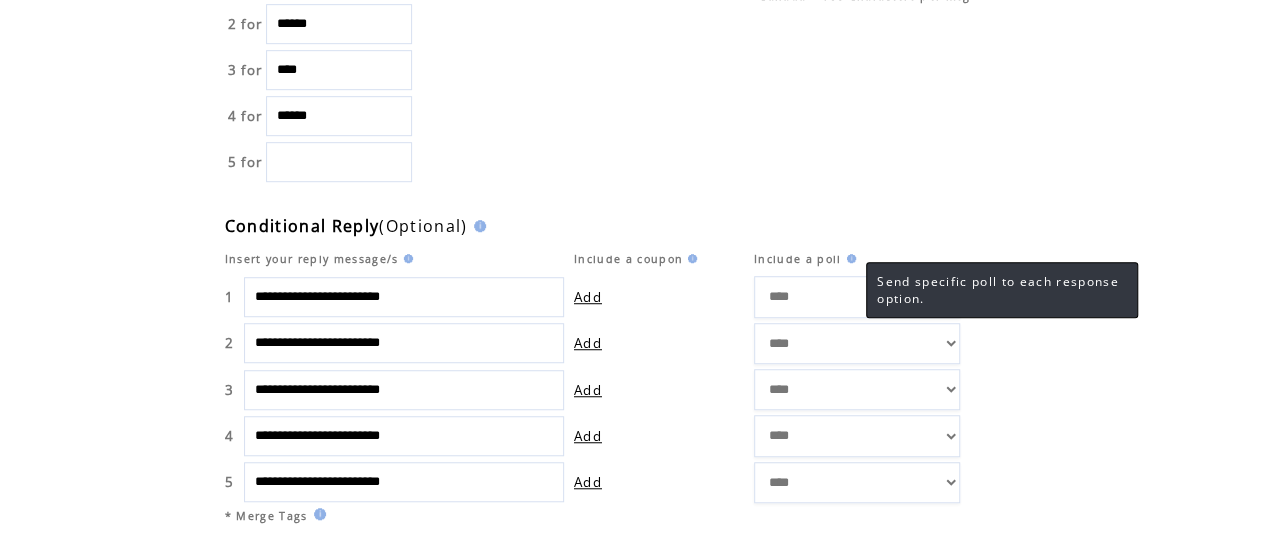click on "**********" at bounding box center [857, 296] 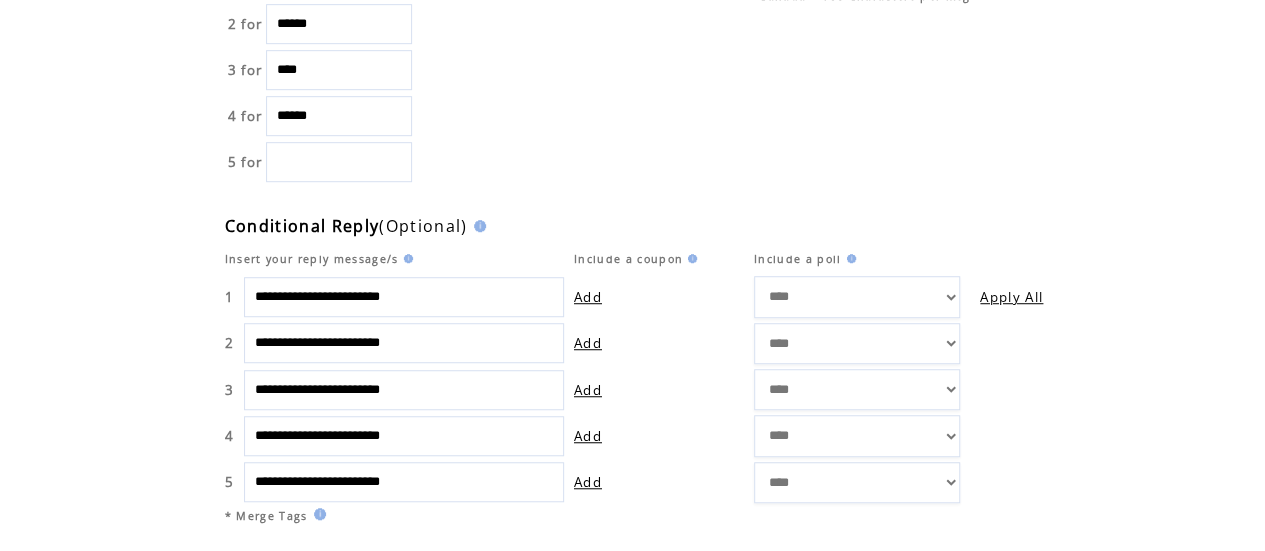 click on "**********" at bounding box center [857, 296] 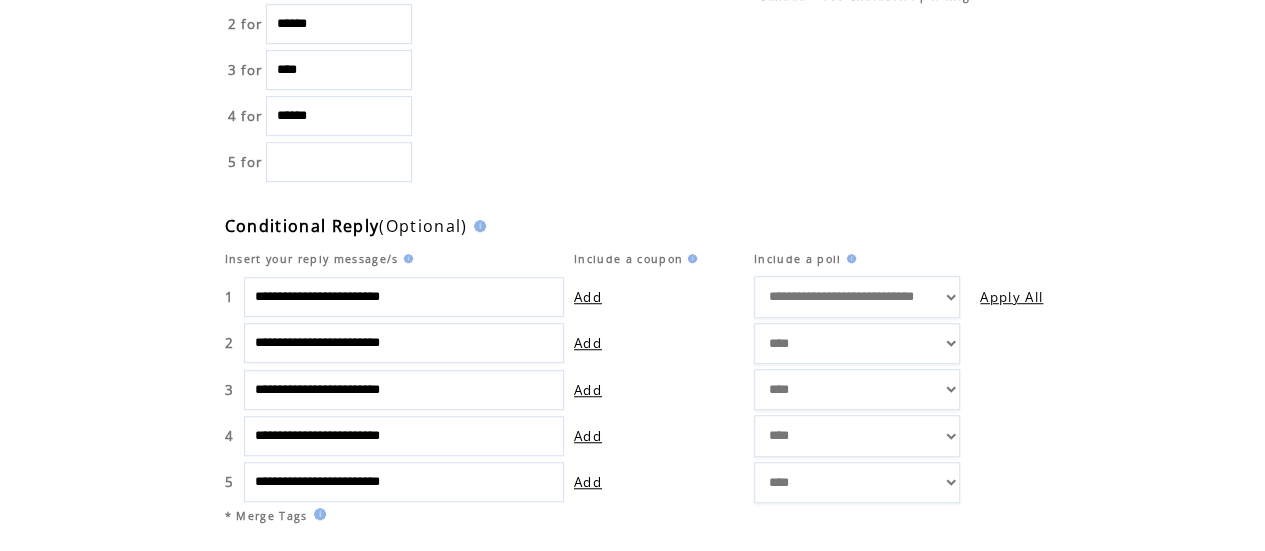 click on "**********" at bounding box center [857, 296] 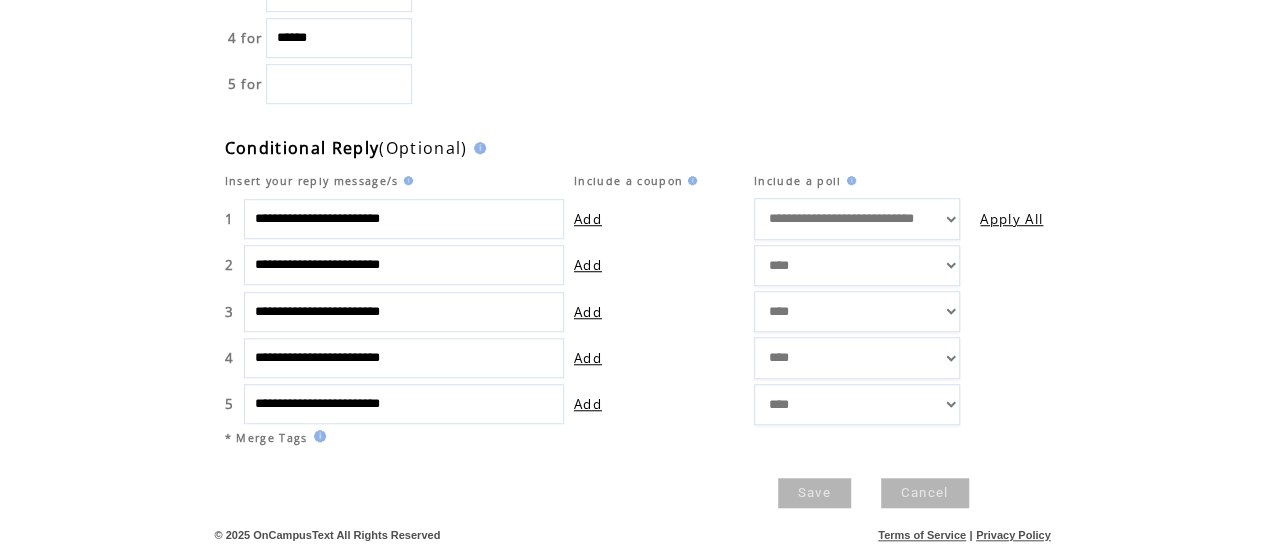 click on "Save" at bounding box center [814, 493] 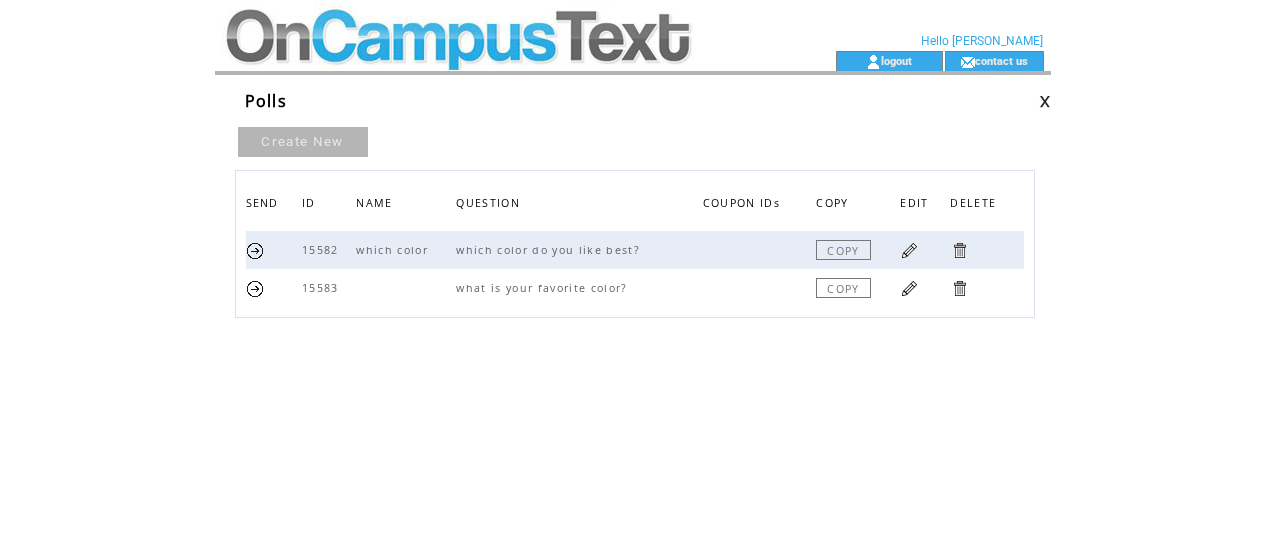 scroll, scrollTop: 0, scrollLeft: 0, axis: both 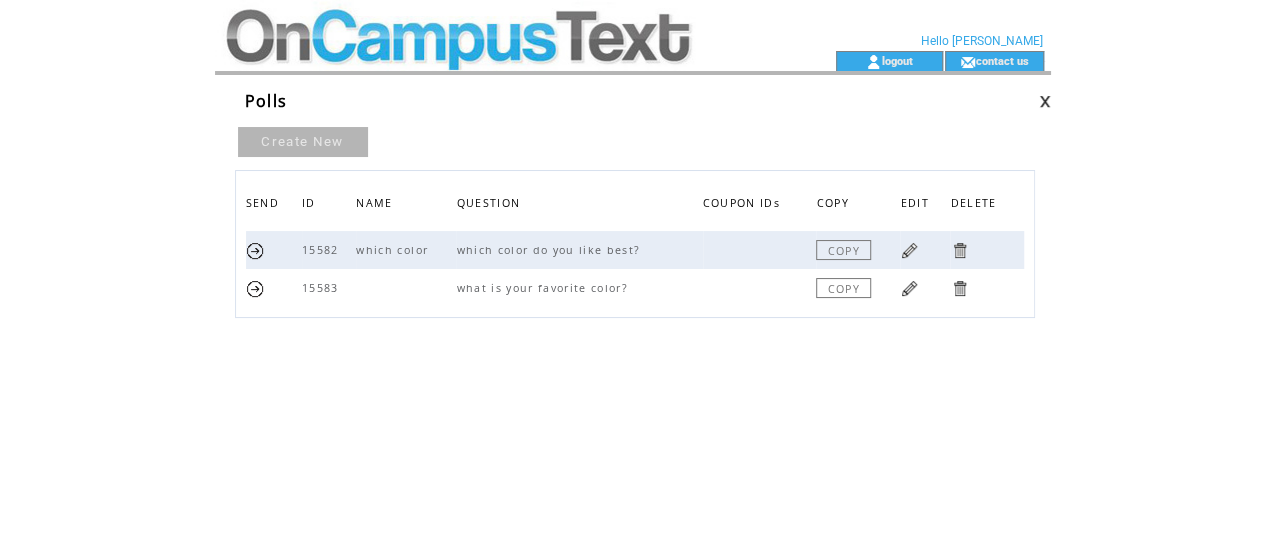click at bounding box center [909, 250] 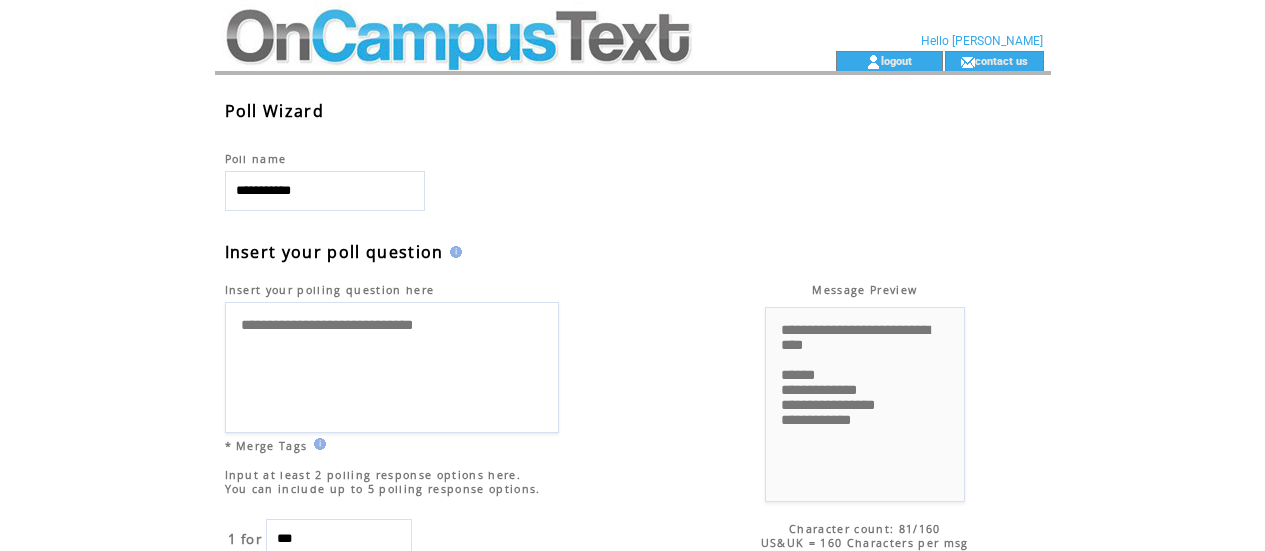 scroll, scrollTop: 0, scrollLeft: 0, axis: both 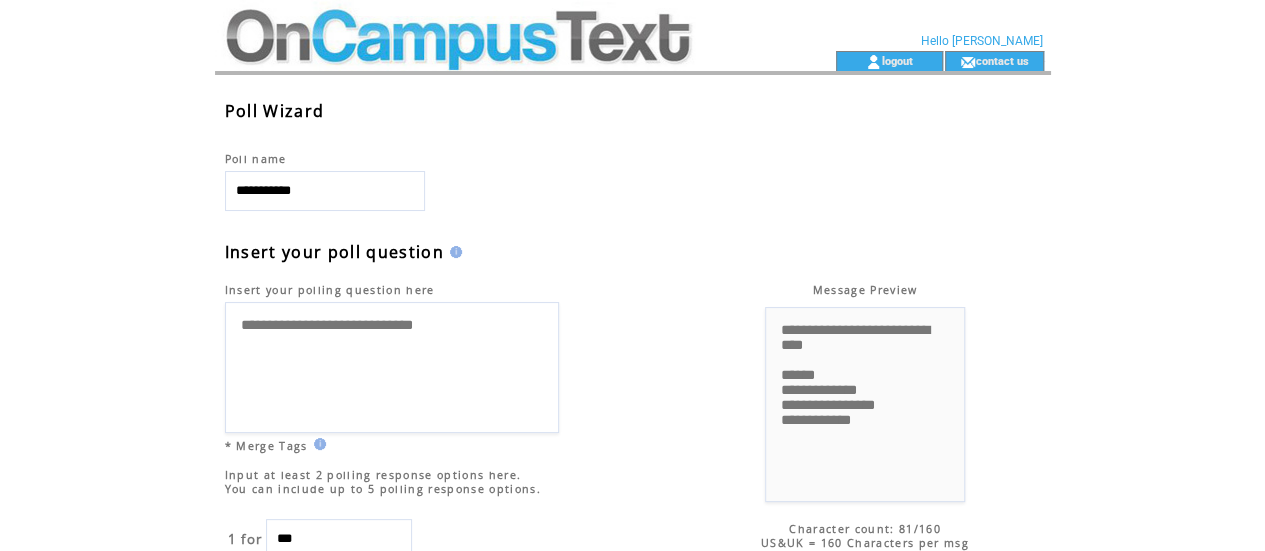 click on "**********" at bounding box center (325, 191) 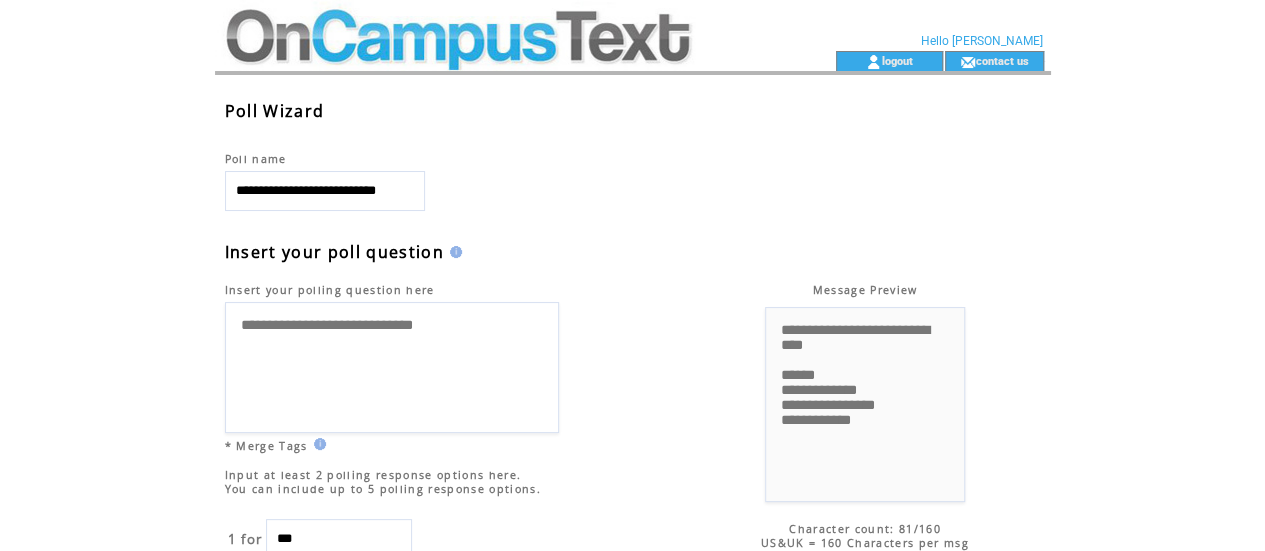 scroll, scrollTop: 0, scrollLeft: 28, axis: horizontal 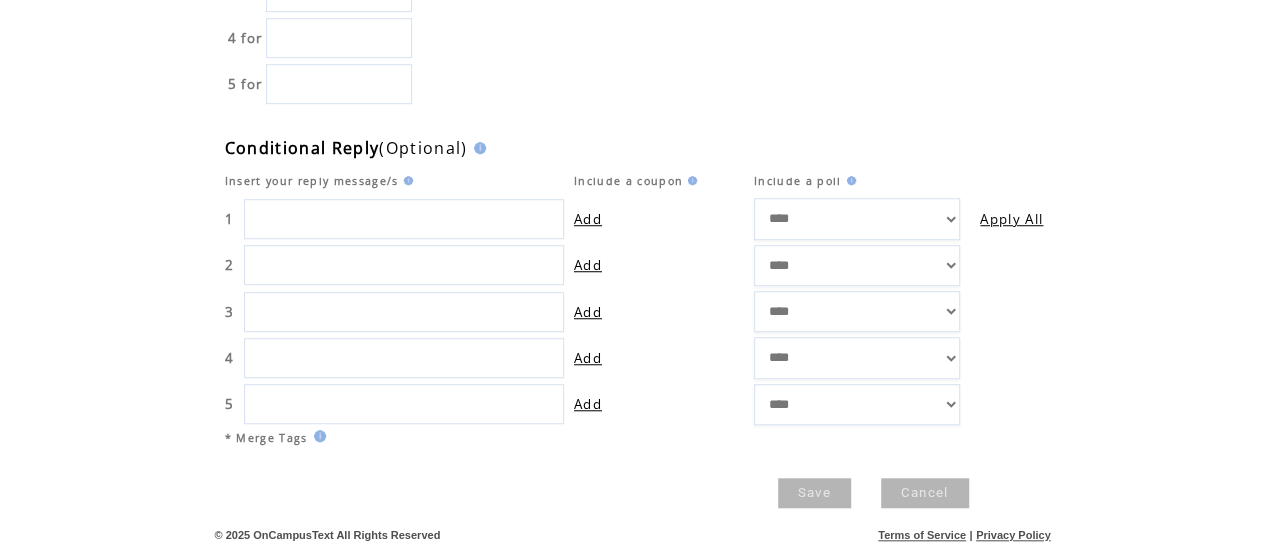 type on "**********" 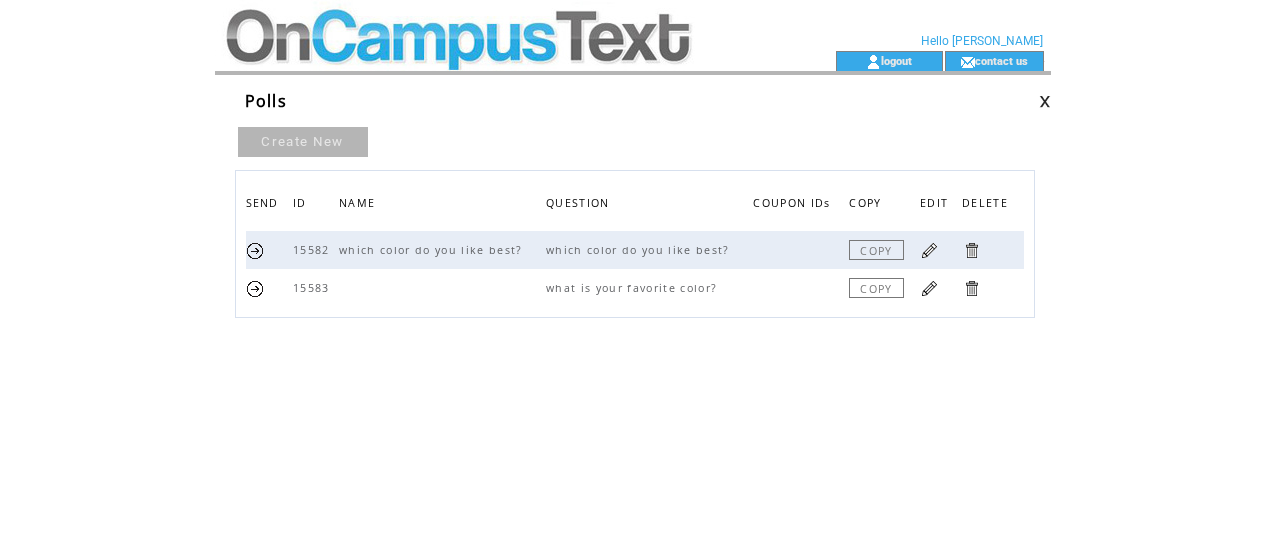 scroll, scrollTop: 0, scrollLeft: 0, axis: both 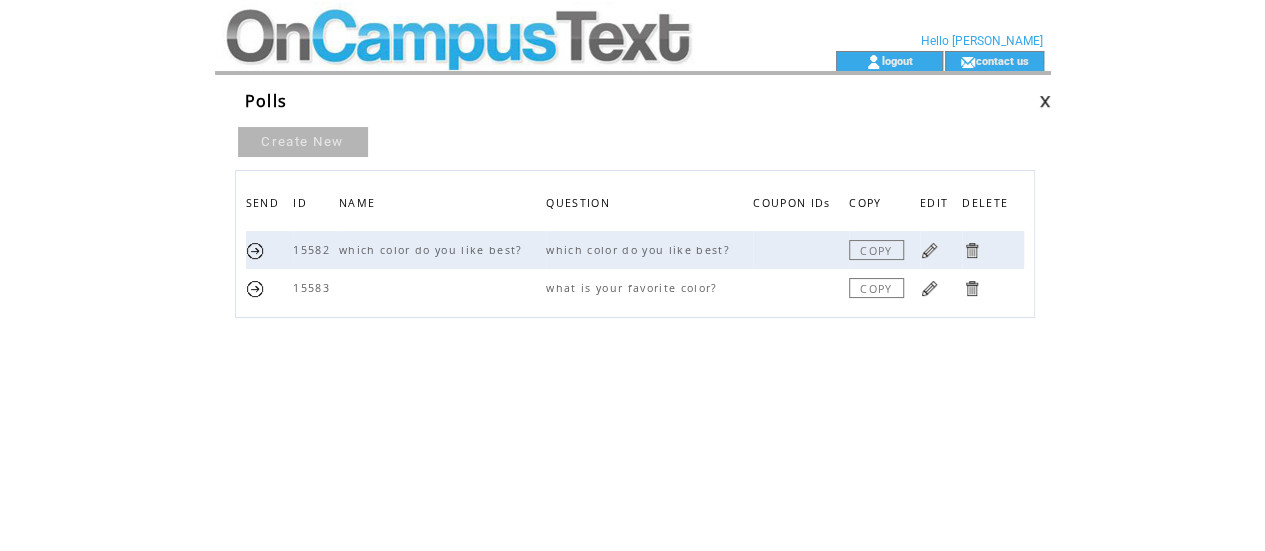 click at bounding box center [255, 250] 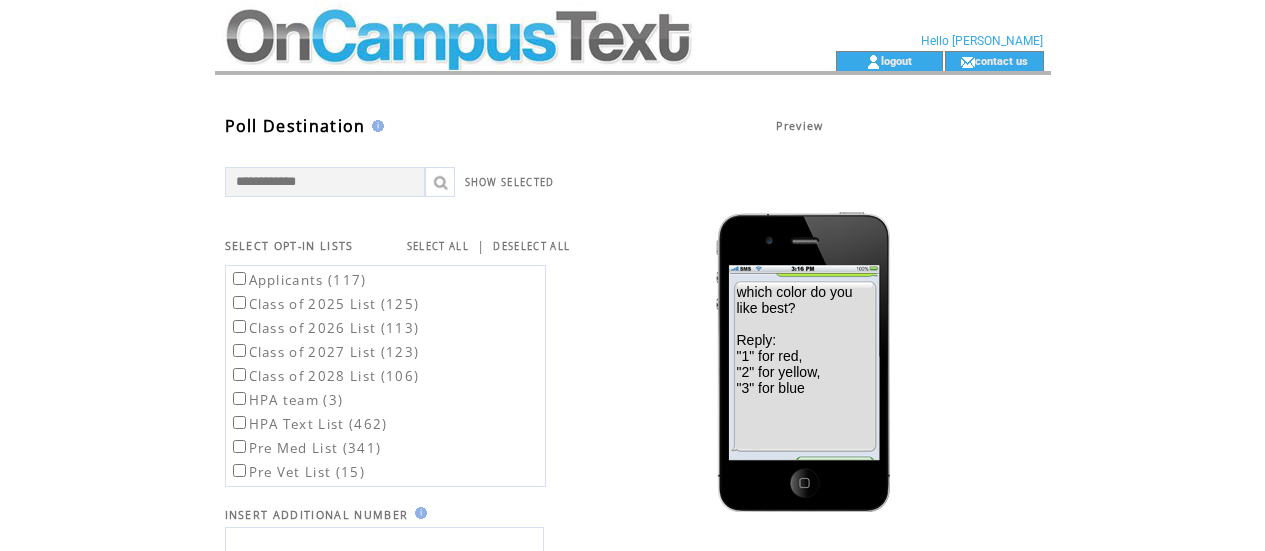 scroll, scrollTop: 0, scrollLeft: 0, axis: both 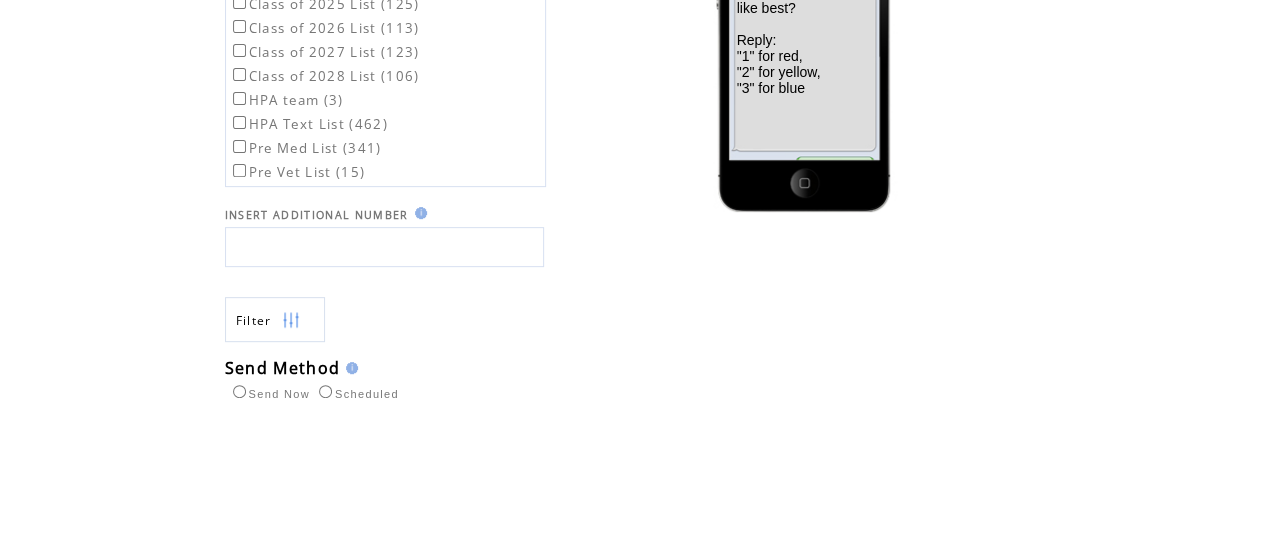 click at bounding box center [384, 247] 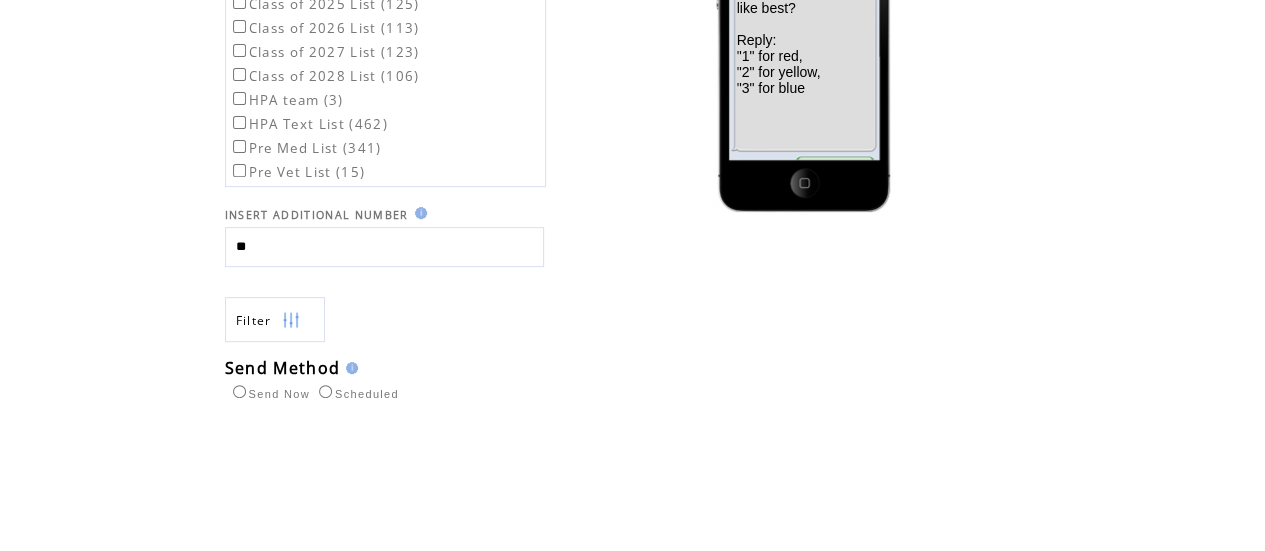 type on "**********" 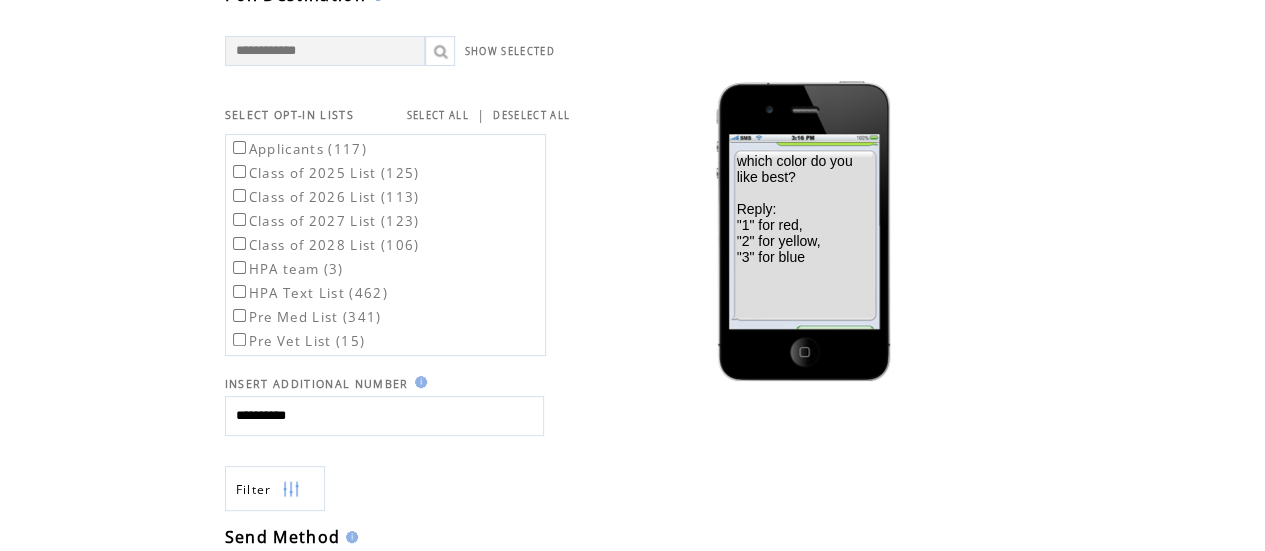 scroll, scrollTop: 0, scrollLeft: 0, axis: both 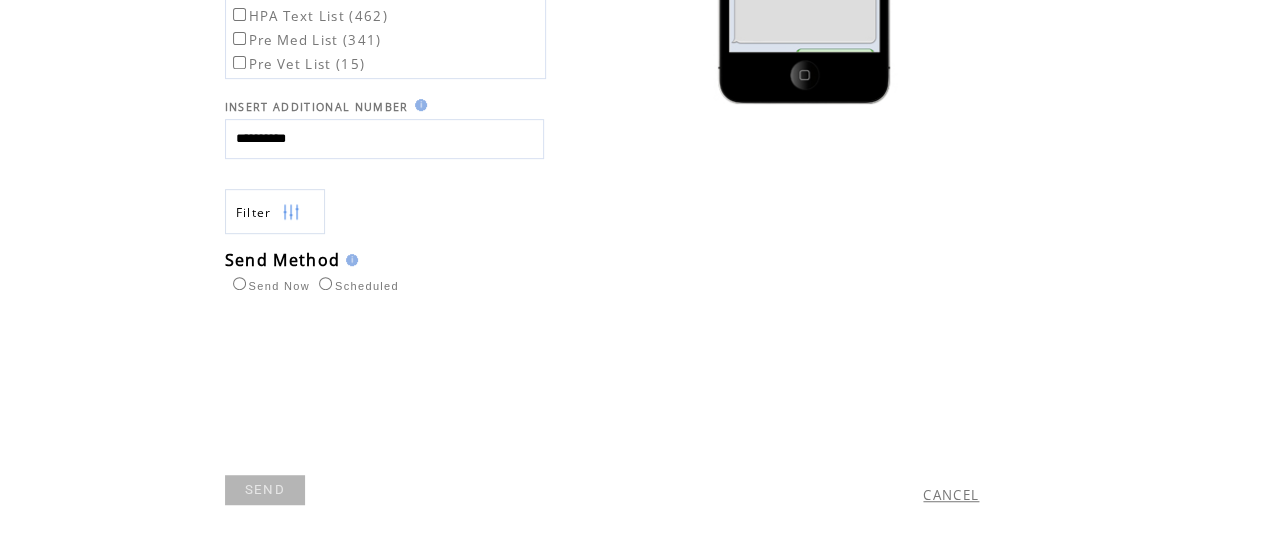 click on "SEND" at bounding box center (265, 490) 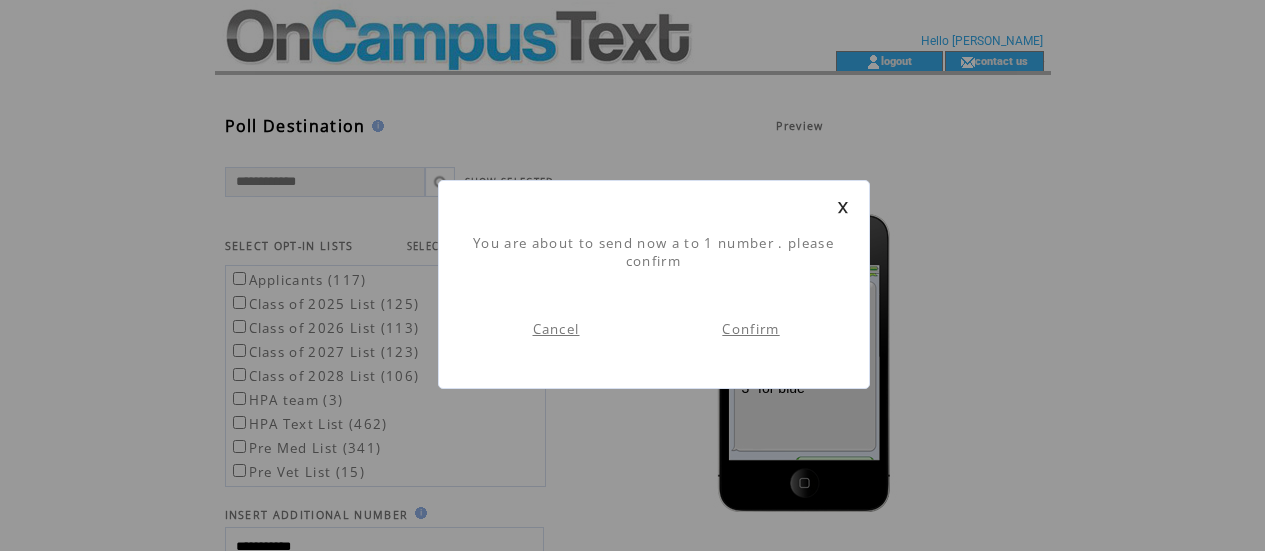 scroll, scrollTop: 1, scrollLeft: 0, axis: vertical 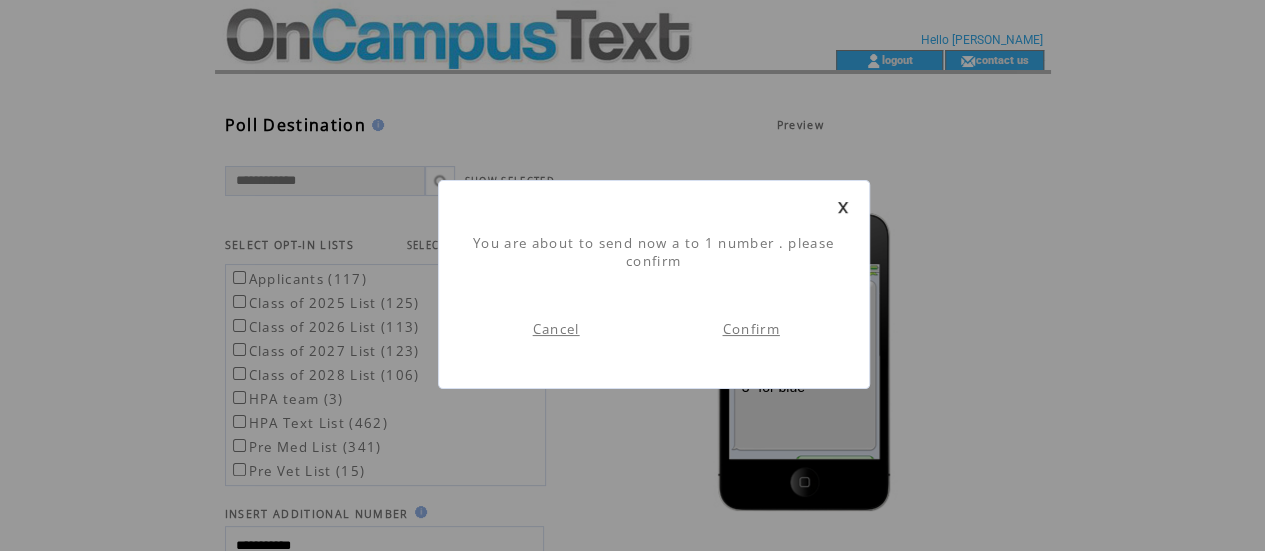 click on "Confirm" at bounding box center (750, 329) 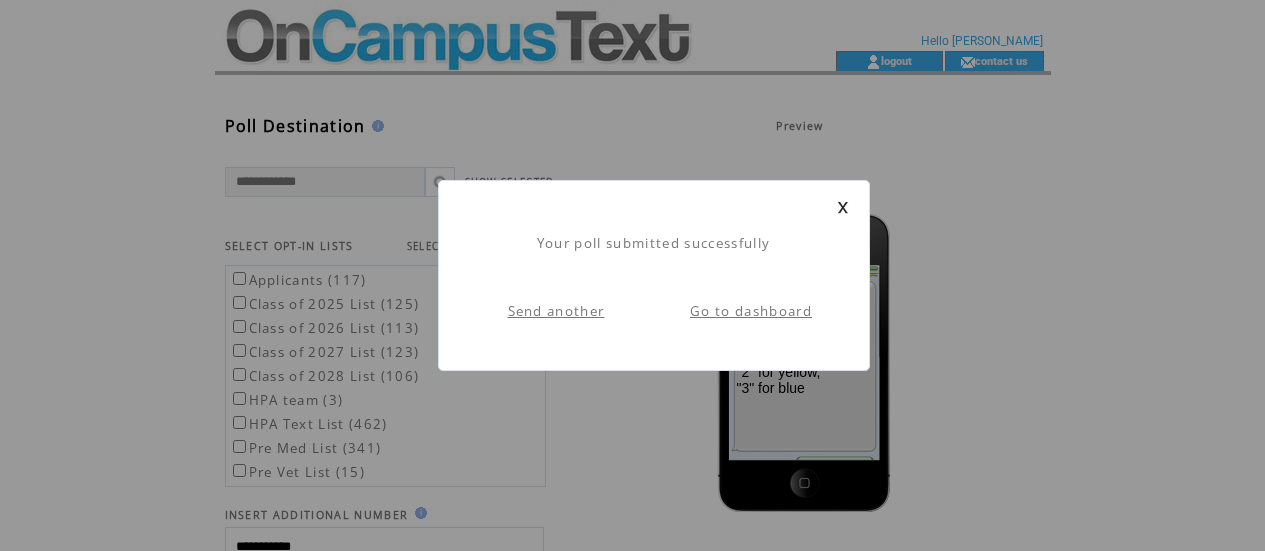 scroll, scrollTop: 1, scrollLeft: 0, axis: vertical 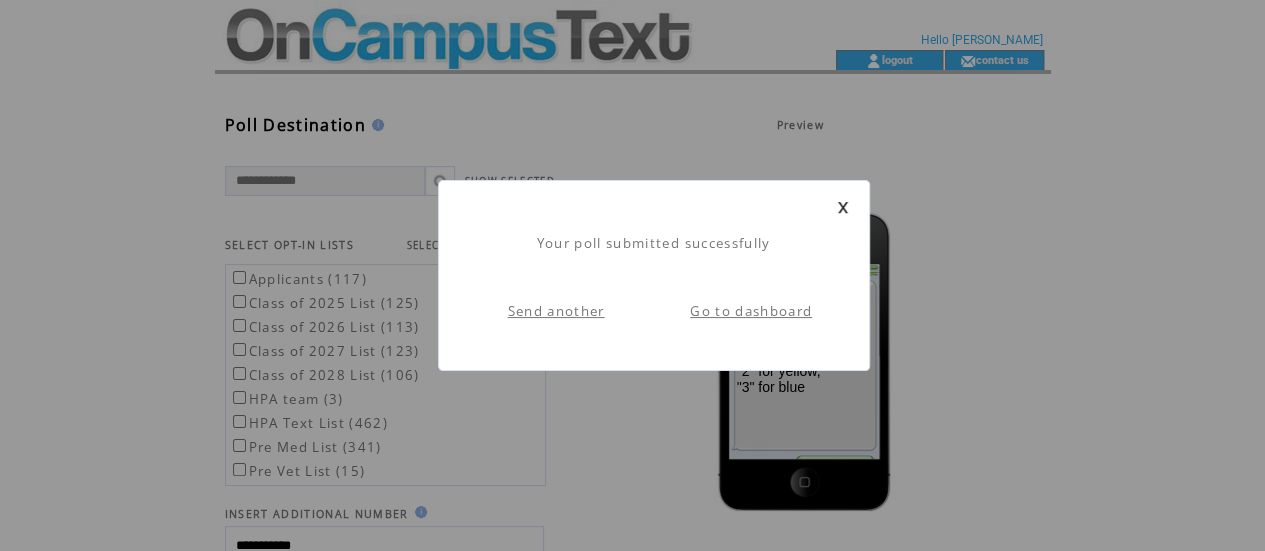 click at bounding box center [654, 207] 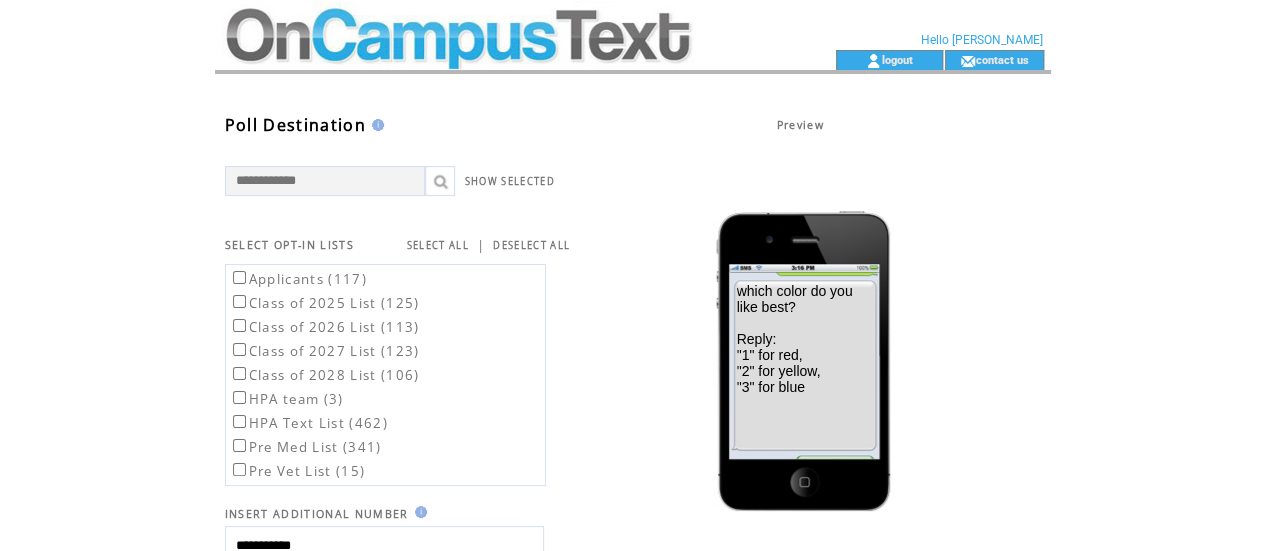 scroll, scrollTop: 0, scrollLeft: 0, axis: both 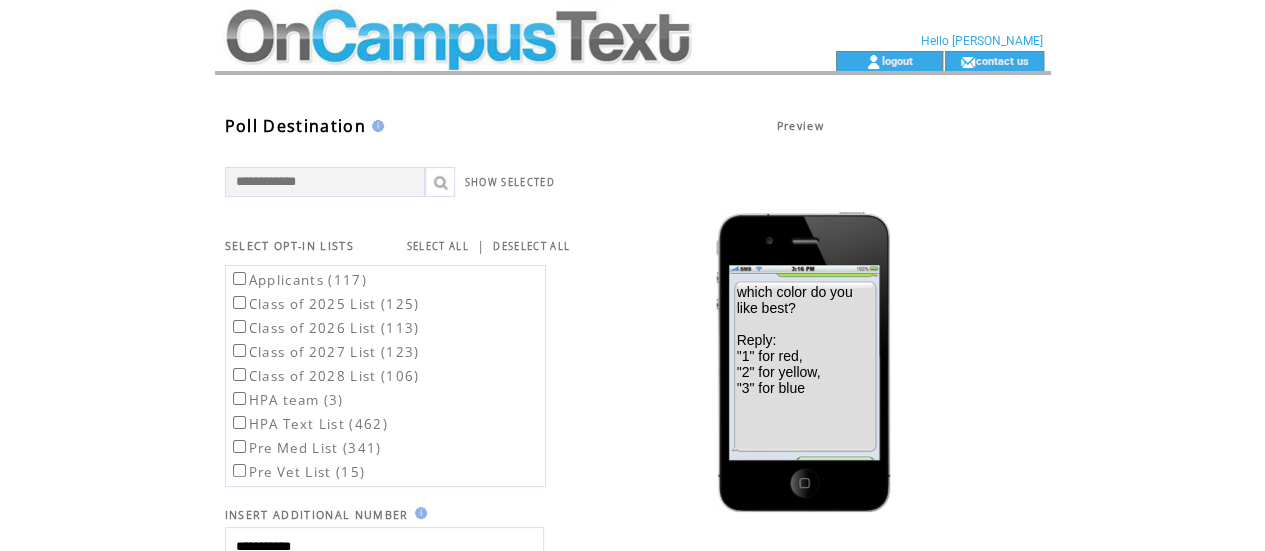 click at bounding box center [489, 61] 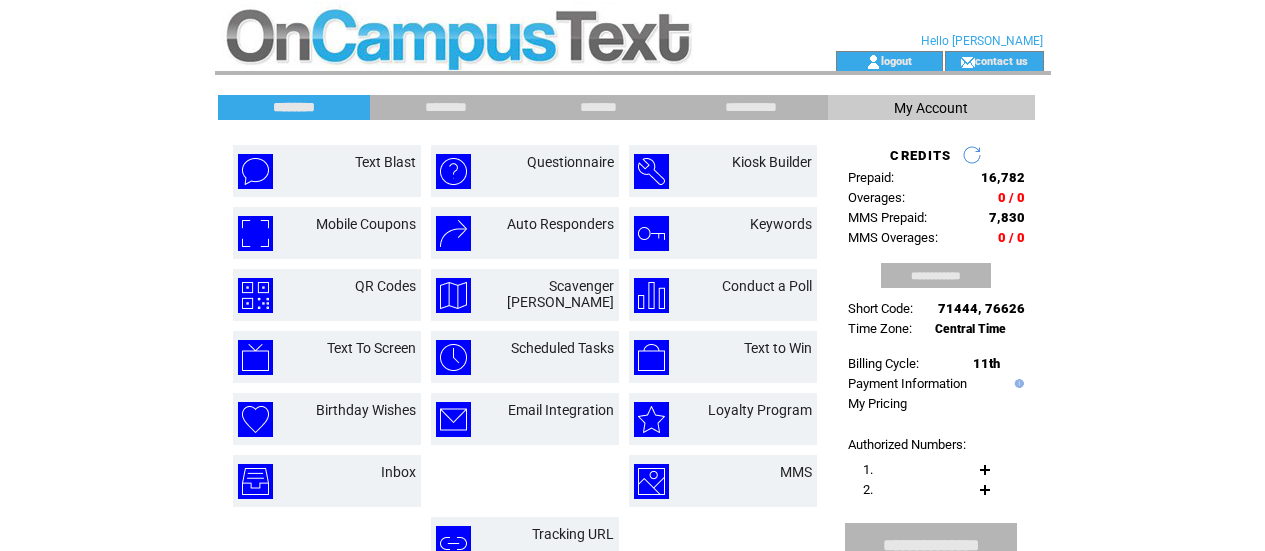 scroll, scrollTop: 0, scrollLeft: 0, axis: both 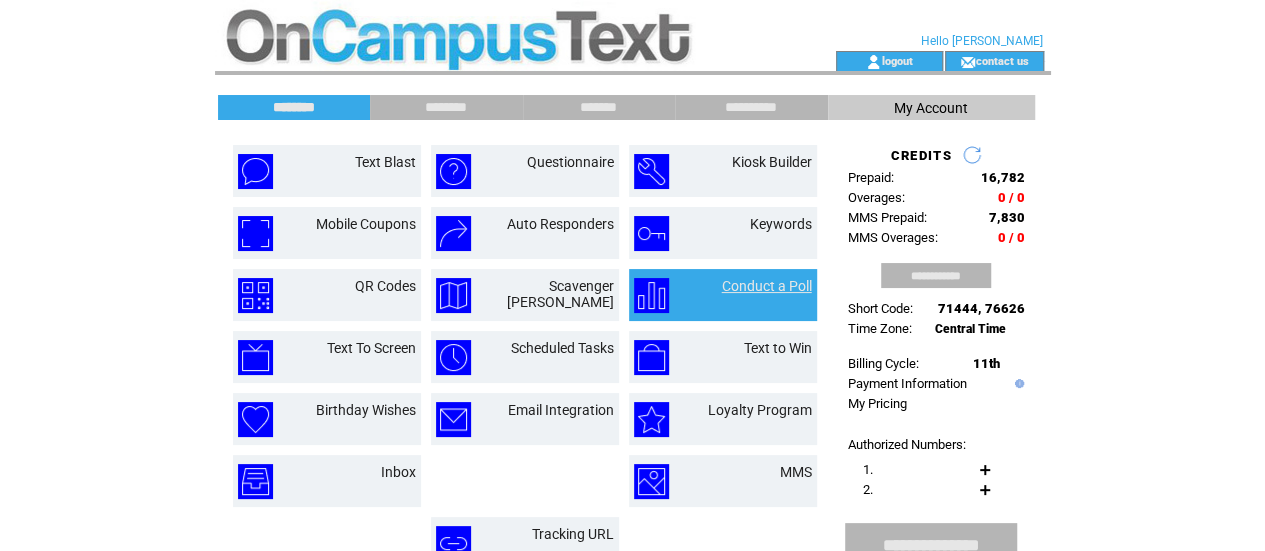 click on "Conduct a Poll" at bounding box center (767, 286) 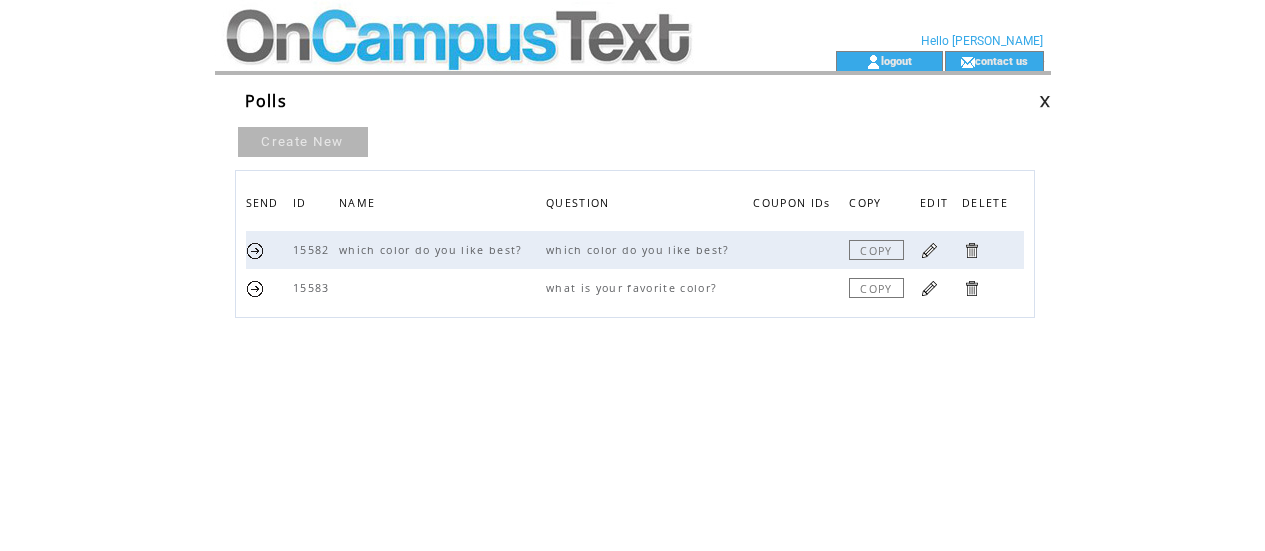 scroll, scrollTop: 0, scrollLeft: 0, axis: both 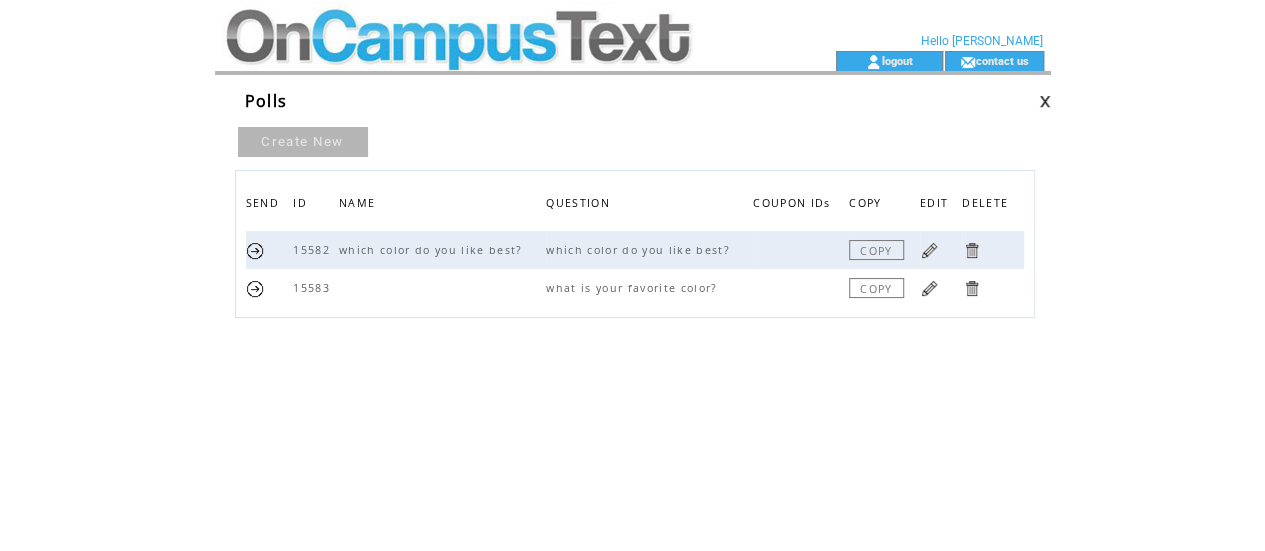 click on "what is your favorite color?" at bounding box center (649, 288) 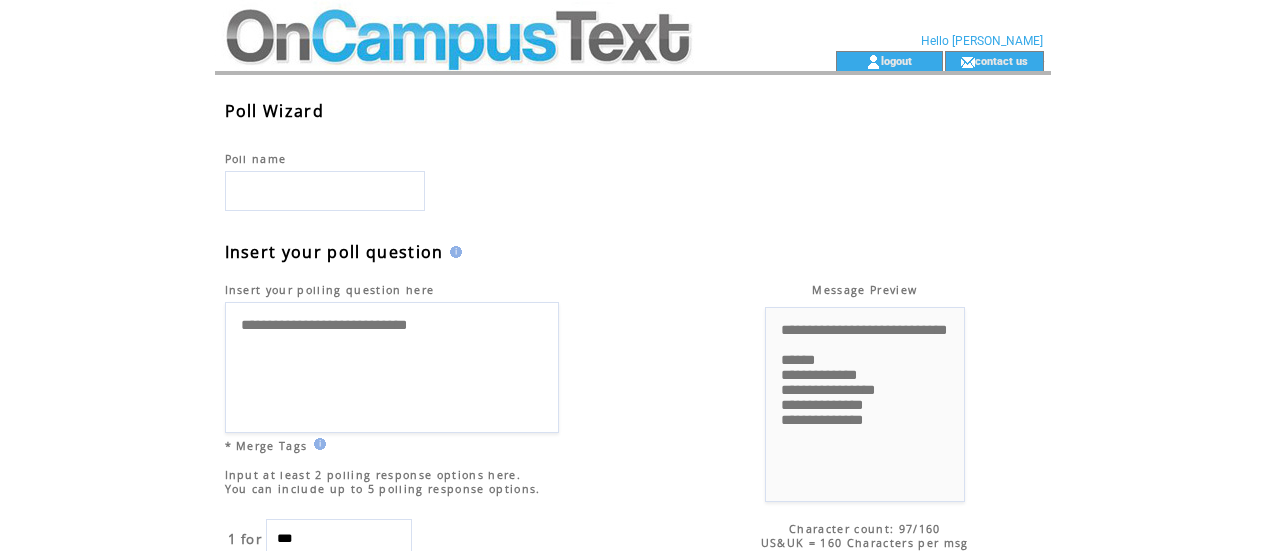 scroll, scrollTop: 0, scrollLeft: 0, axis: both 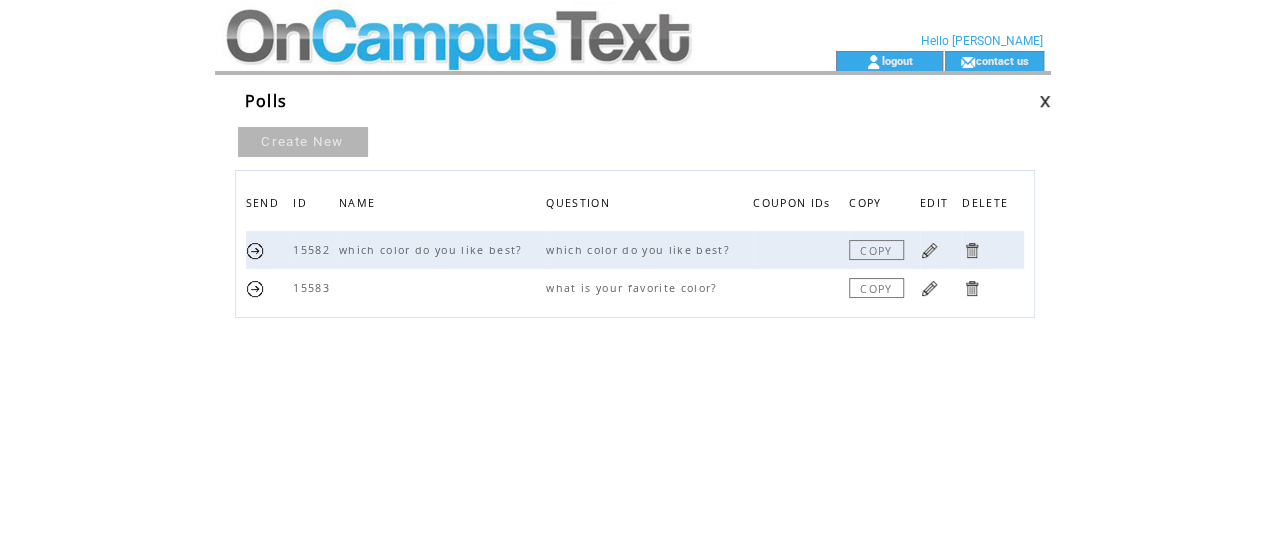 click at bounding box center [255, 288] 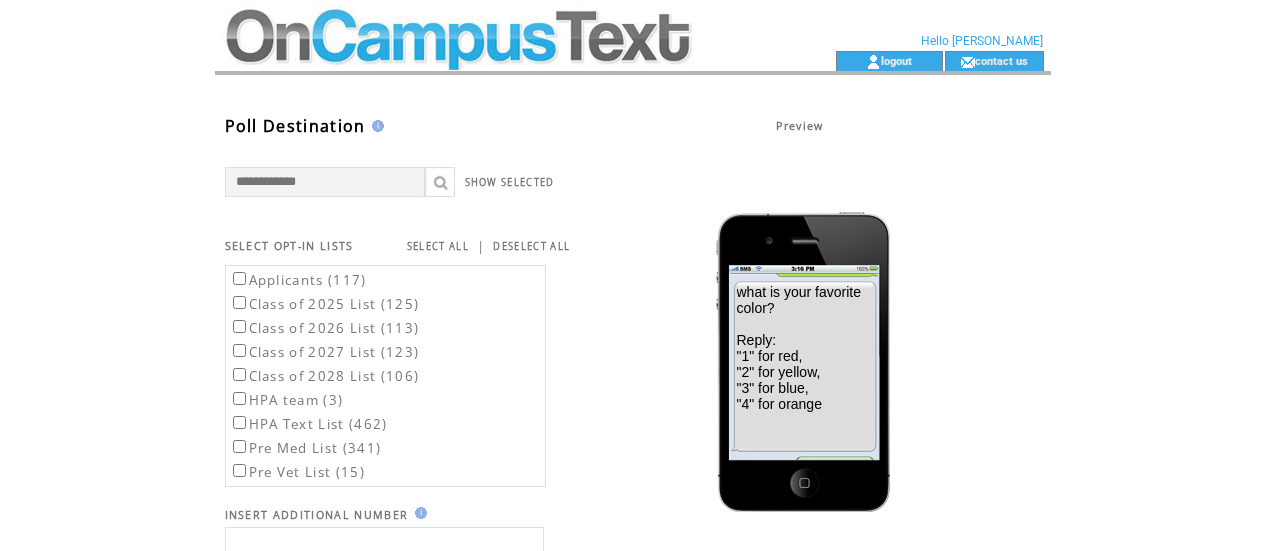 scroll, scrollTop: 0, scrollLeft: 0, axis: both 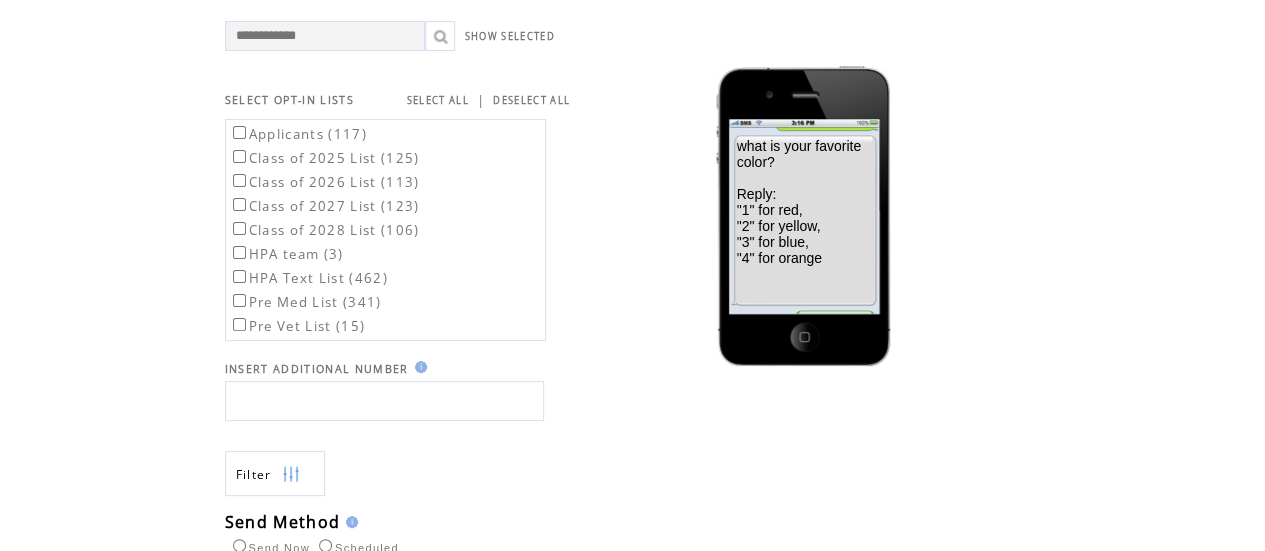 click at bounding box center [384, 401] 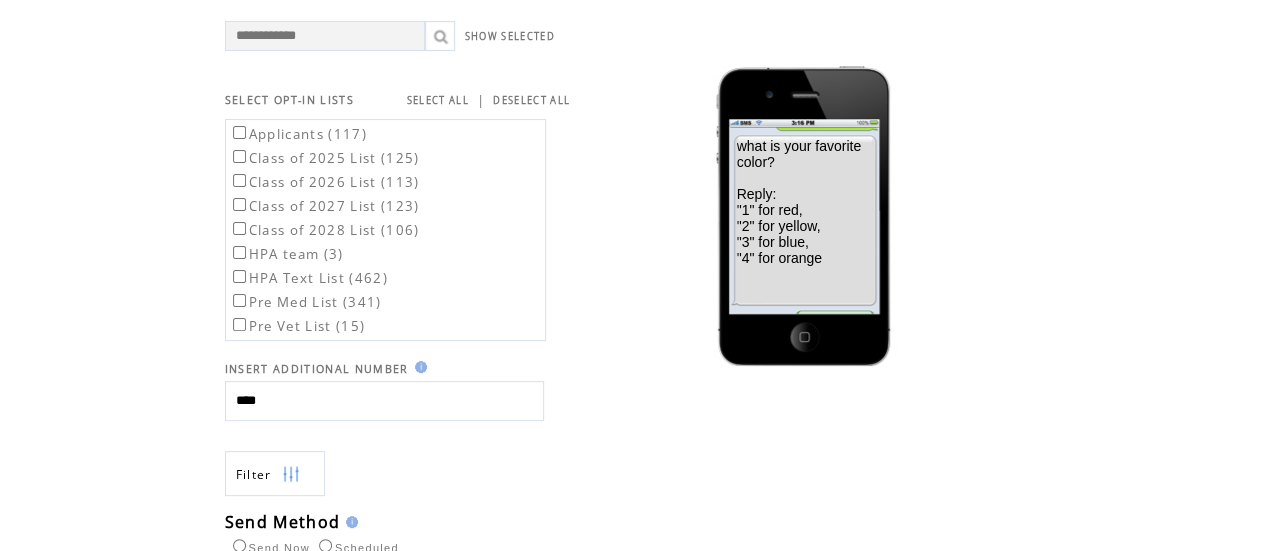type on "**********" 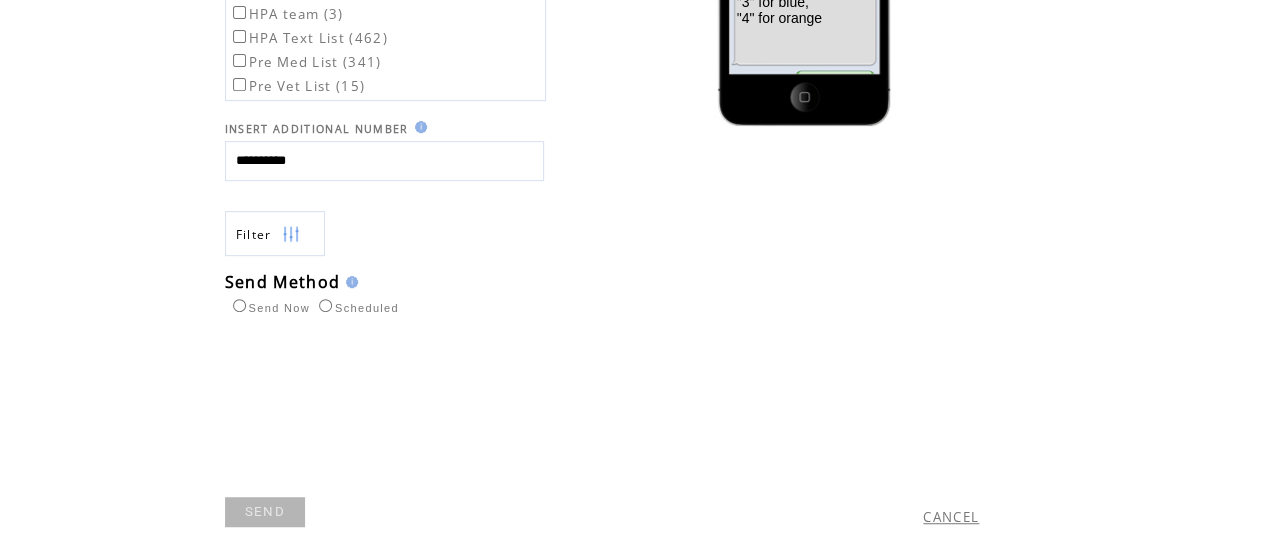 scroll, scrollTop: 421, scrollLeft: 0, axis: vertical 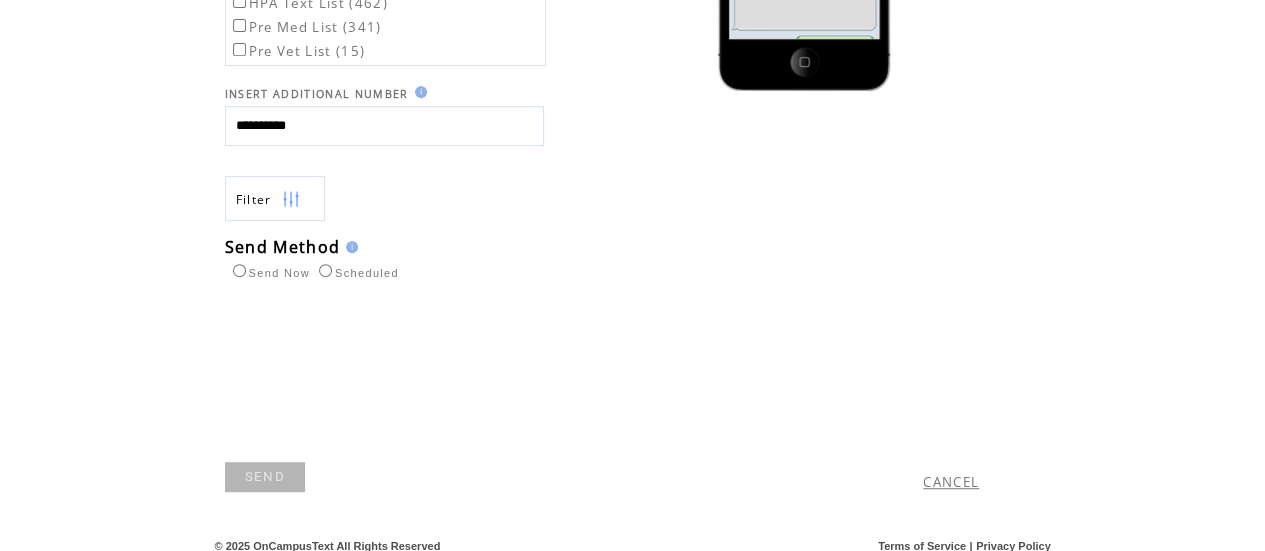click on "SEND" at bounding box center (265, 477) 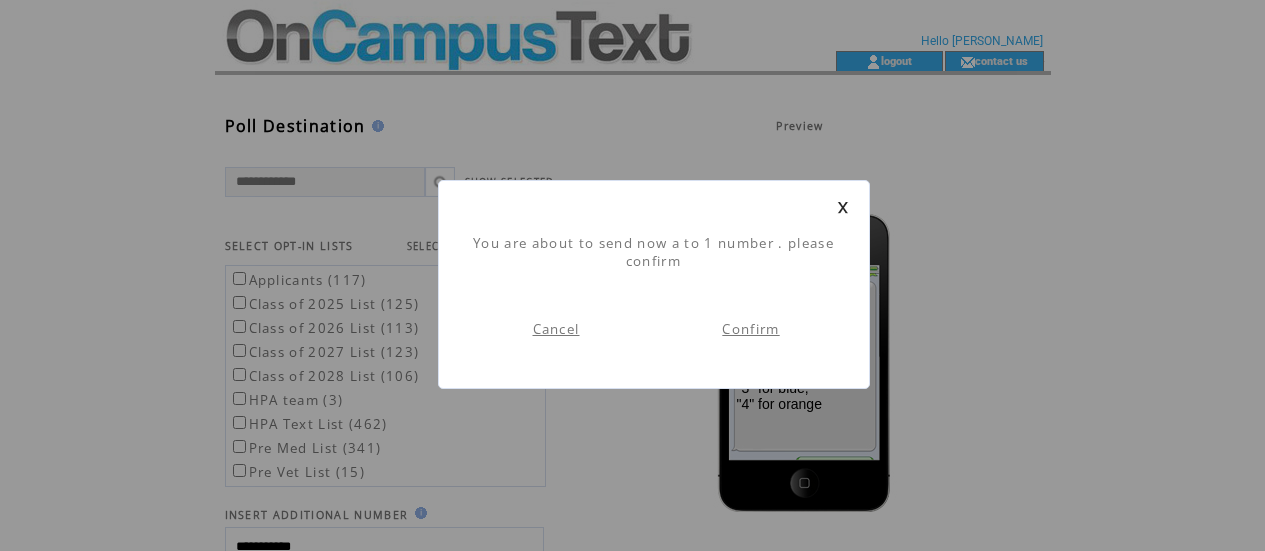 scroll, scrollTop: 1, scrollLeft: 0, axis: vertical 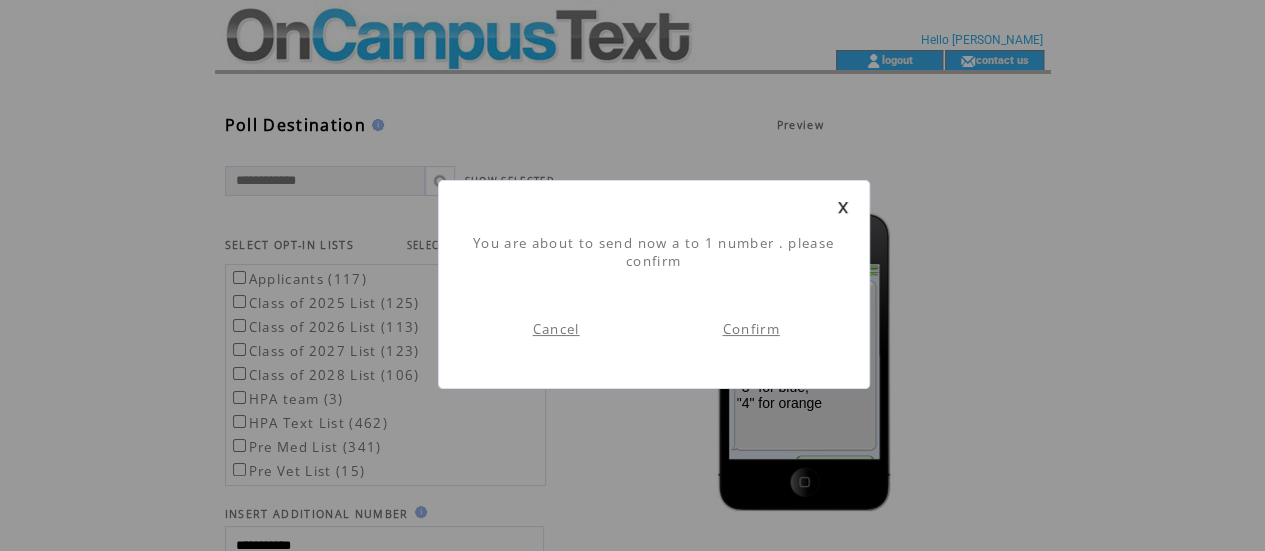 click on "Confirm" at bounding box center [750, 329] 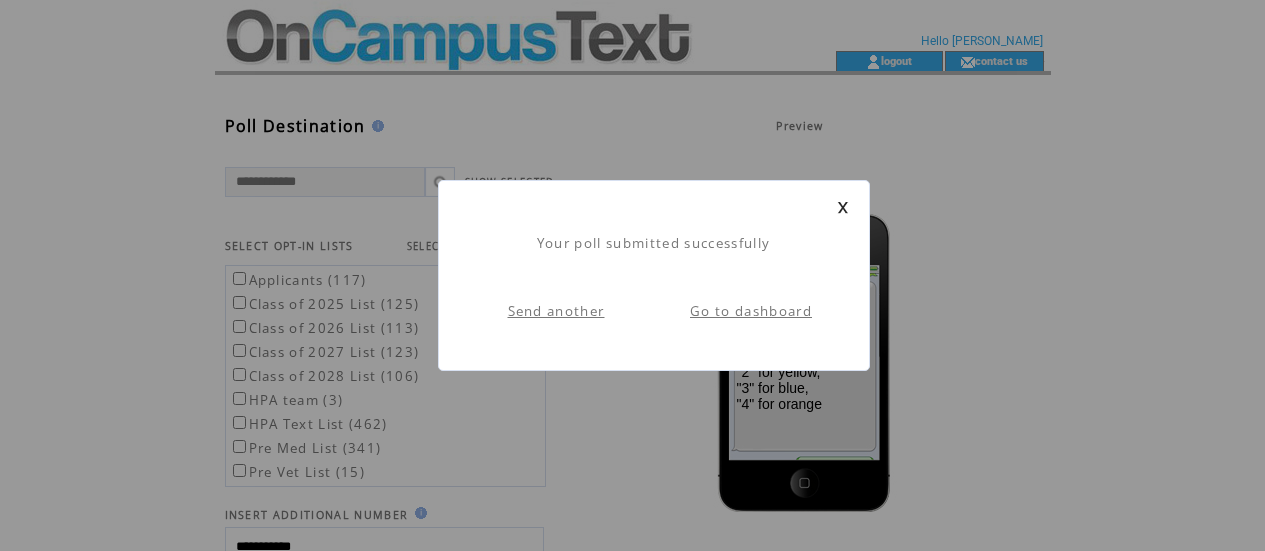 scroll, scrollTop: 1, scrollLeft: 0, axis: vertical 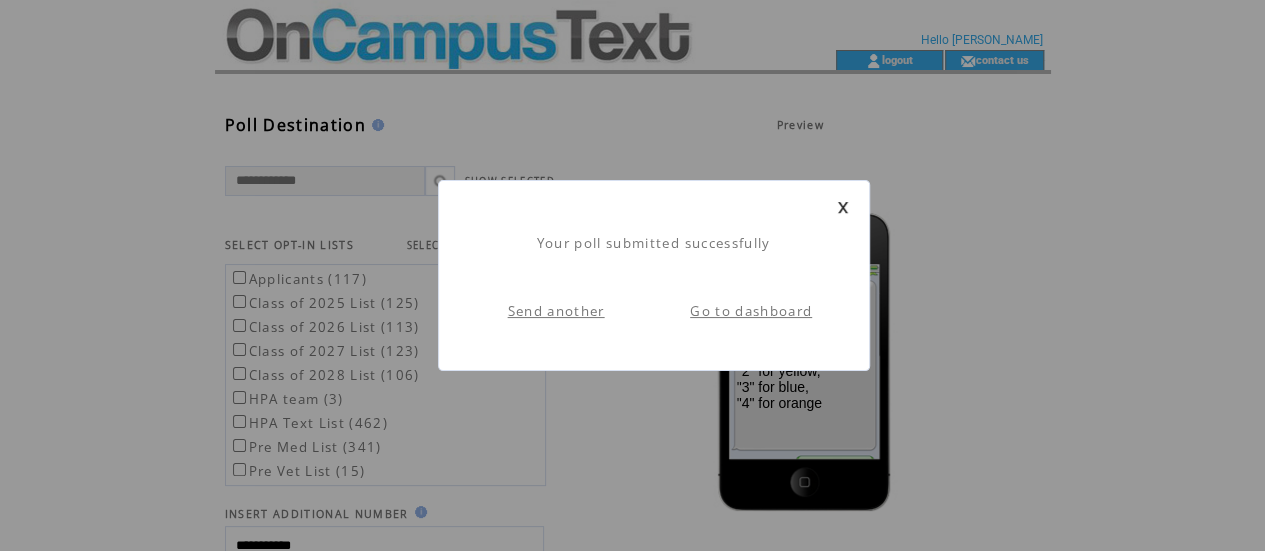 click on "Go to dashboard" at bounding box center [751, 311] 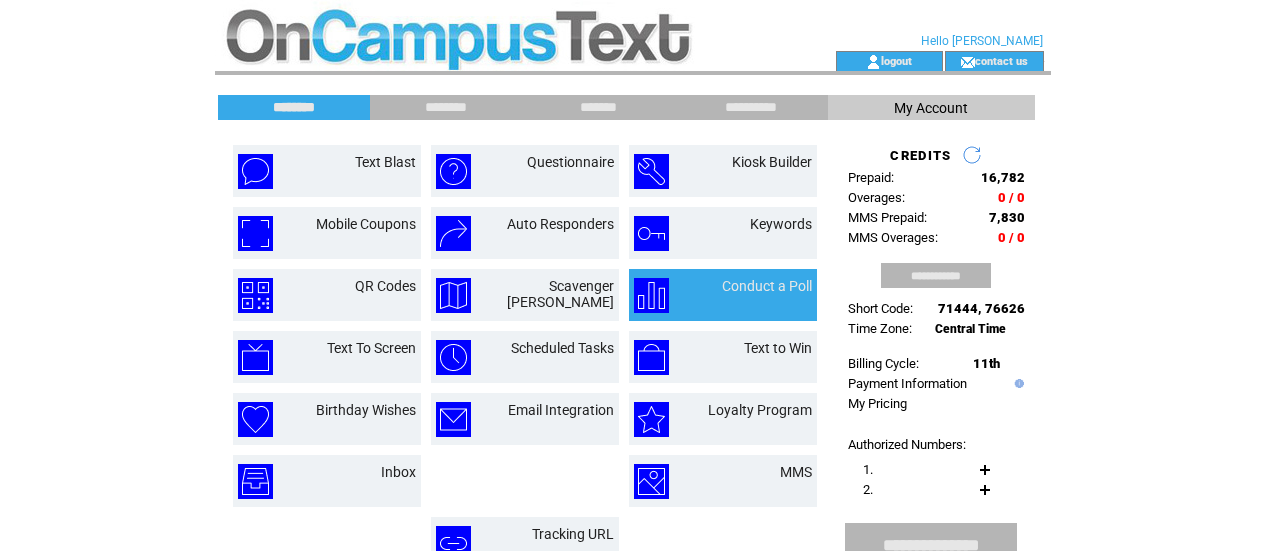 scroll, scrollTop: 0, scrollLeft: 0, axis: both 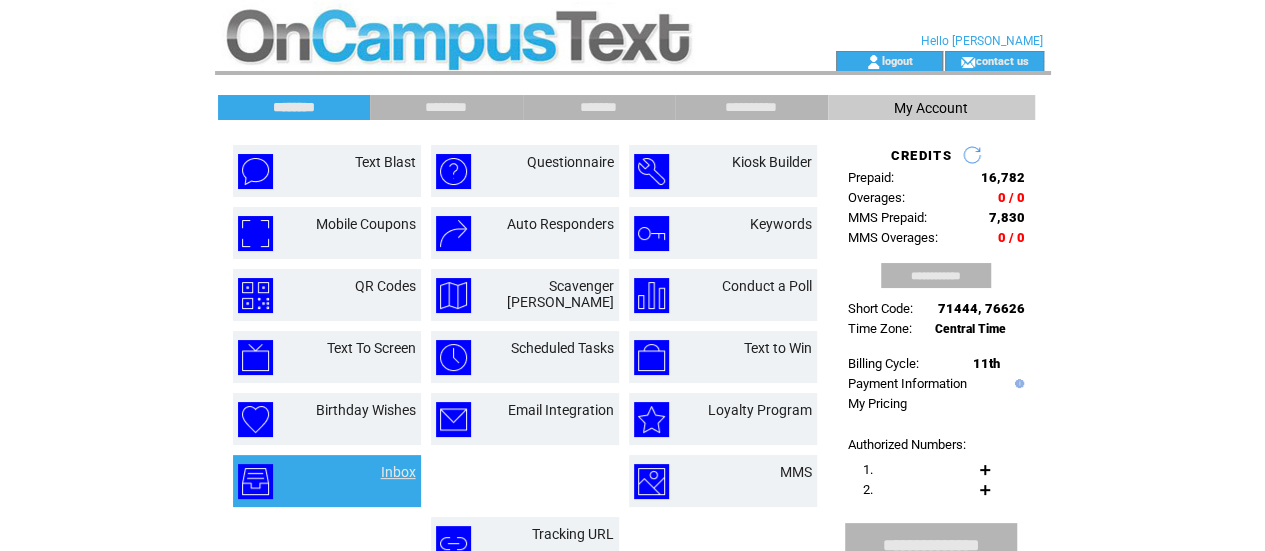click on "Inbox" at bounding box center [398, 472] 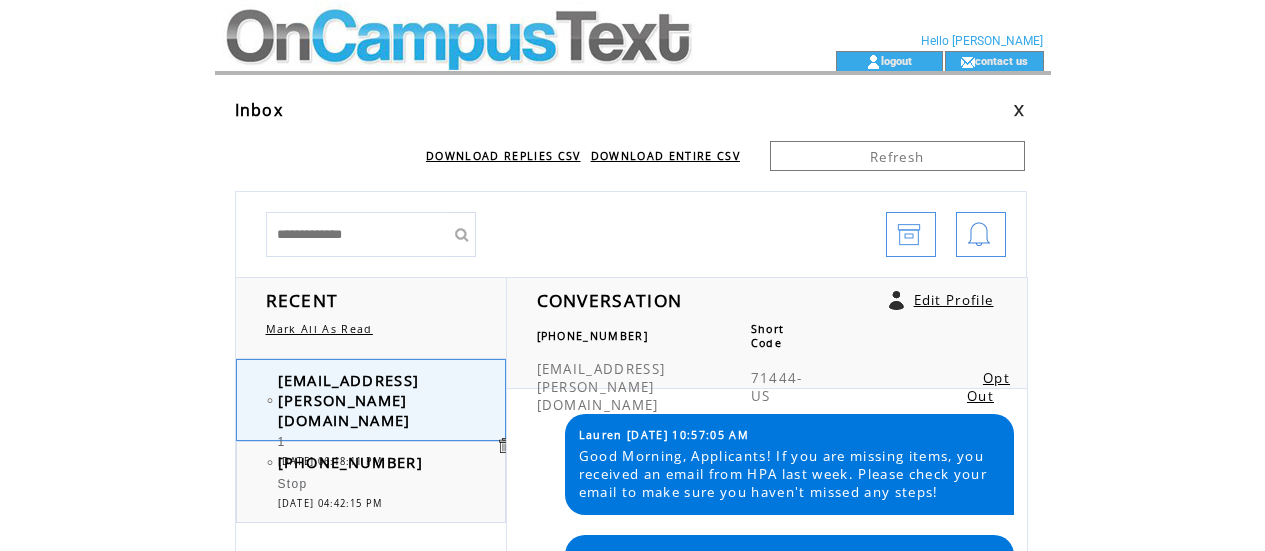 scroll, scrollTop: 0, scrollLeft: 0, axis: both 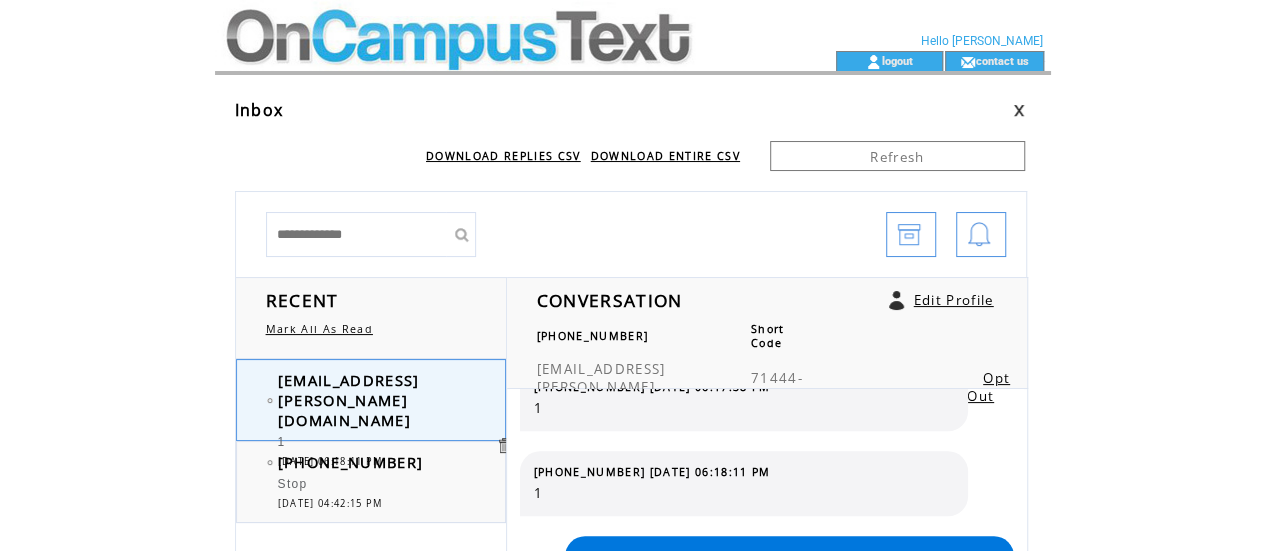 click at bounding box center (489, 61) 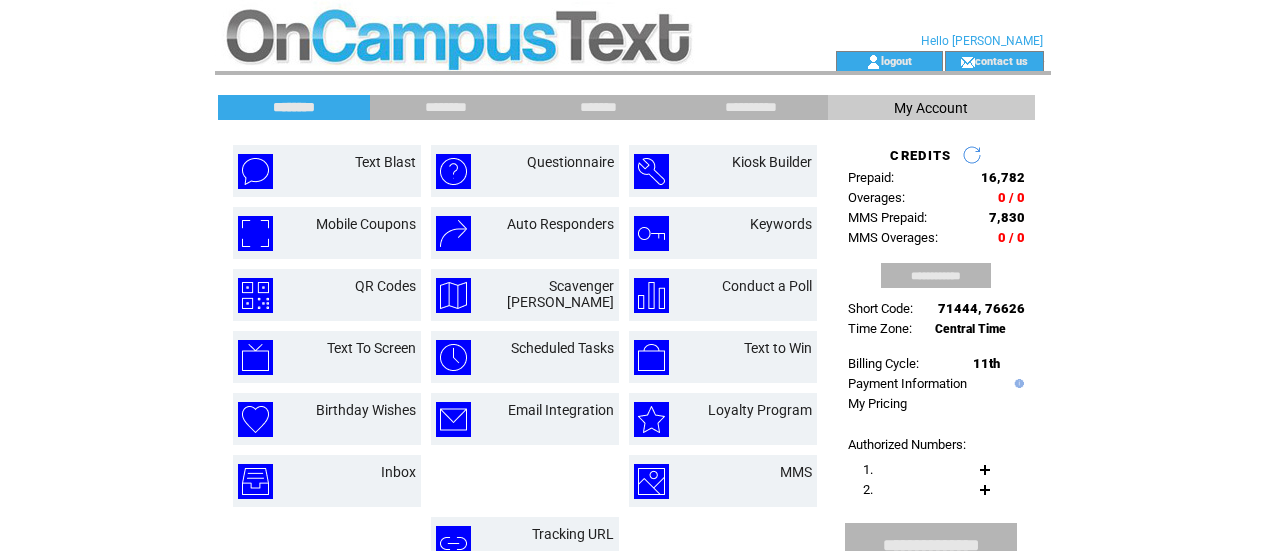 scroll, scrollTop: 0, scrollLeft: 0, axis: both 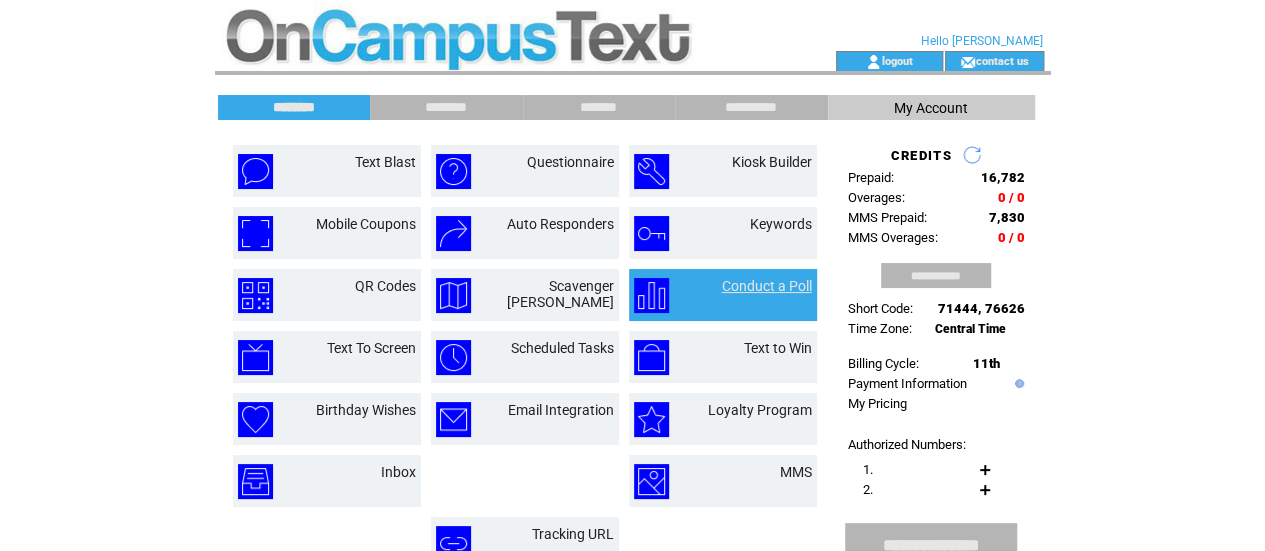 click on "Conduct a Poll" at bounding box center [767, 286] 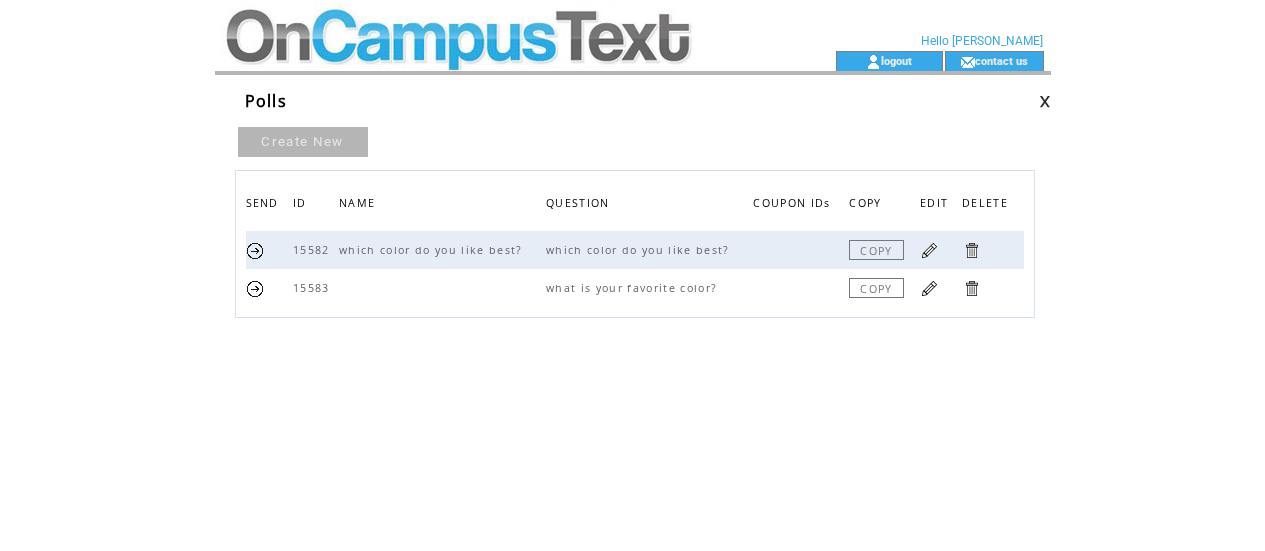scroll, scrollTop: 0, scrollLeft: 0, axis: both 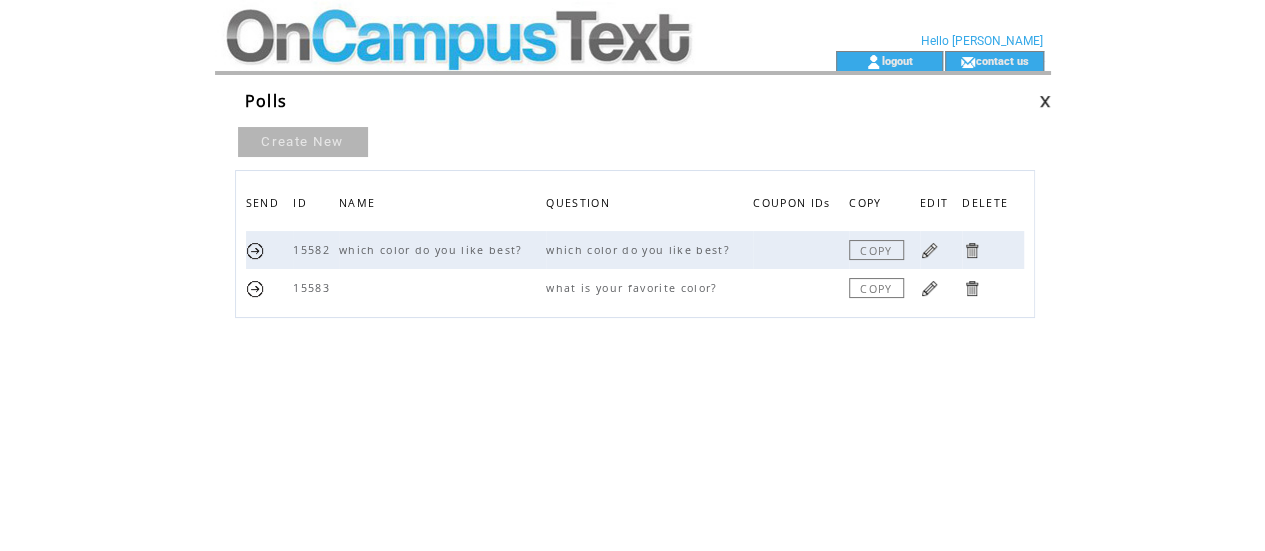 click at bounding box center [971, 250] 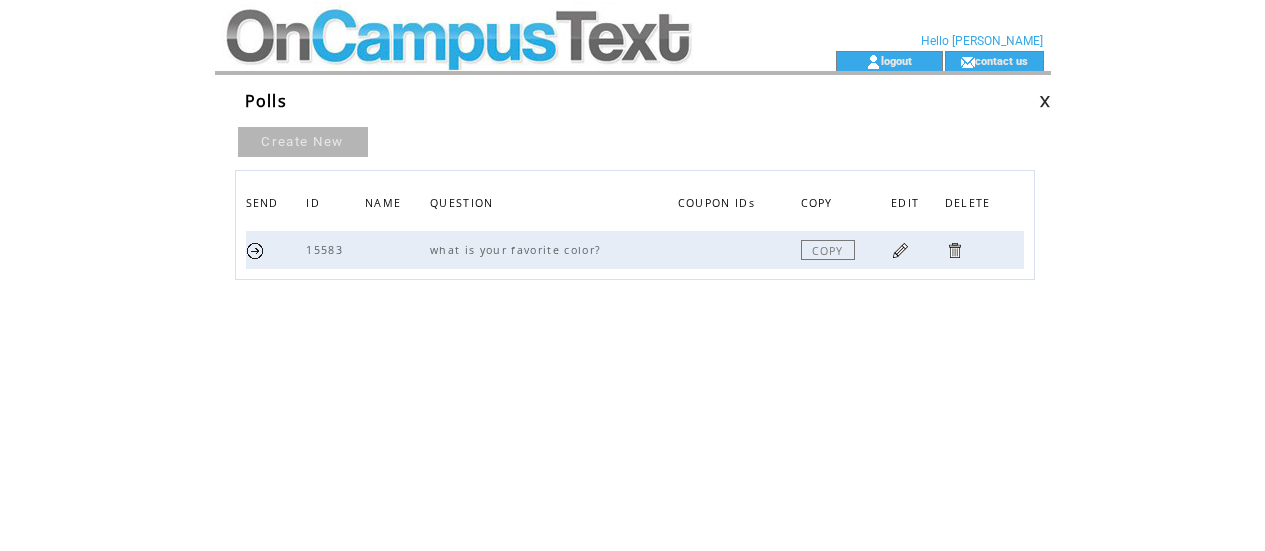scroll, scrollTop: 0, scrollLeft: 0, axis: both 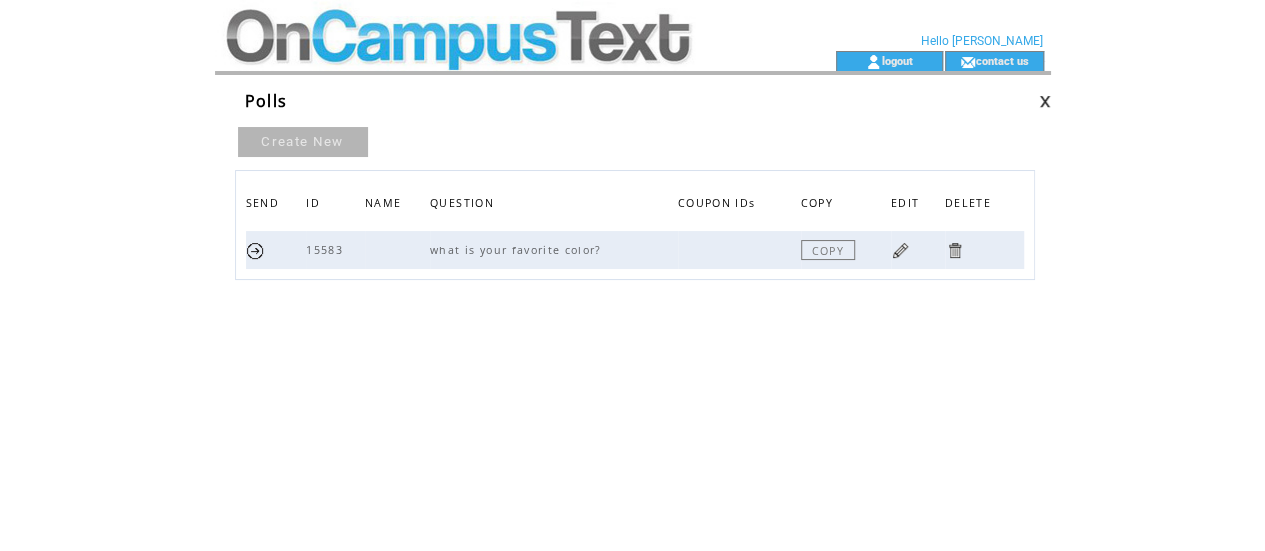 click at bounding box center [900, 250] 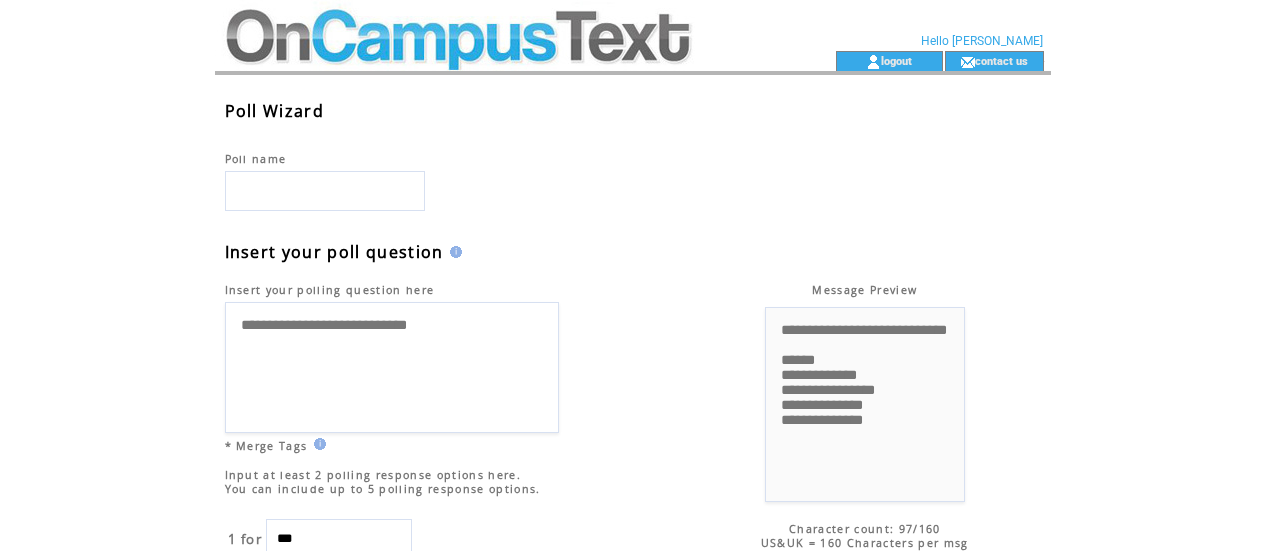 scroll, scrollTop: 0, scrollLeft: 0, axis: both 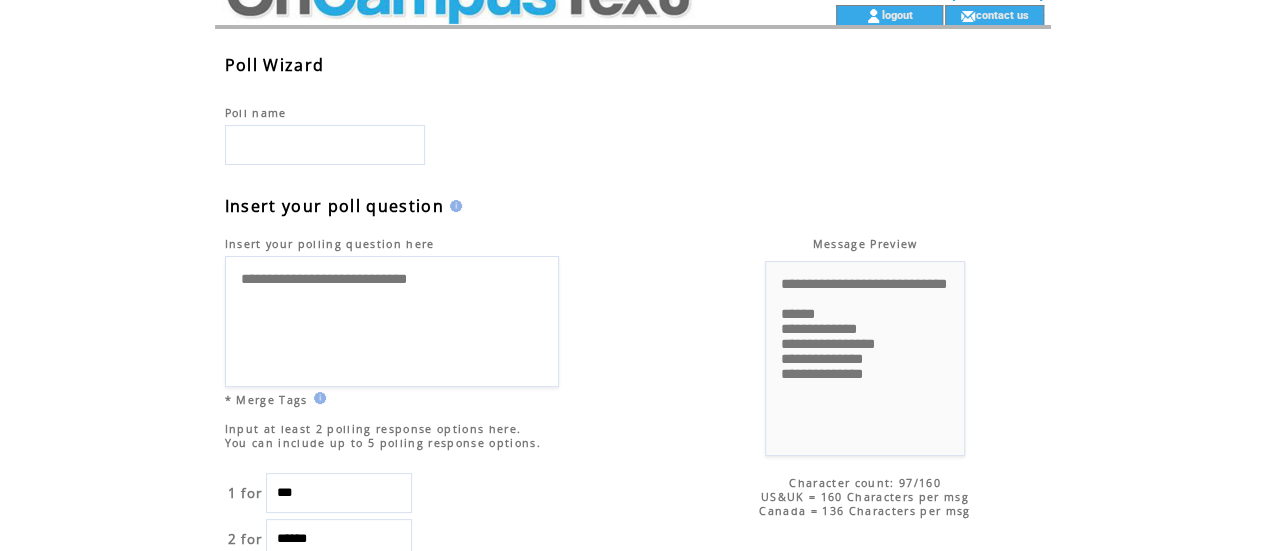 click at bounding box center (489, 15) 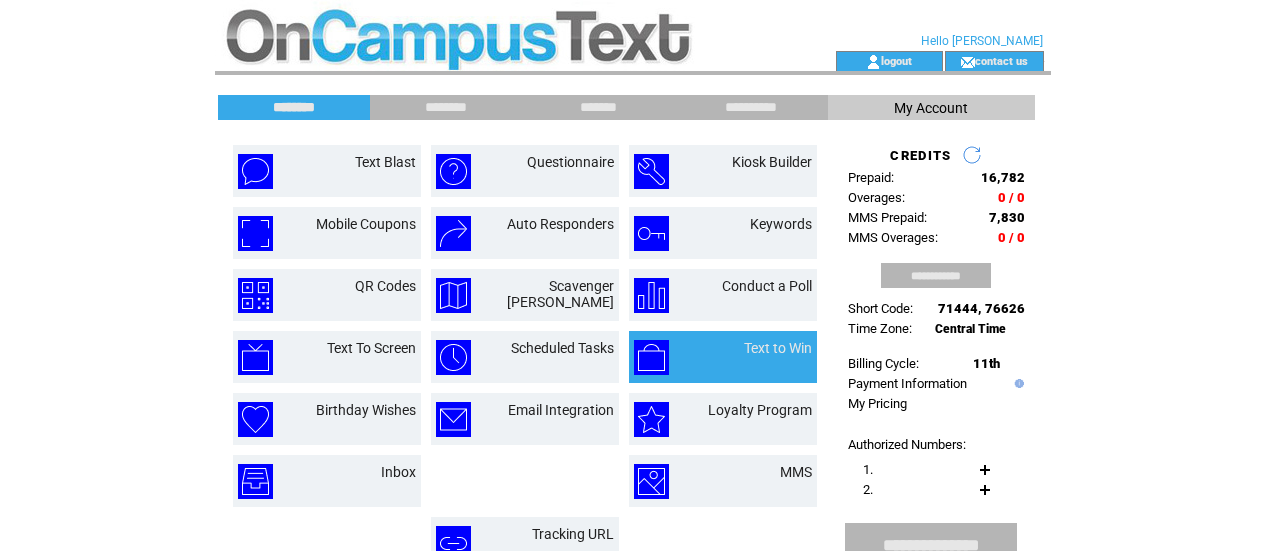 scroll, scrollTop: 0, scrollLeft: 0, axis: both 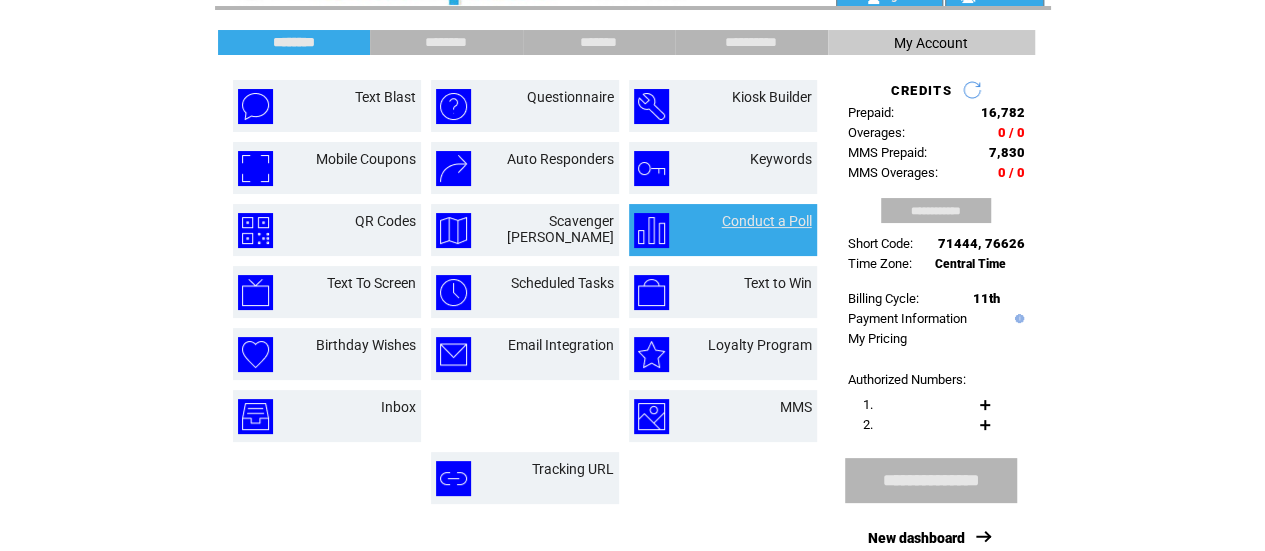 click on "Conduct a Poll" at bounding box center (767, 221) 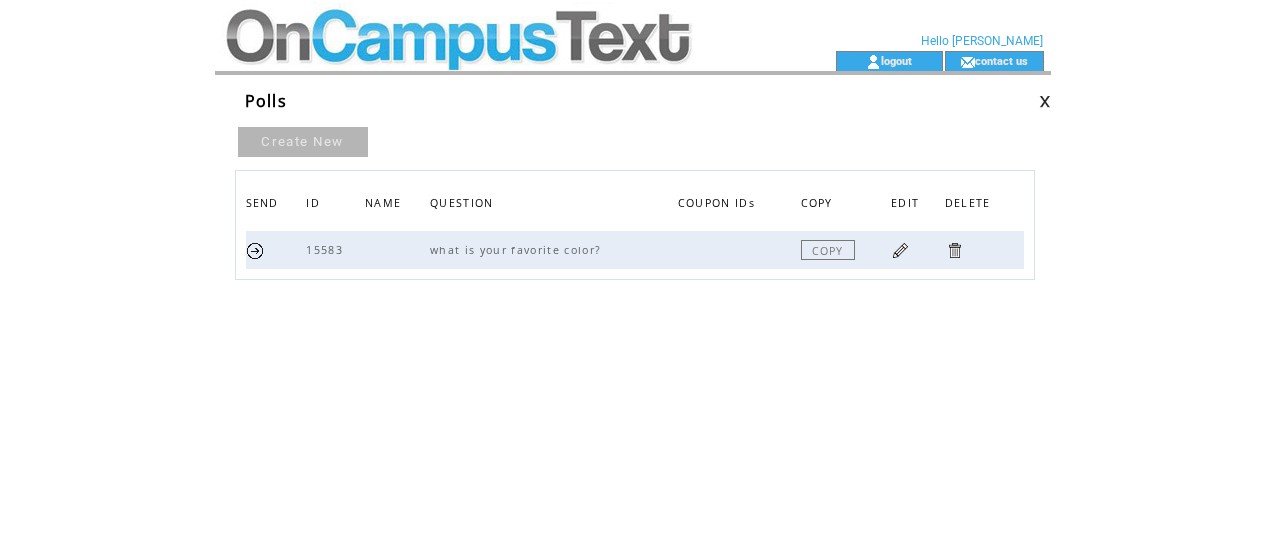 scroll, scrollTop: 0, scrollLeft: 0, axis: both 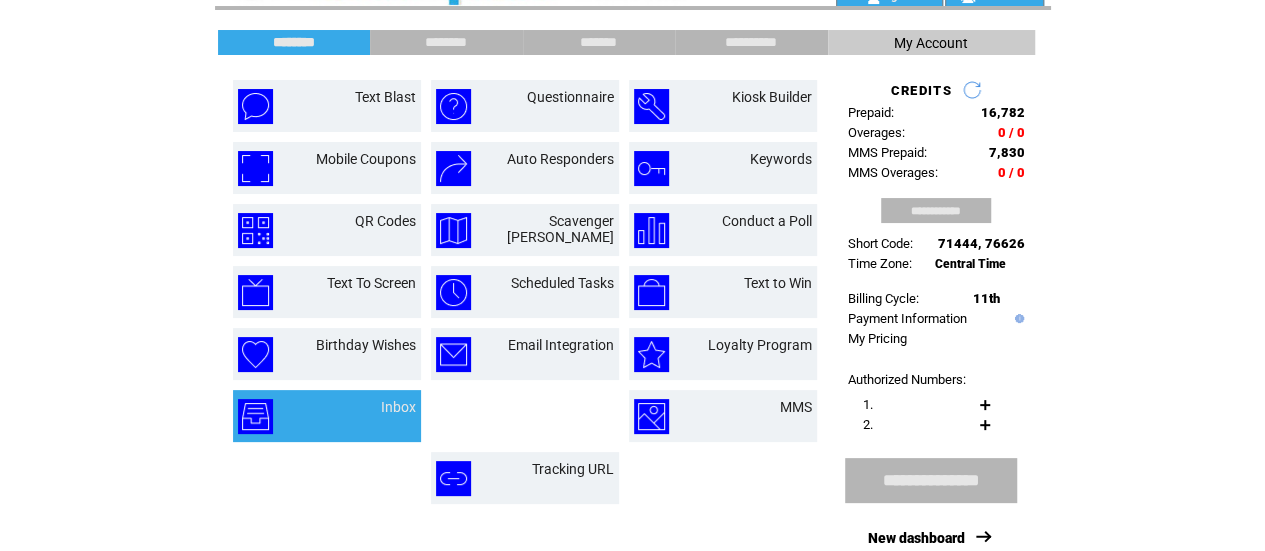 click on "Inbox" at bounding box center (327, 416) 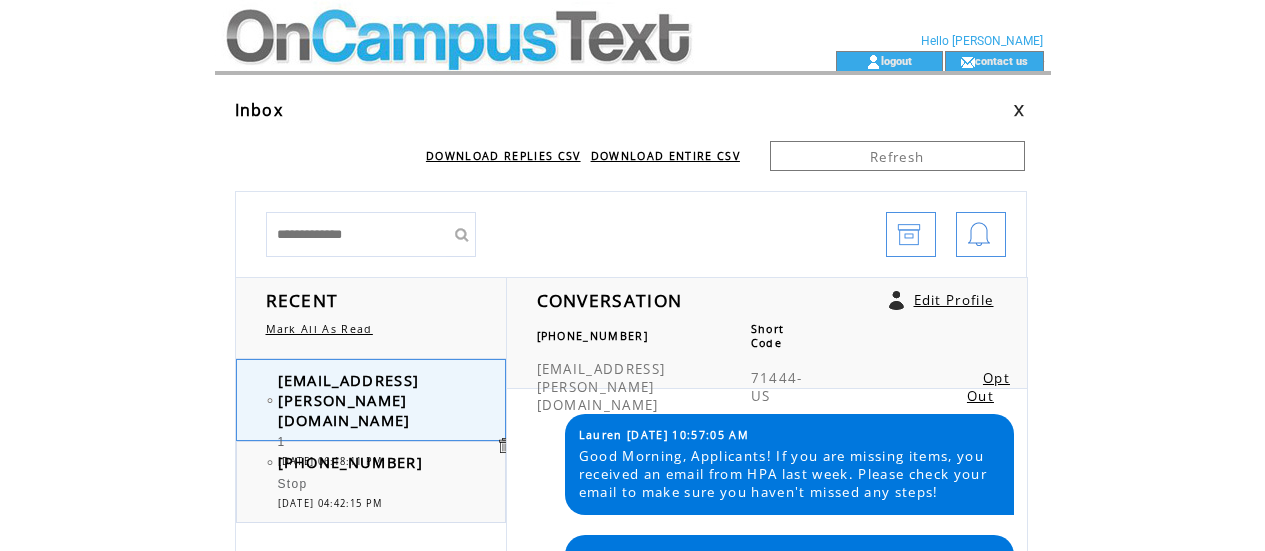 scroll, scrollTop: 0, scrollLeft: 0, axis: both 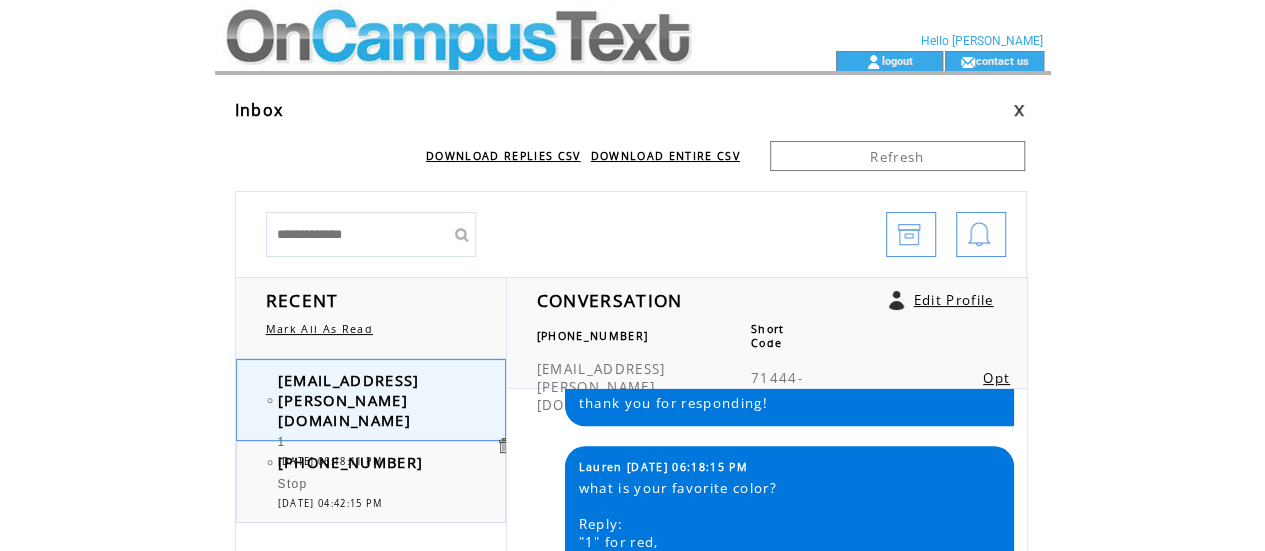 click on "DOWNLOAD REPLIES CSV" at bounding box center (503, 156) 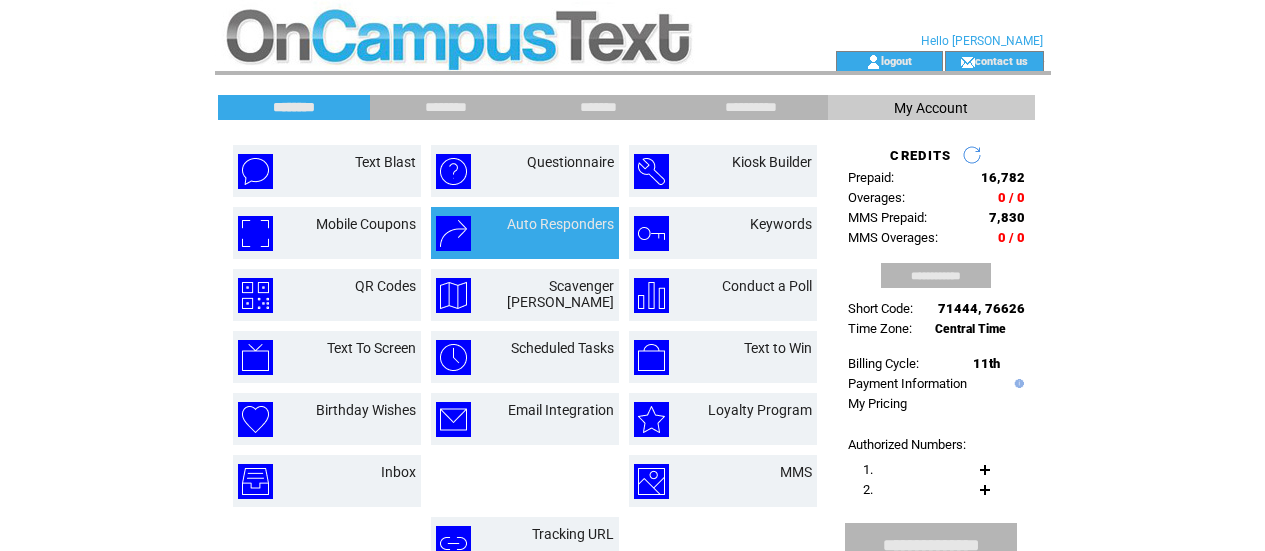 scroll, scrollTop: 65, scrollLeft: 0, axis: vertical 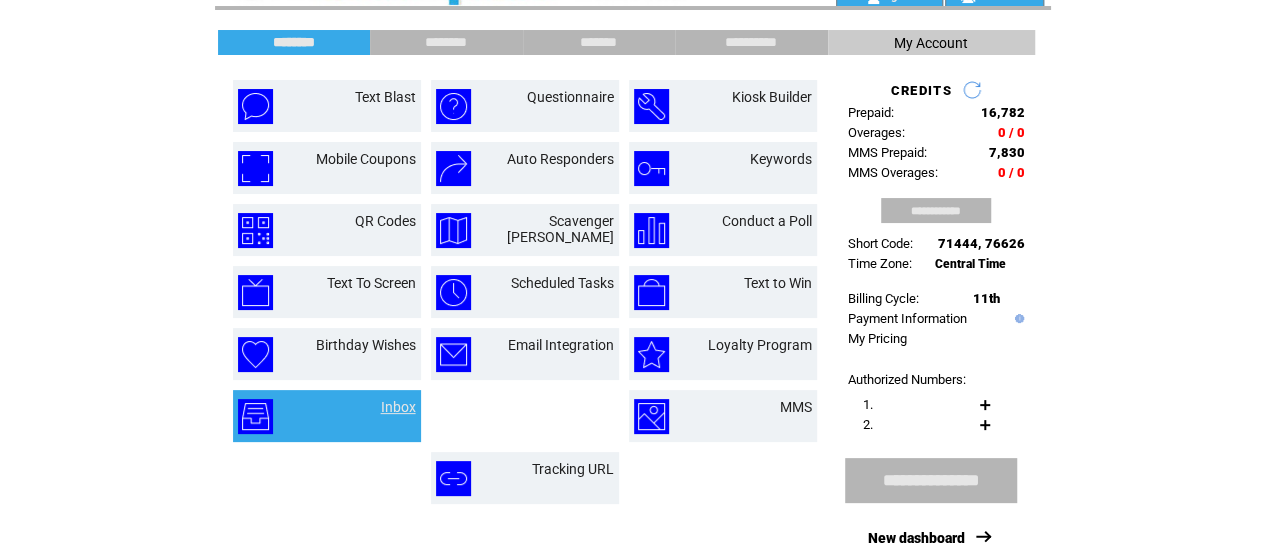 click on "Inbox" at bounding box center [398, 407] 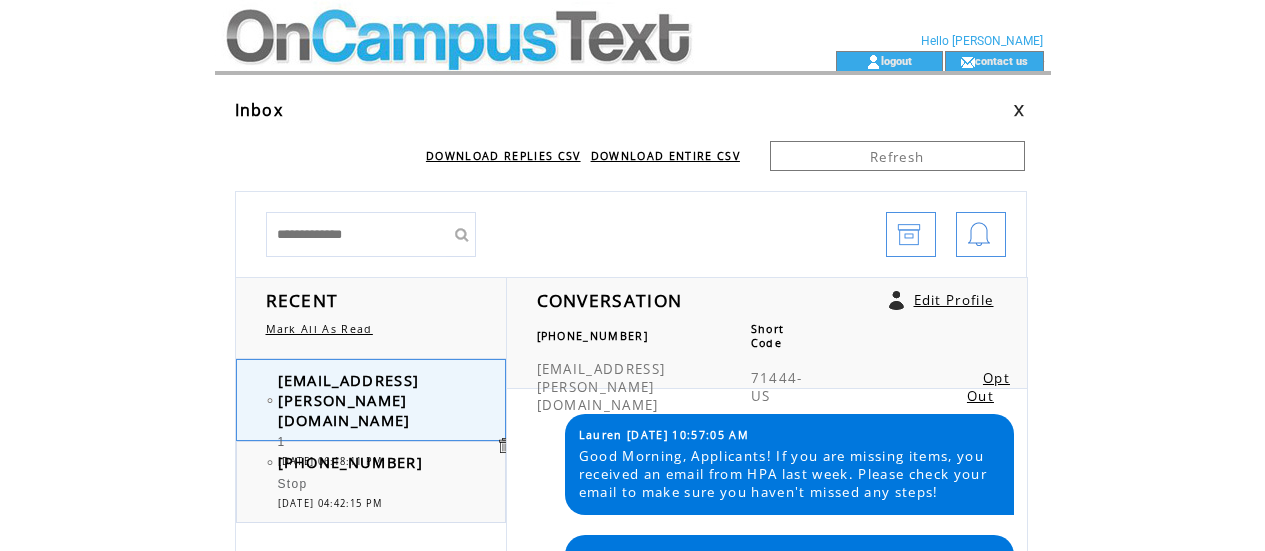 scroll, scrollTop: 0, scrollLeft: 0, axis: both 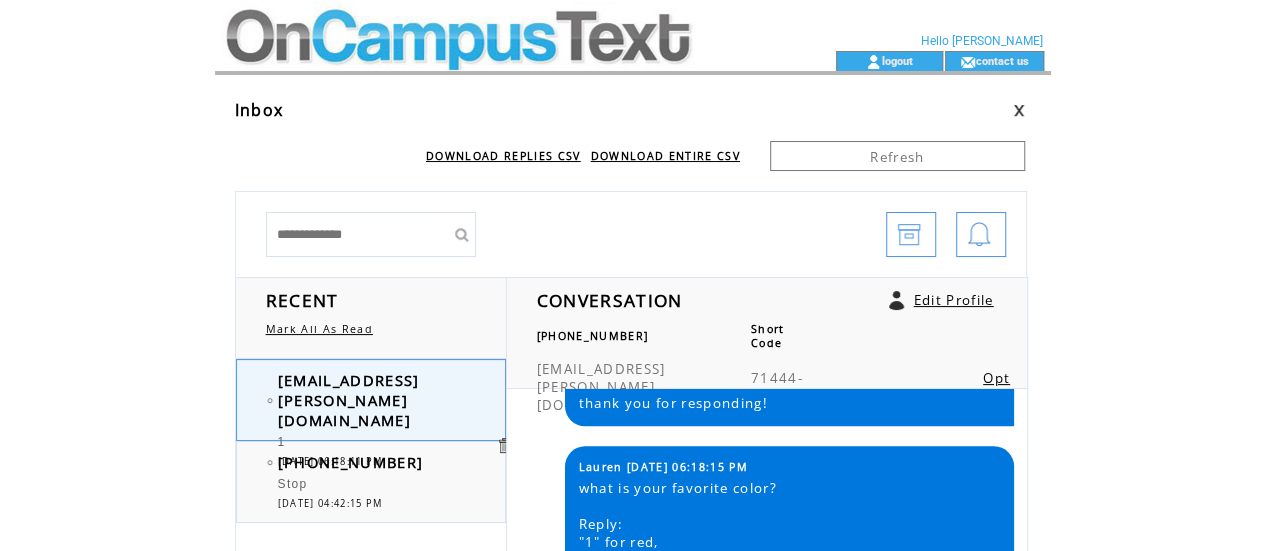 click at bounding box center (489, 25) 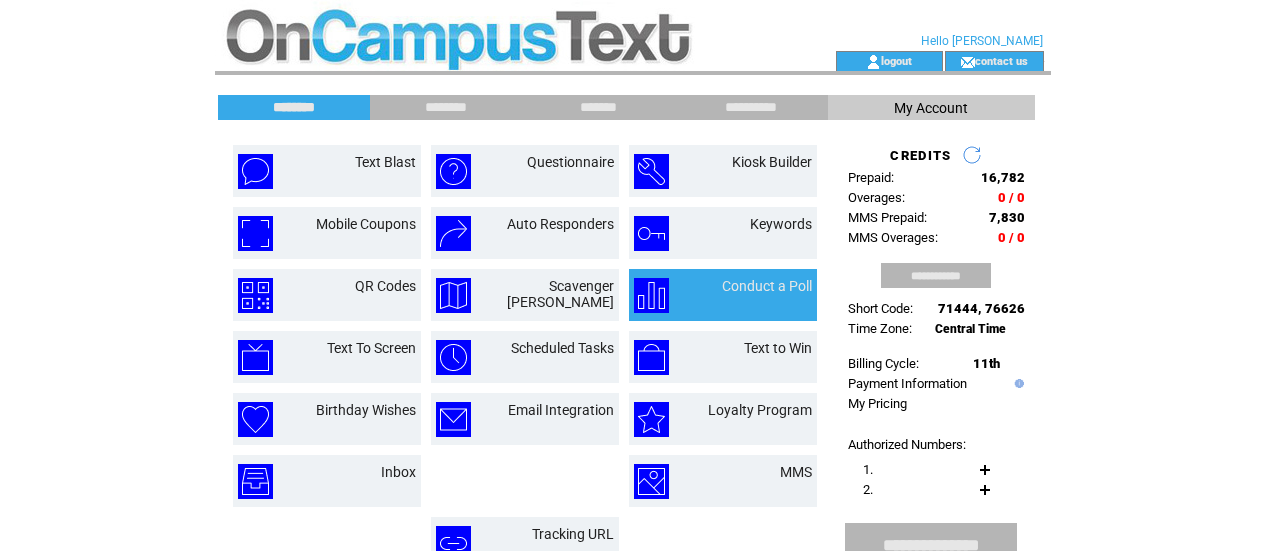 scroll, scrollTop: 0, scrollLeft: 0, axis: both 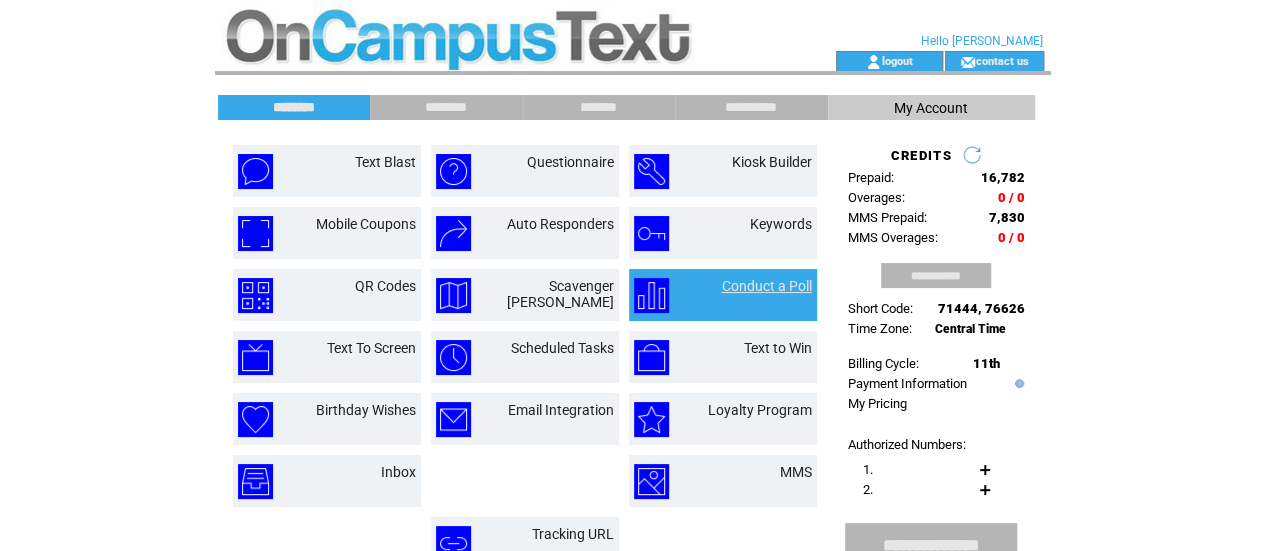 click on "Conduct a Poll" at bounding box center [767, 286] 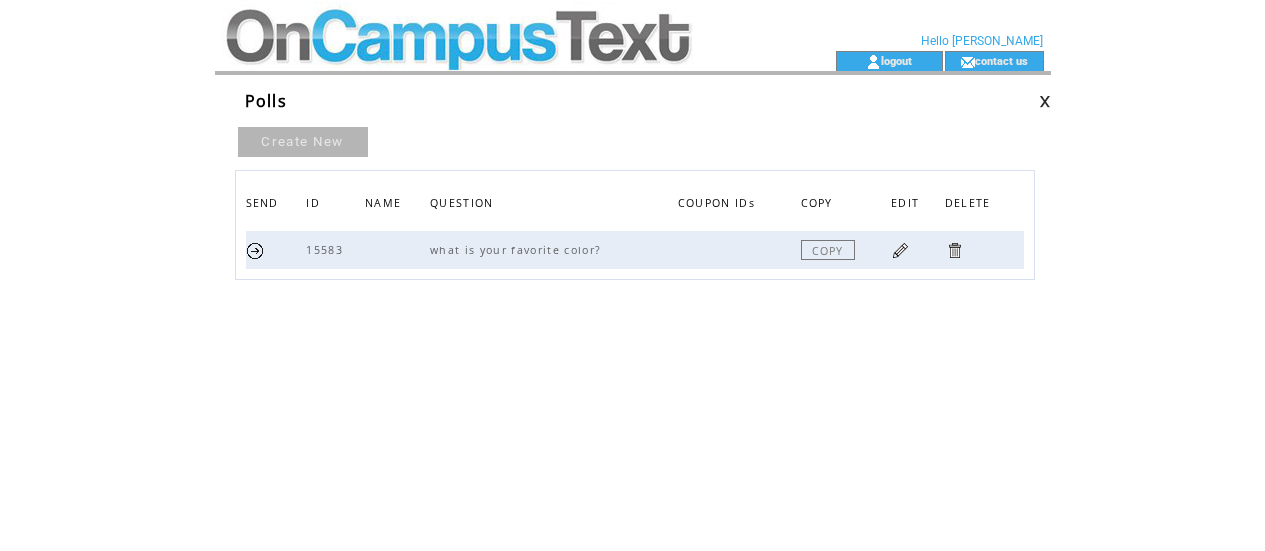 scroll, scrollTop: 0, scrollLeft: 0, axis: both 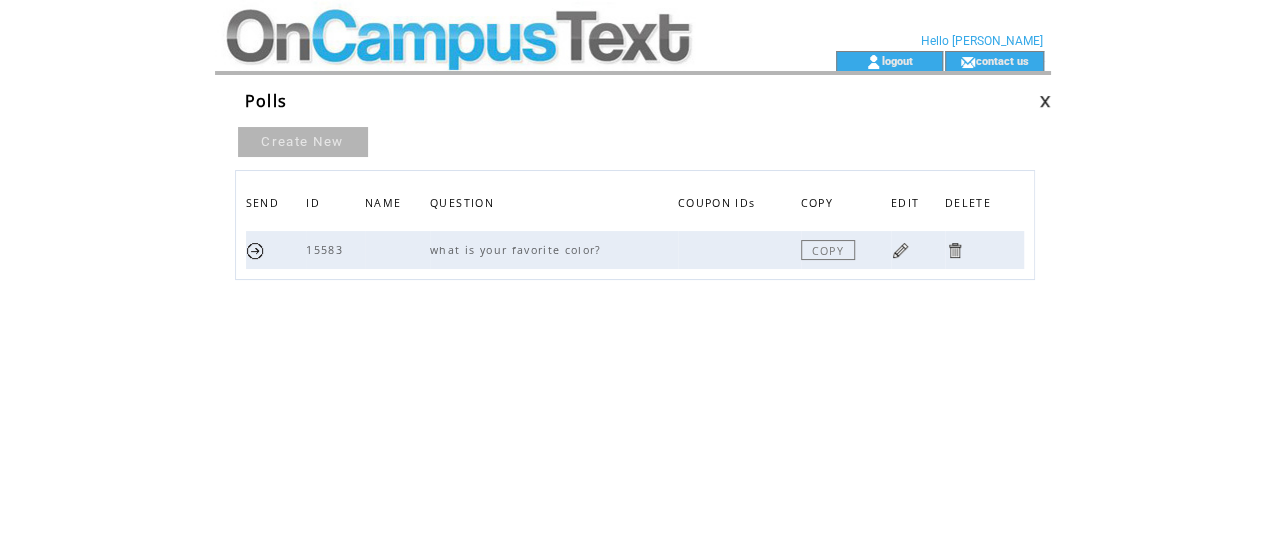 click at bounding box center (918, 250) 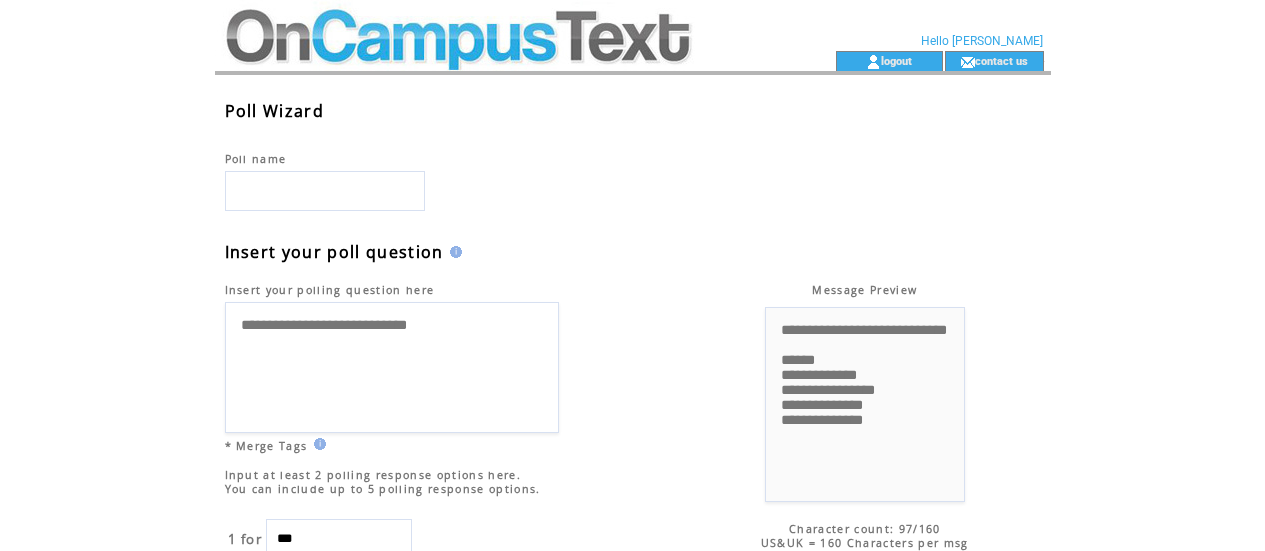 scroll, scrollTop: 0, scrollLeft: 0, axis: both 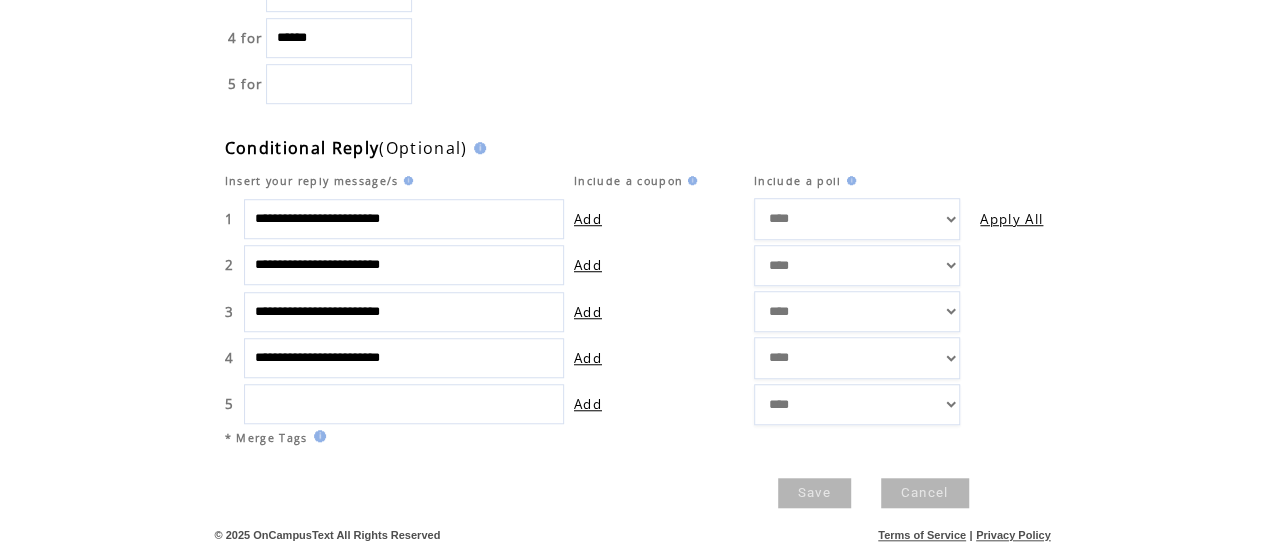 click on "Save" at bounding box center [814, 493] 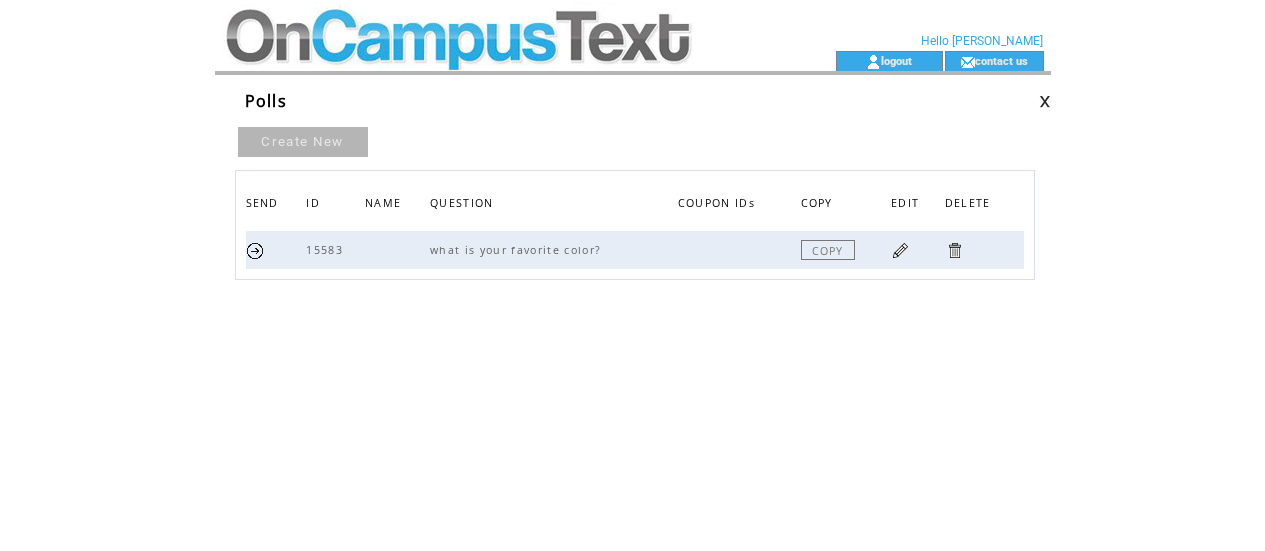 scroll, scrollTop: 0, scrollLeft: 0, axis: both 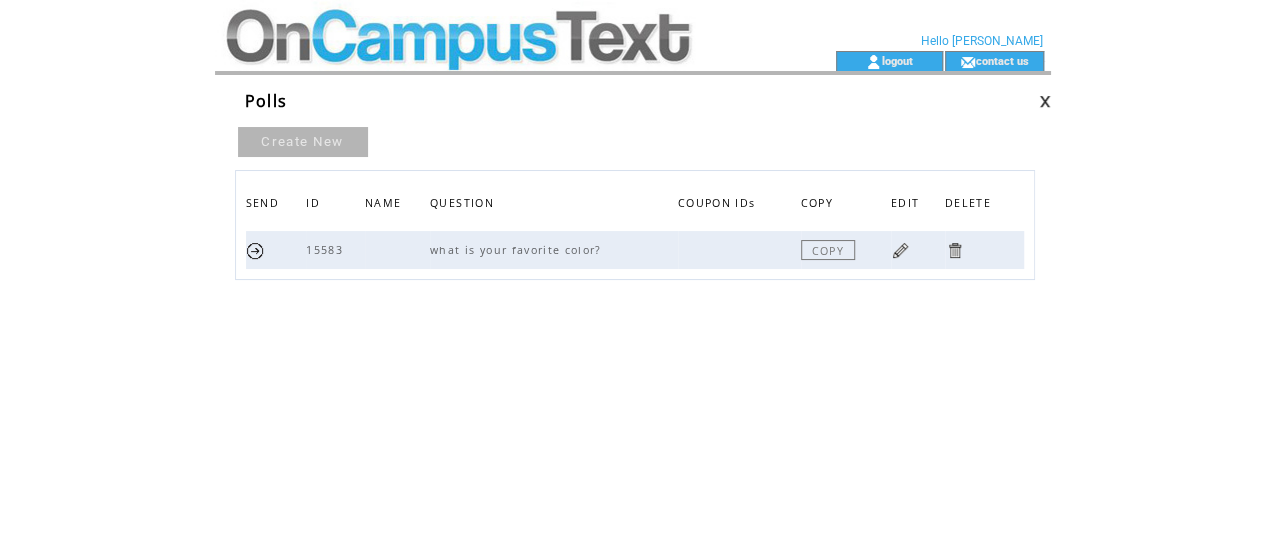 click at bounding box center (276, 250) 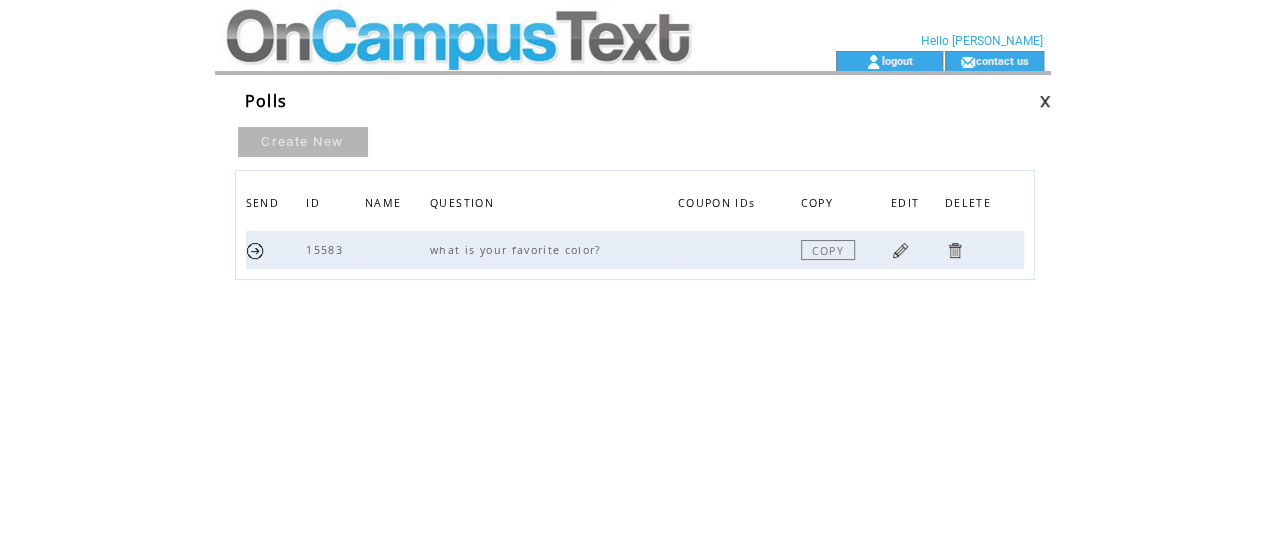click at bounding box center [255, 250] 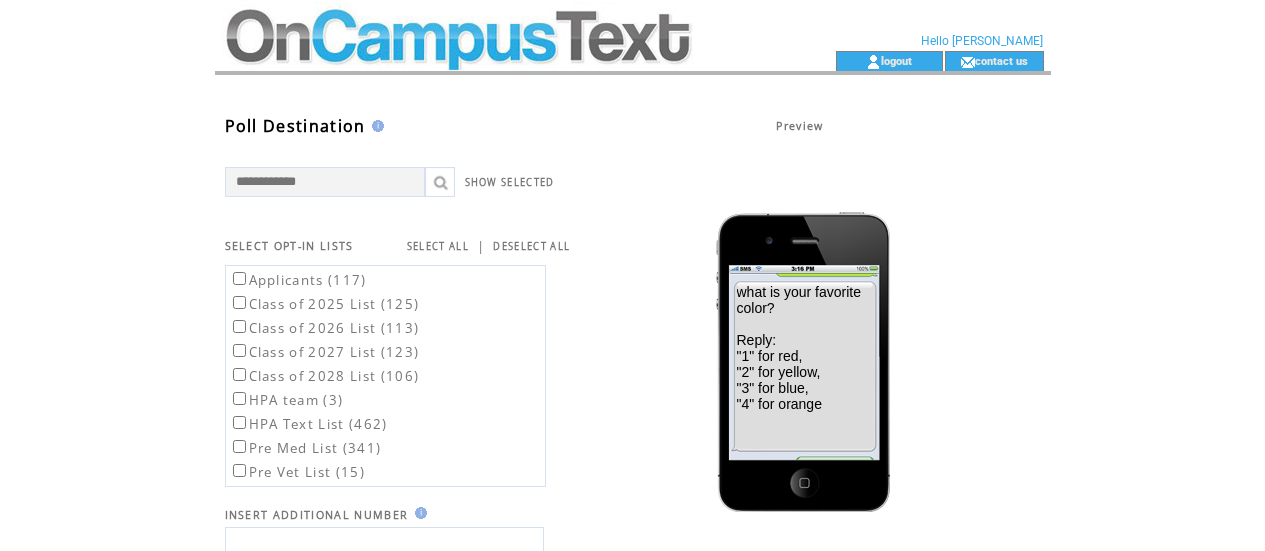 scroll, scrollTop: 300, scrollLeft: 0, axis: vertical 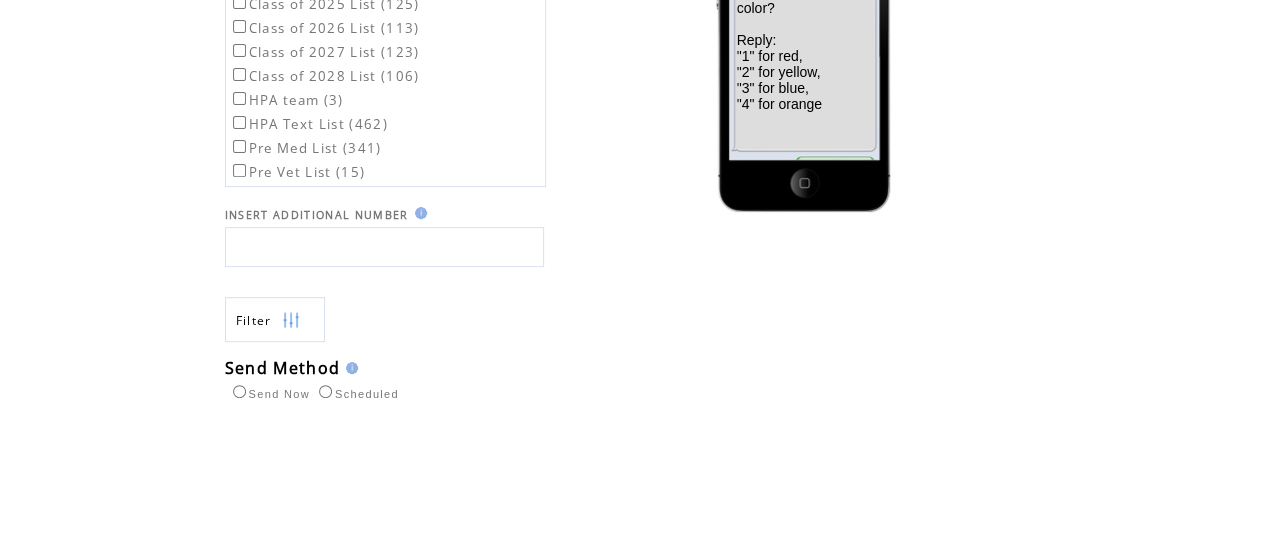 click on "Send Now 		  Scheduled" at bounding box center [313, 391] 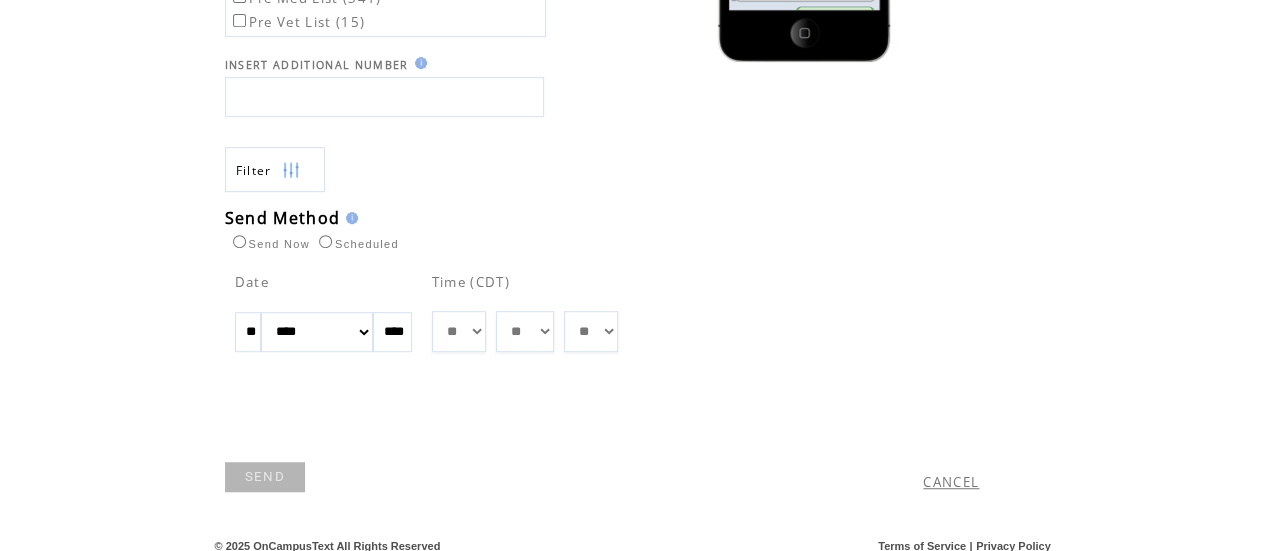 scroll, scrollTop: 414, scrollLeft: 0, axis: vertical 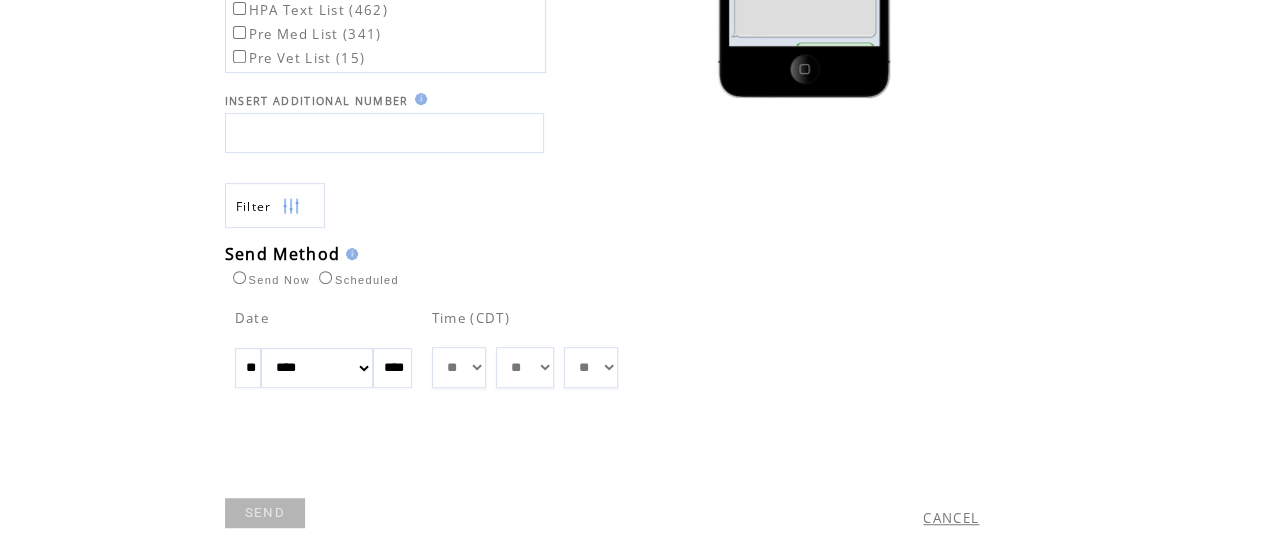 click on "** 	 ** 	 ** 	 ** 	 ** 	 ** 	 ** 	 ** 	 ** 	 ** 	 ** 	 ** 	 **" at bounding box center (459, 367) 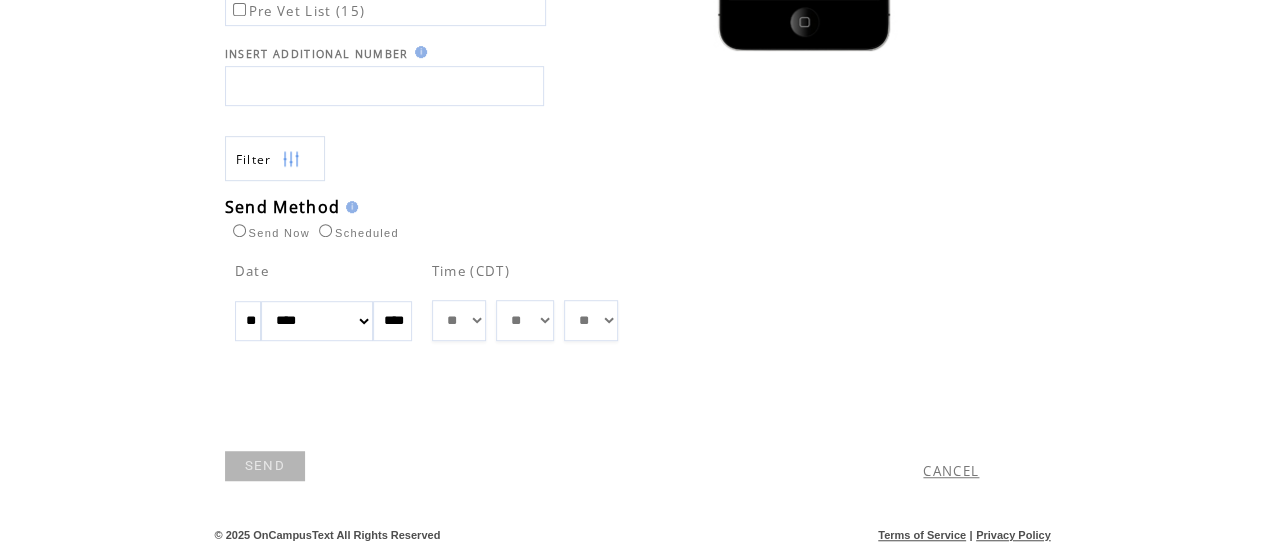 scroll, scrollTop: 460, scrollLeft: 0, axis: vertical 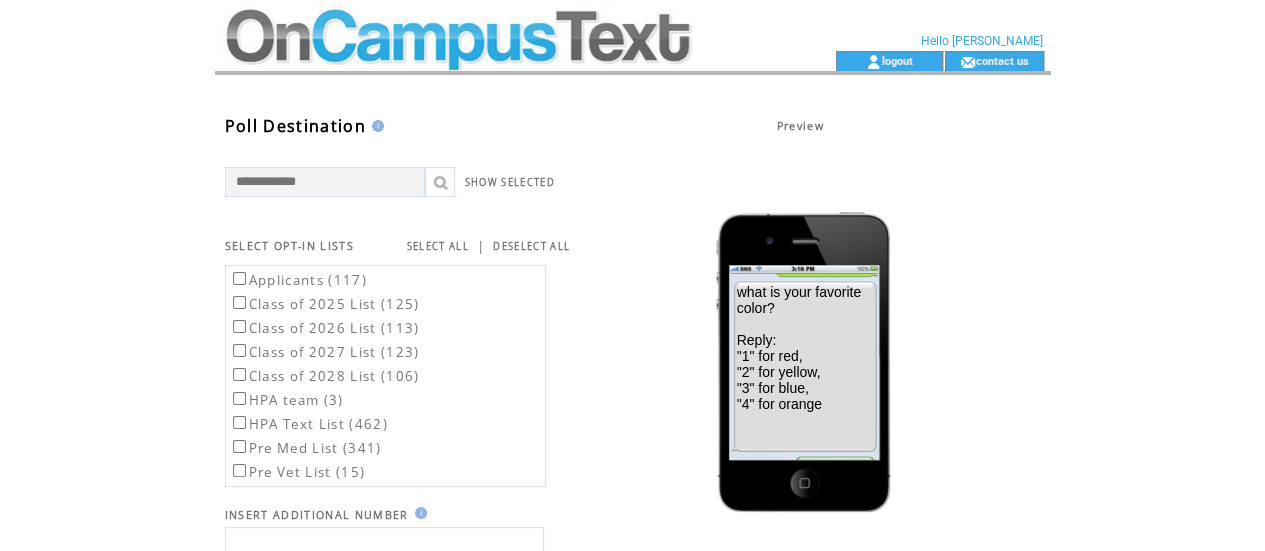 click at bounding box center [489, 25] 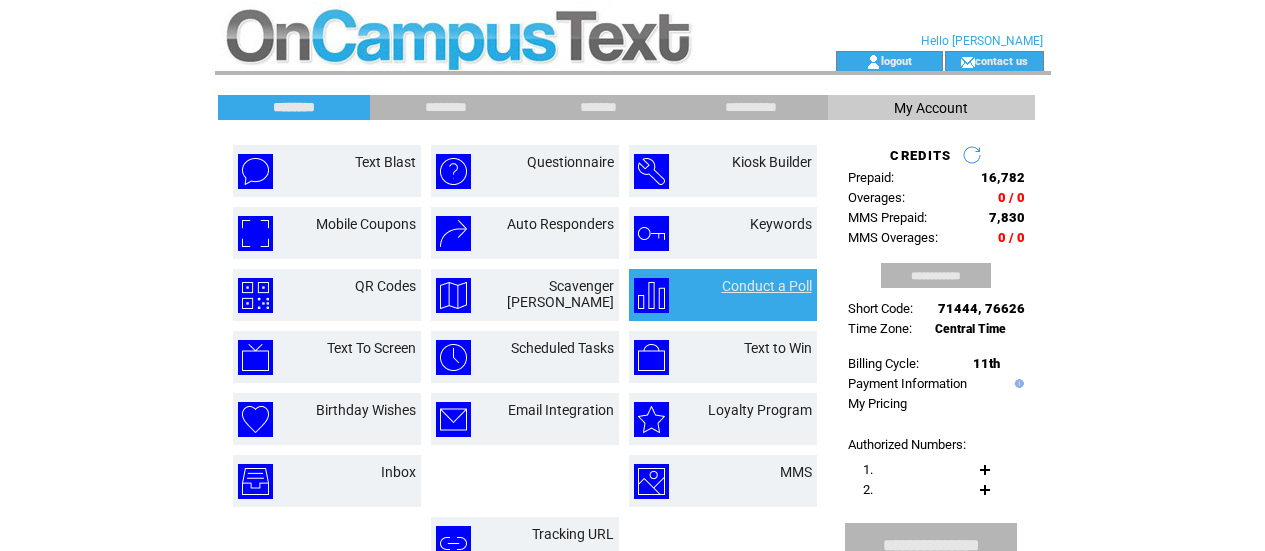scroll, scrollTop: 0, scrollLeft: 0, axis: both 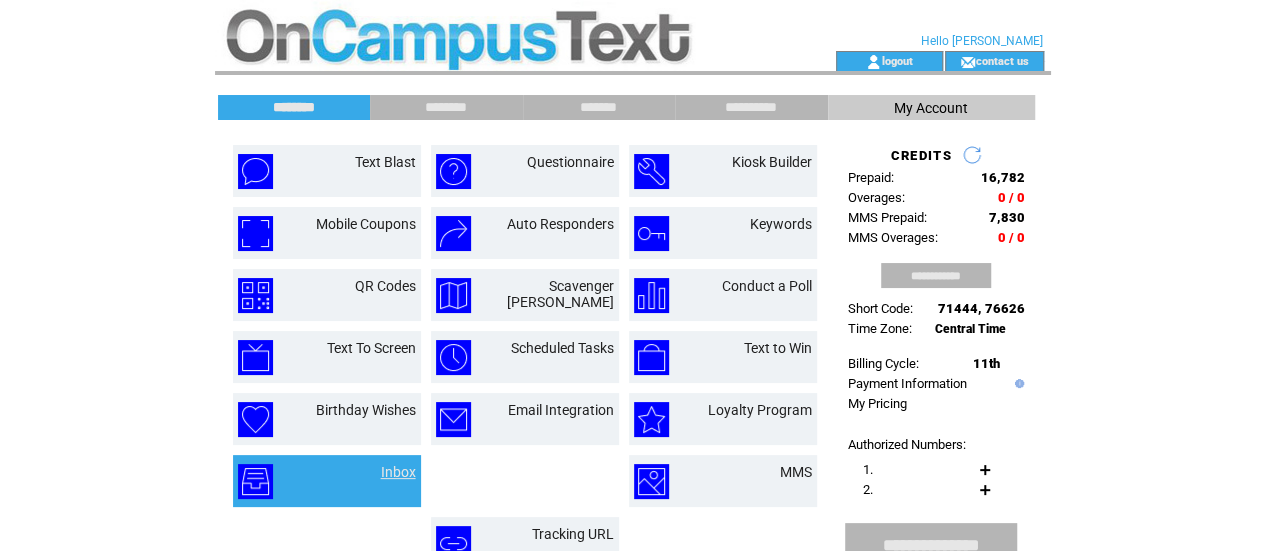 click on "Inbox" at bounding box center (398, 472) 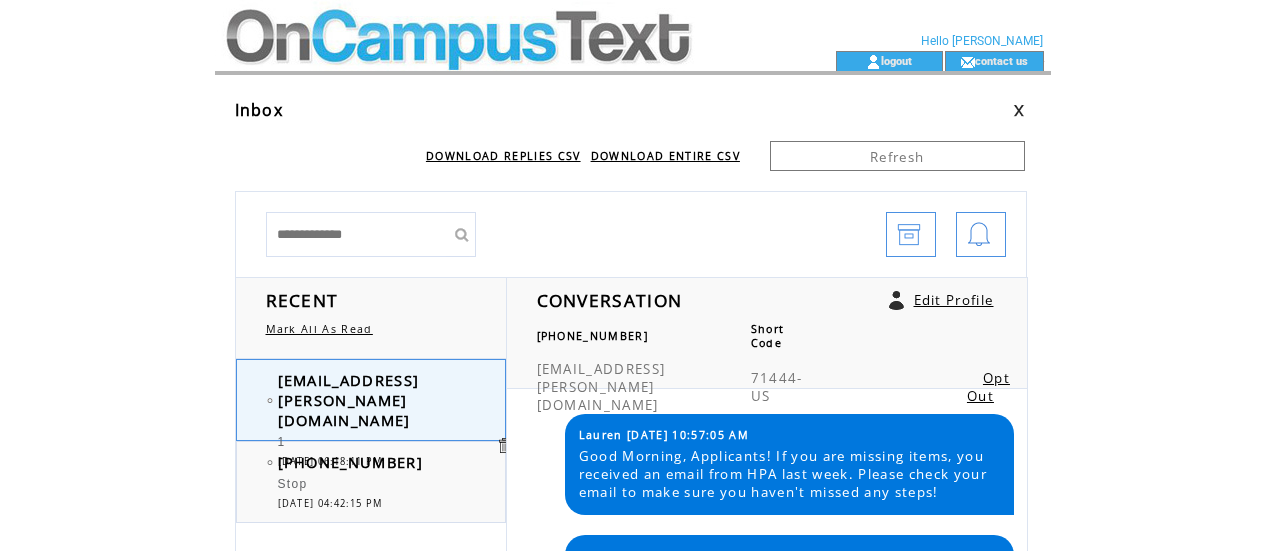 scroll, scrollTop: 0, scrollLeft: 0, axis: both 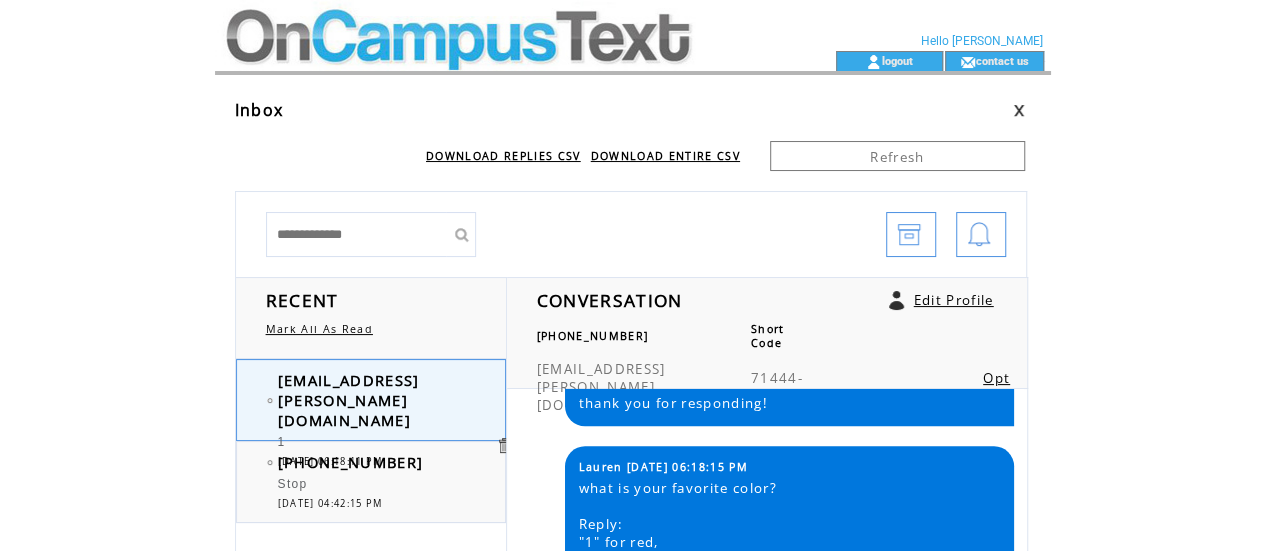 click at bounding box center (489, 25) 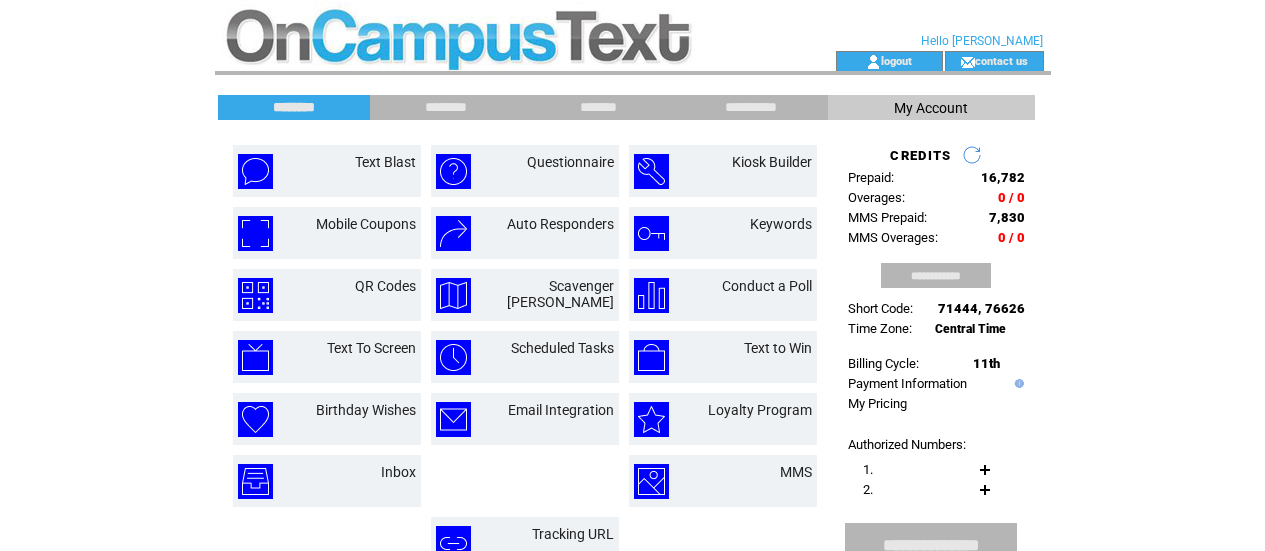 scroll, scrollTop: 0, scrollLeft: 0, axis: both 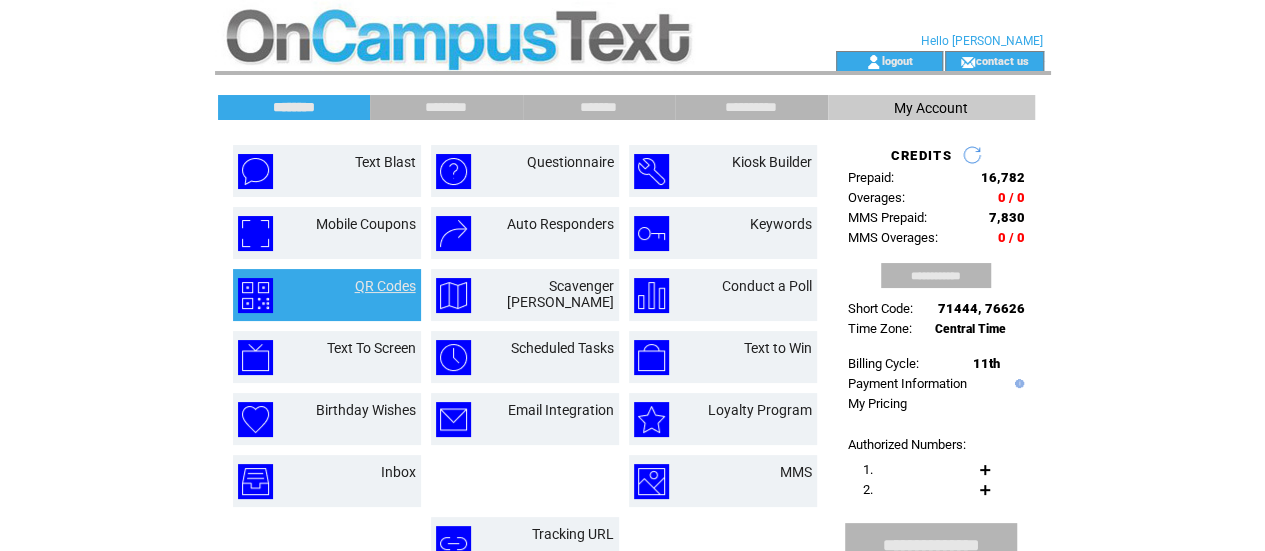 click on "QR Codes" at bounding box center (385, 286) 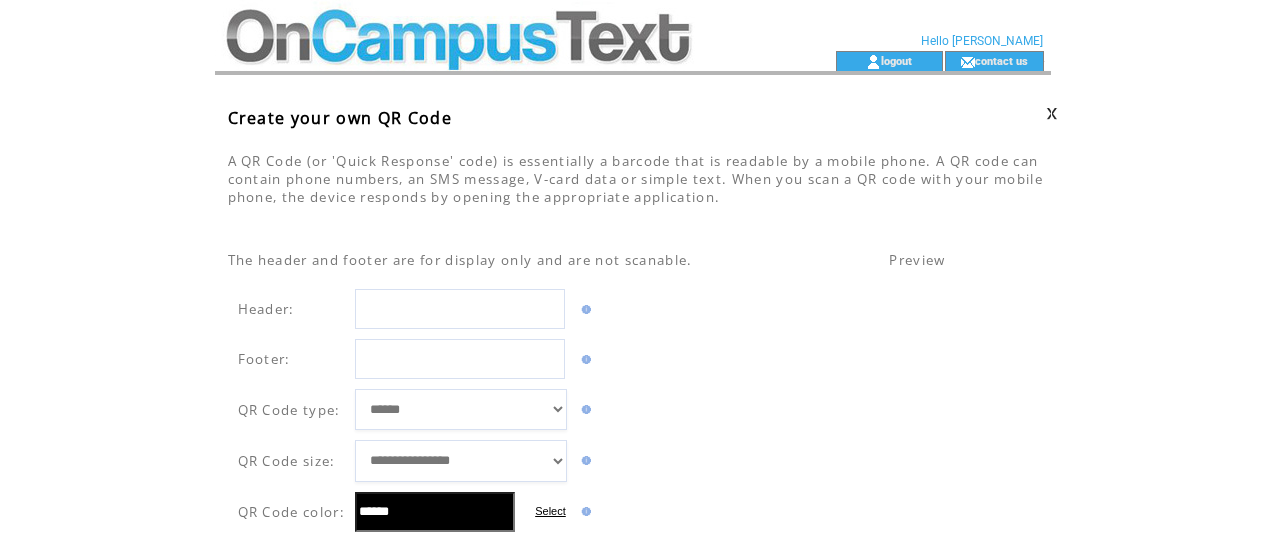 scroll, scrollTop: 0, scrollLeft: 0, axis: both 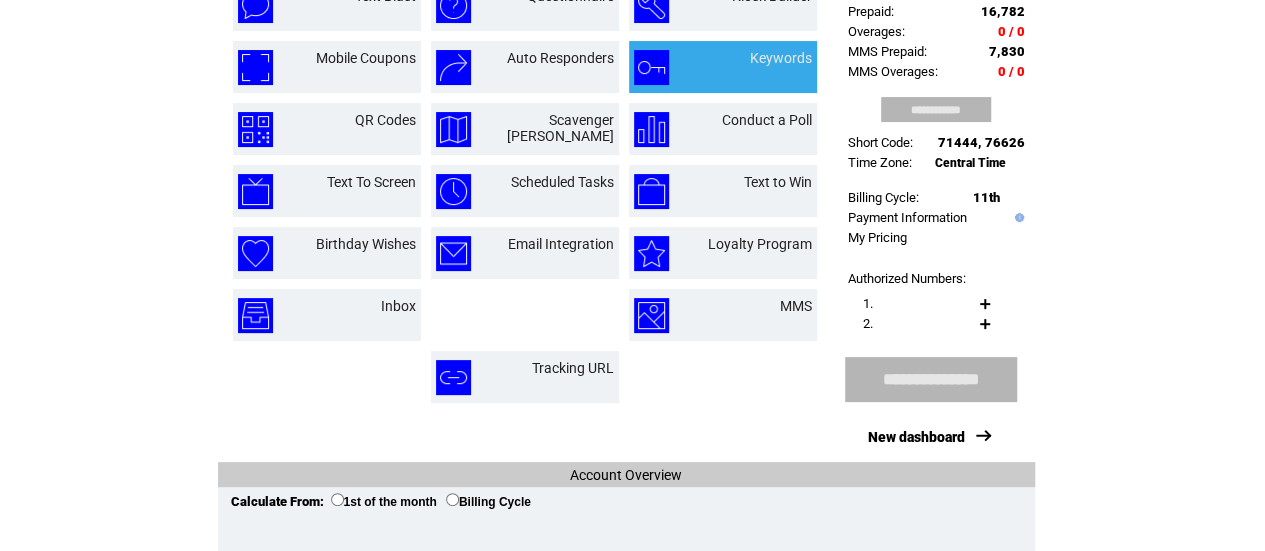 click at bounding box center (781, 69) 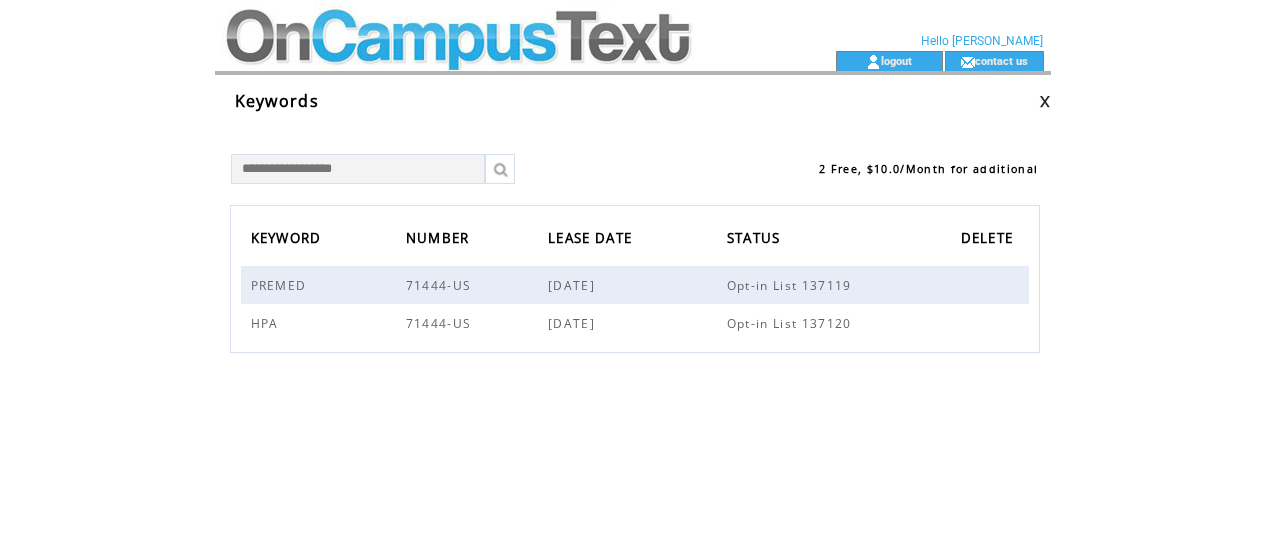 scroll, scrollTop: 0, scrollLeft: 0, axis: both 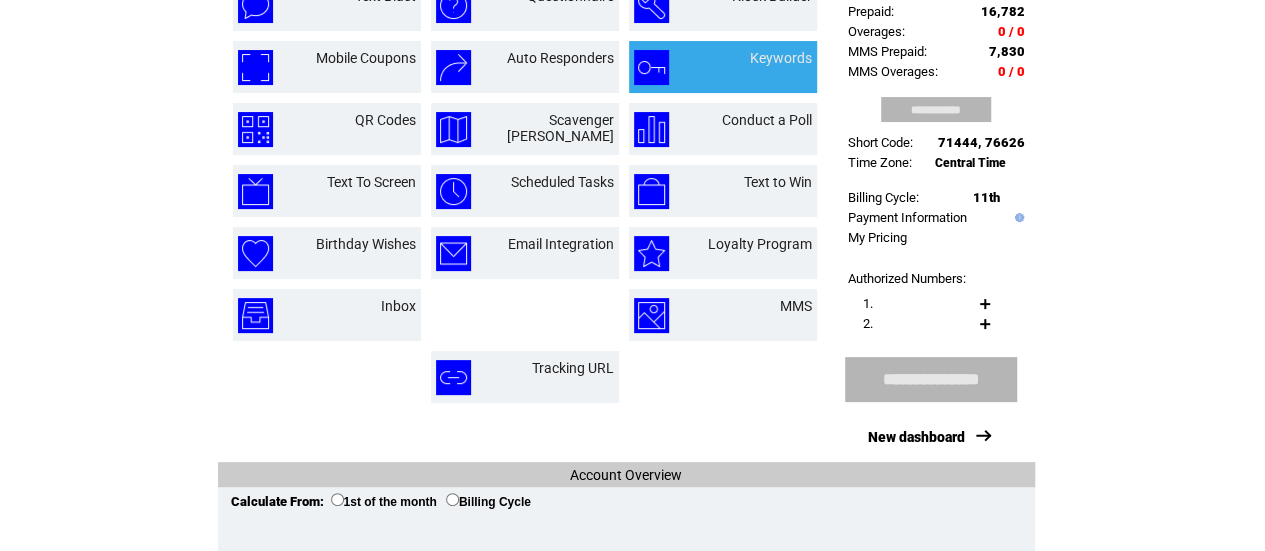 click on "Keywords" at bounding box center [757, 67] 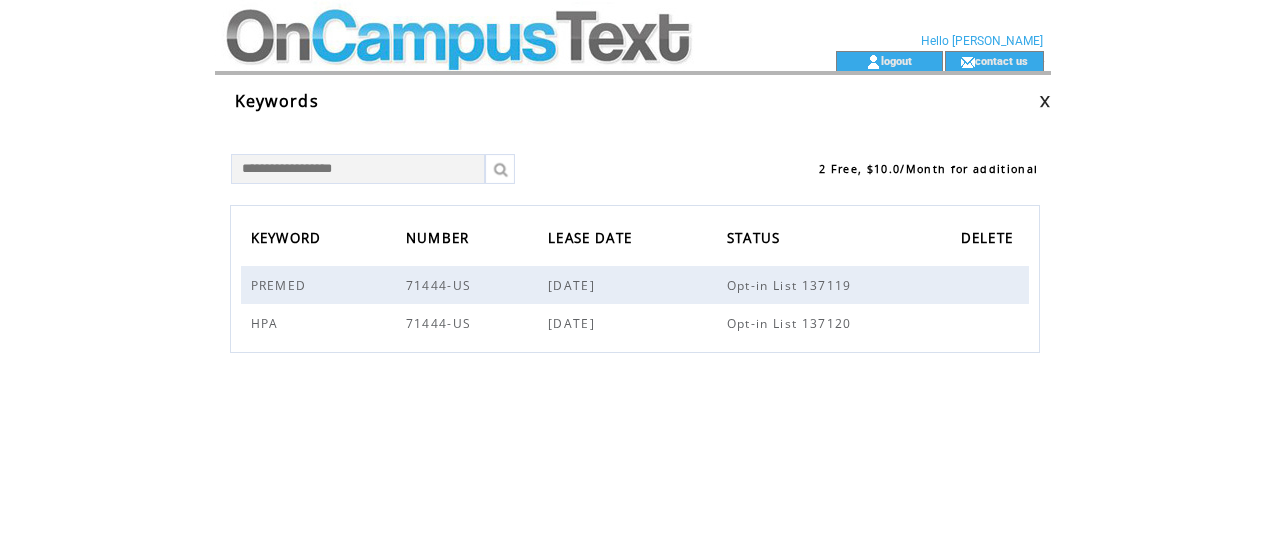 scroll, scrollTop: 0, scrollLeft: 0, axis: both 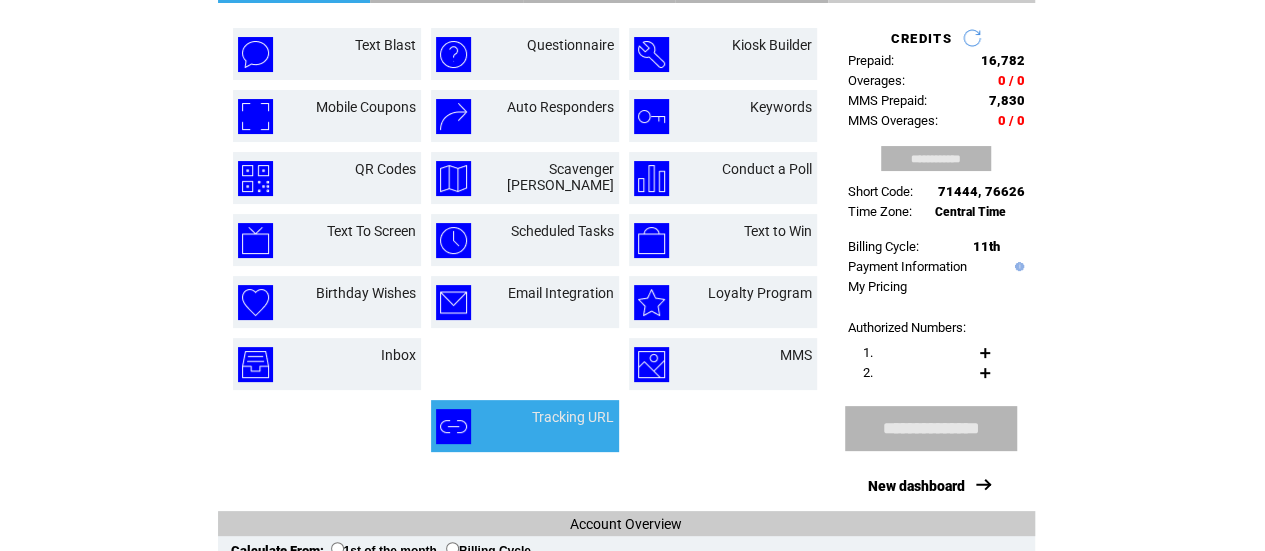 click on "Tracking URL" at bounding box center (554, 426) 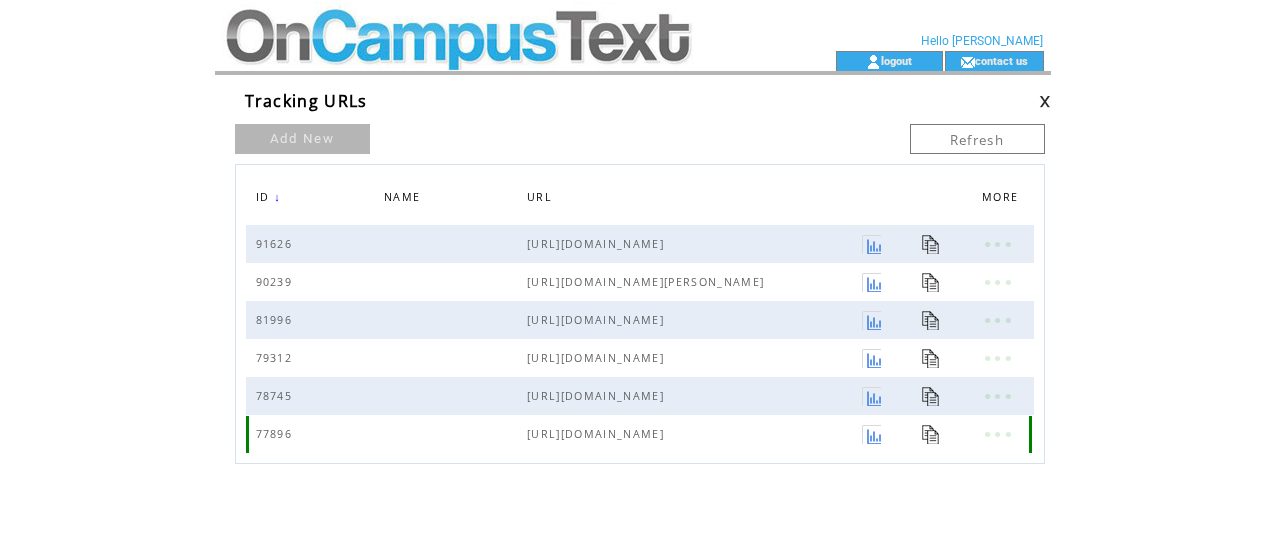 scroll, scrollTop: 0, scrollLeft: 0, axis: both 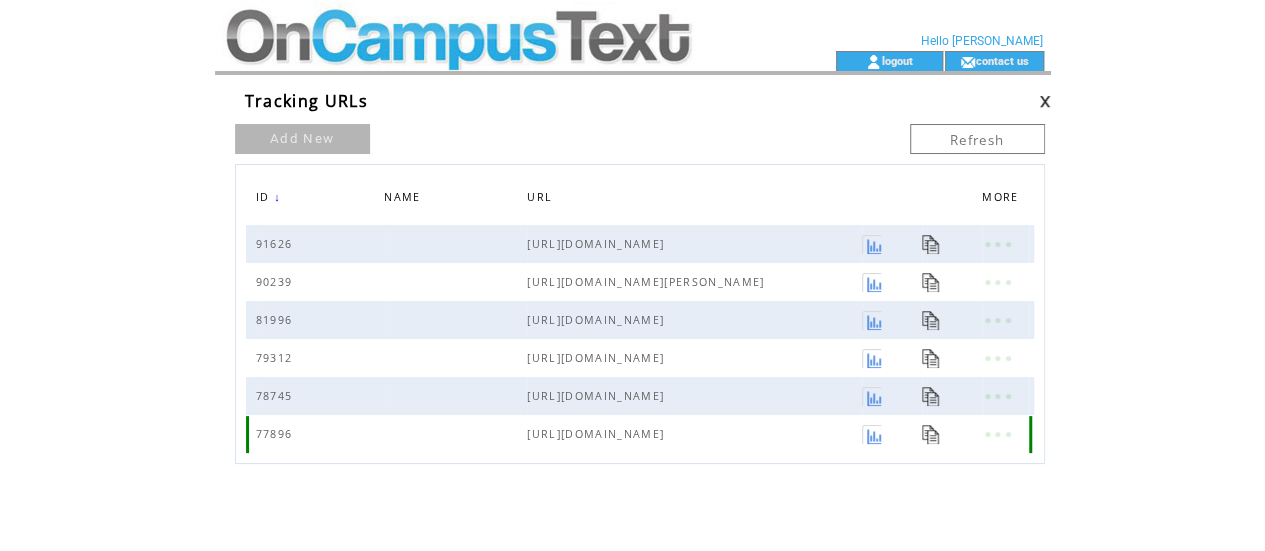 click on "[URL][DOMAIN_NAME]" at bounding box center (694, 434) 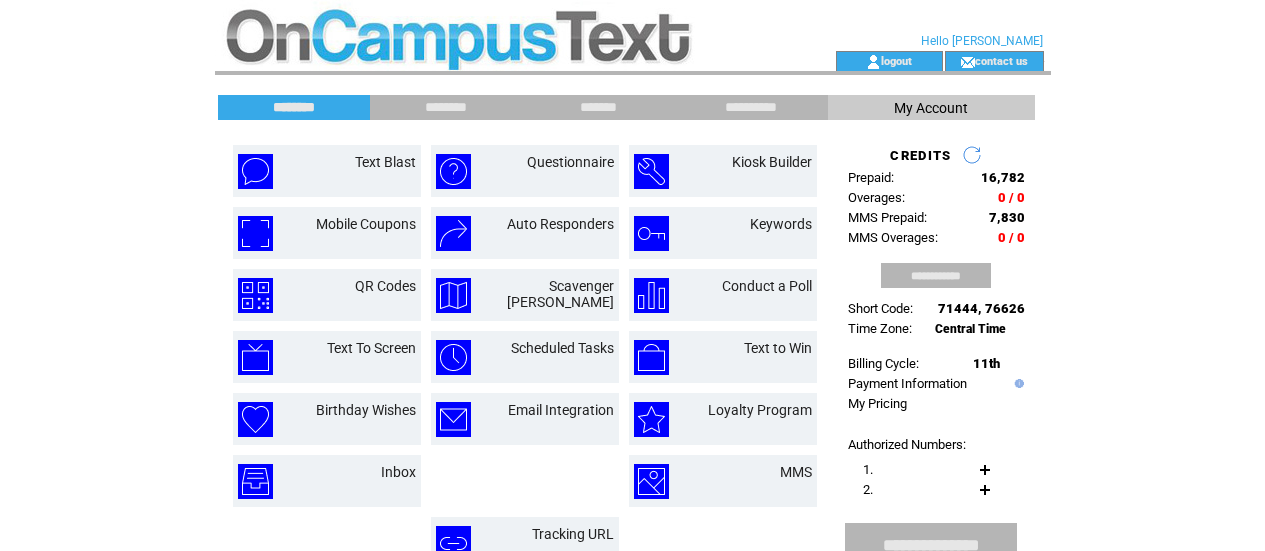 scroll, scrollTop: 117, scrollLeft: 0, axis: vertical 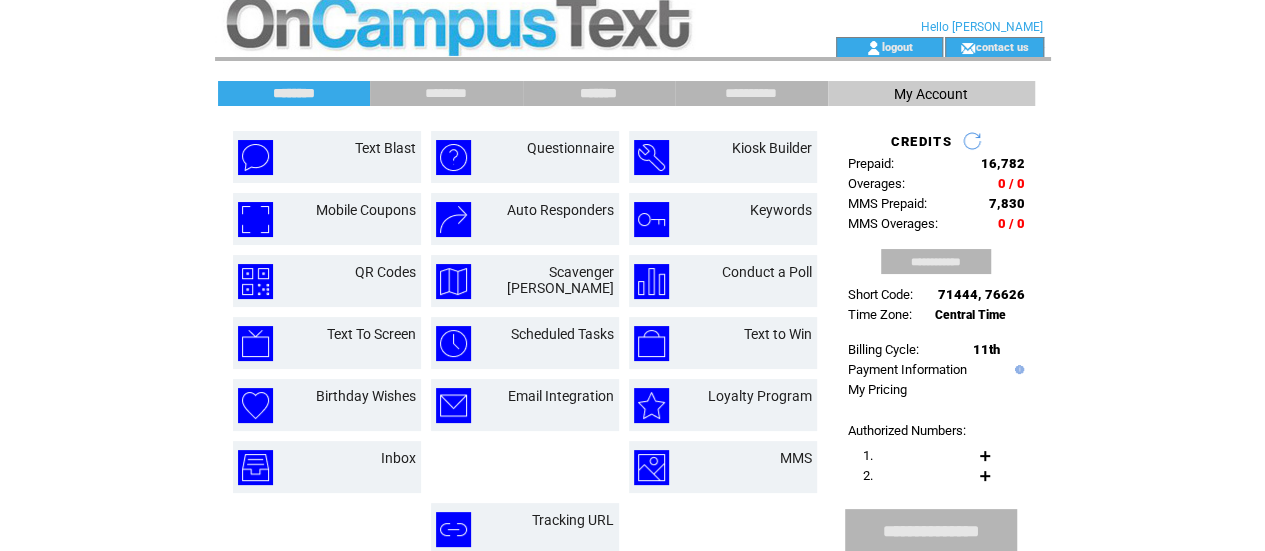 click on "*******" at bounding box center [599, 93] 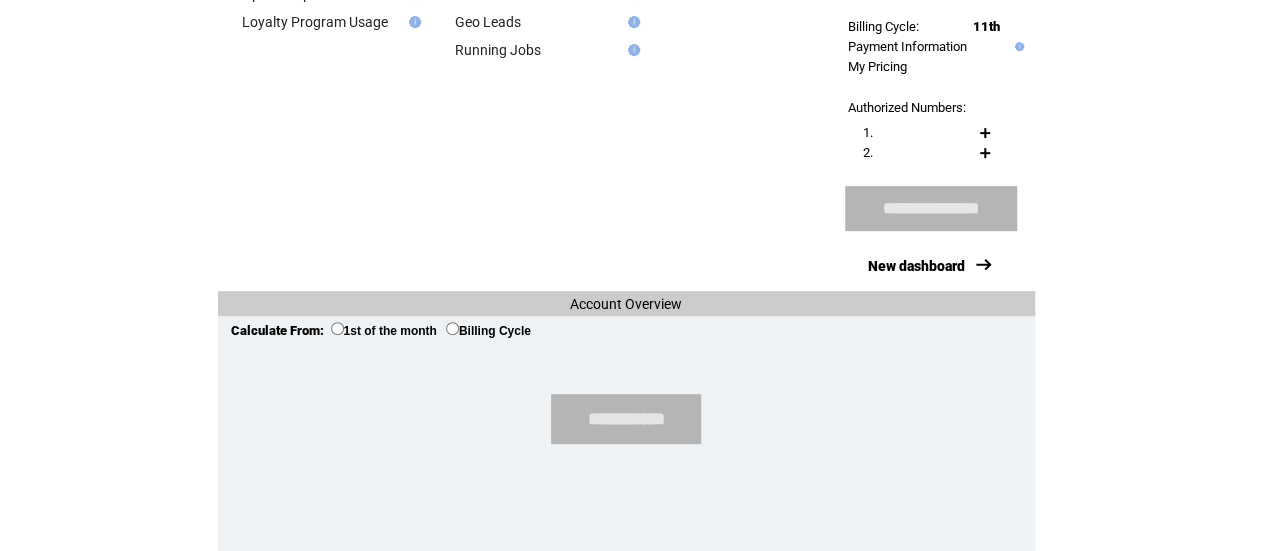scroll, scrollTop: 0, scrollLeft: 0, axis: both 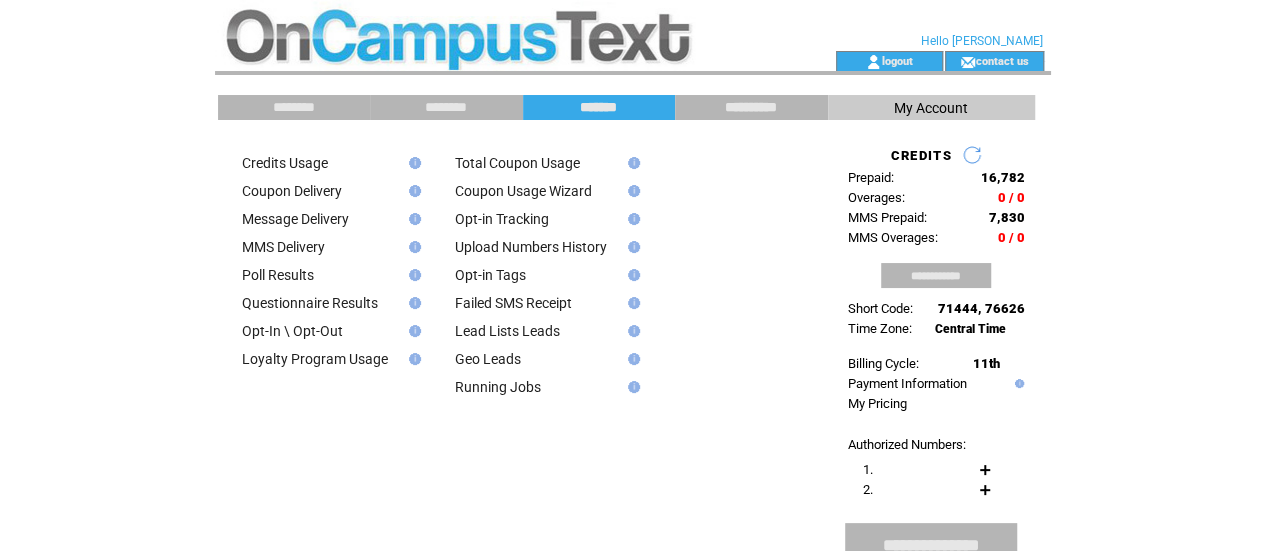 click on "**********" at bounding box center (751, 107) 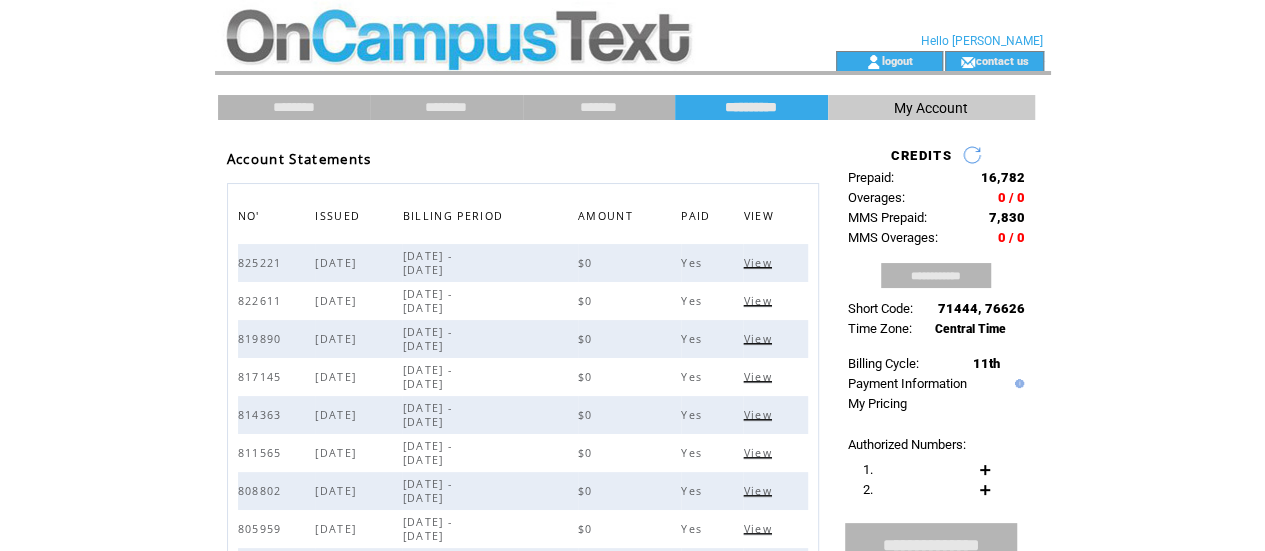 click on "********" at bounding box center (446, 107) 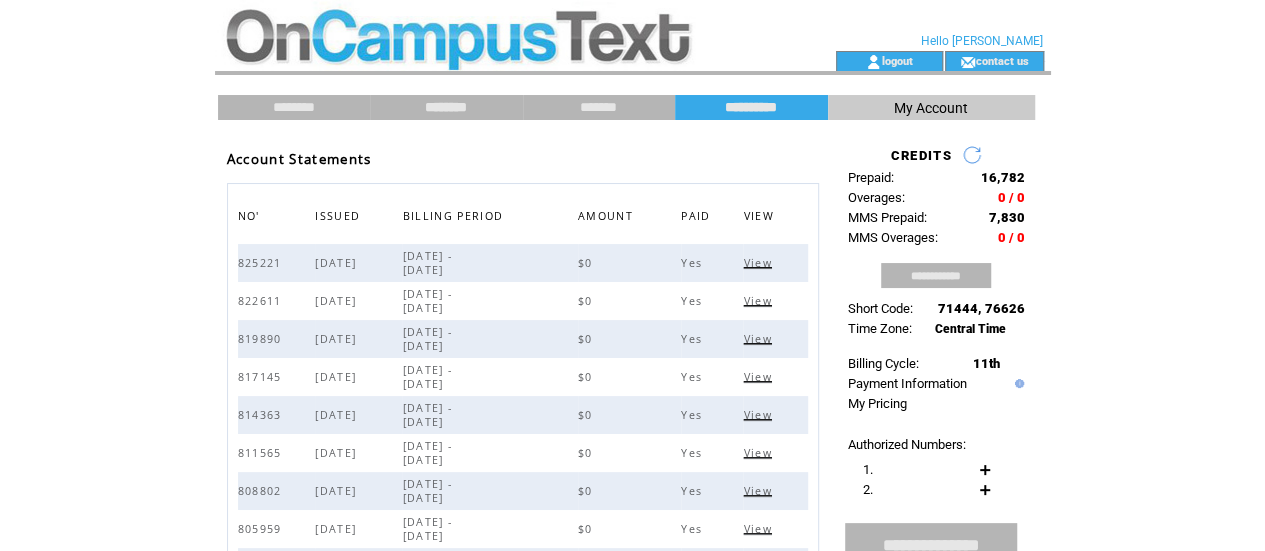 click on "********" at bounding box center [446, 107] 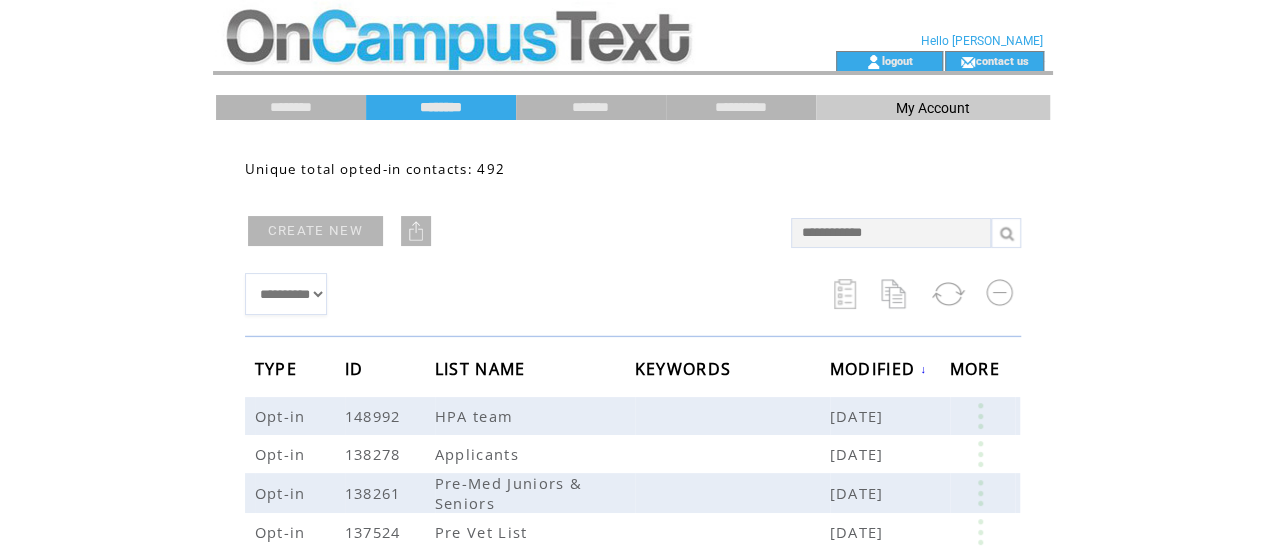 click on "*******" at bounding box center [591, 107] 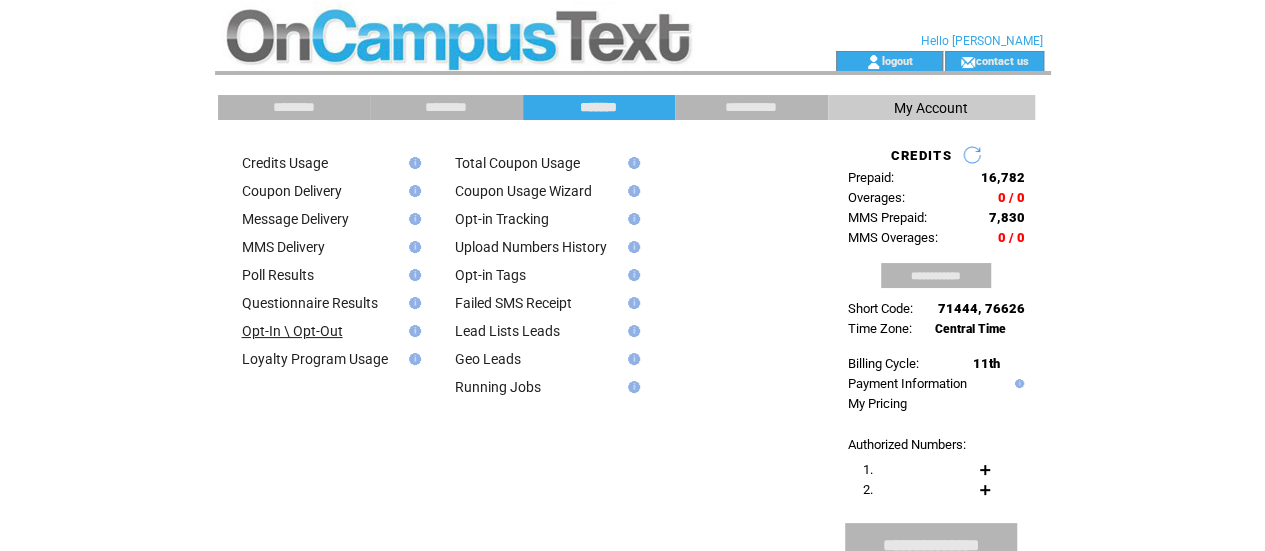 click on "Opt-In \ Opt-Out" at bounding box center (292, 331) 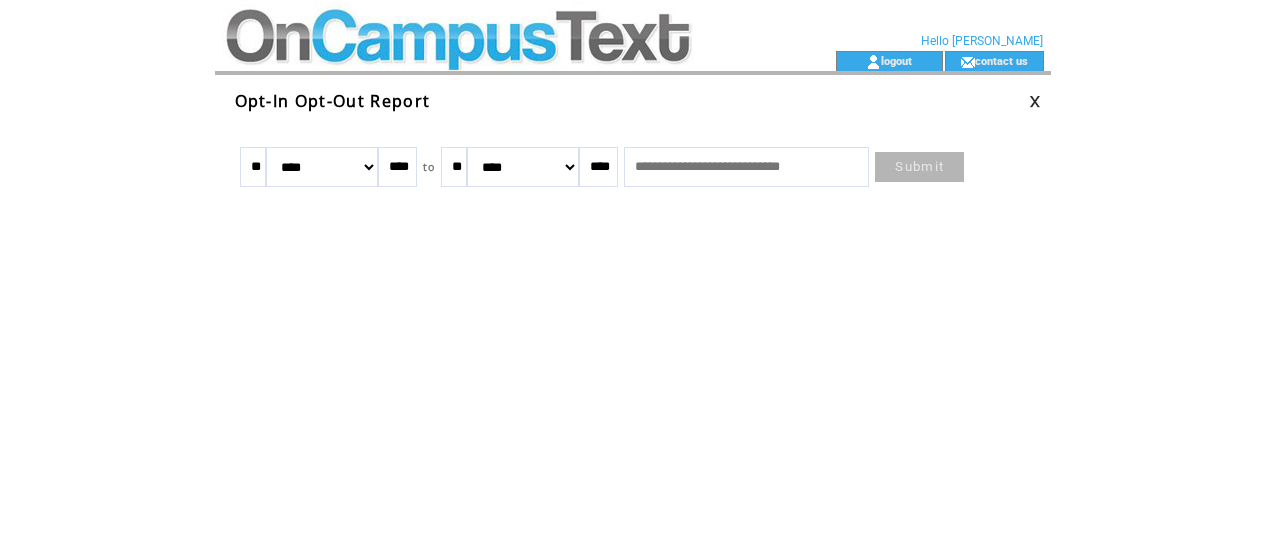scroll, scrollTop: 0, scrollLeft: 0, axis: both 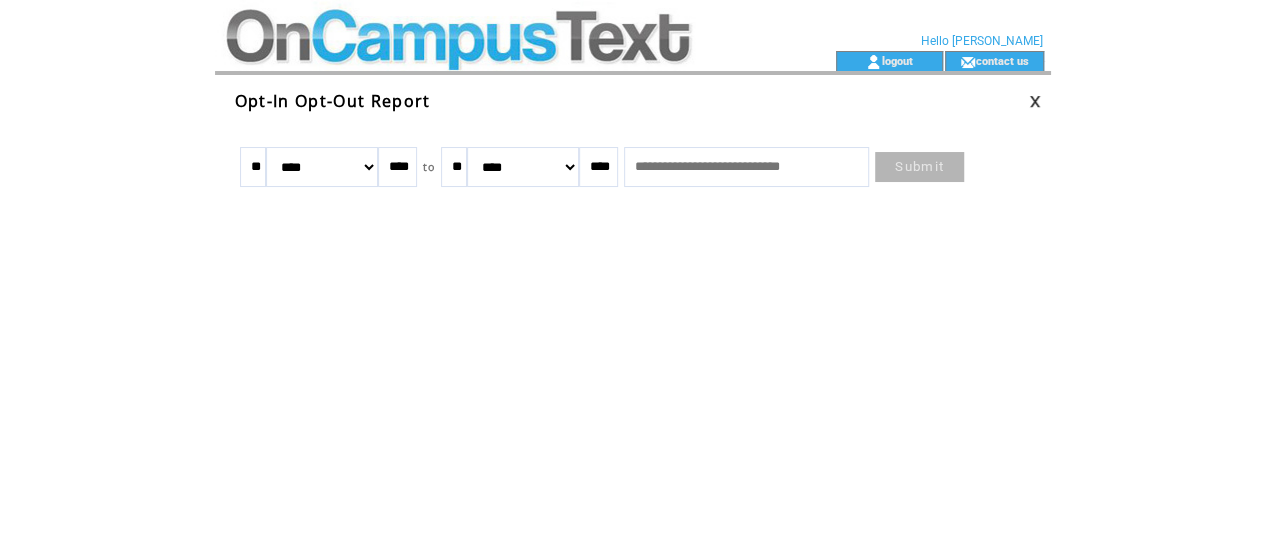 click at bounding box center (489, 25) 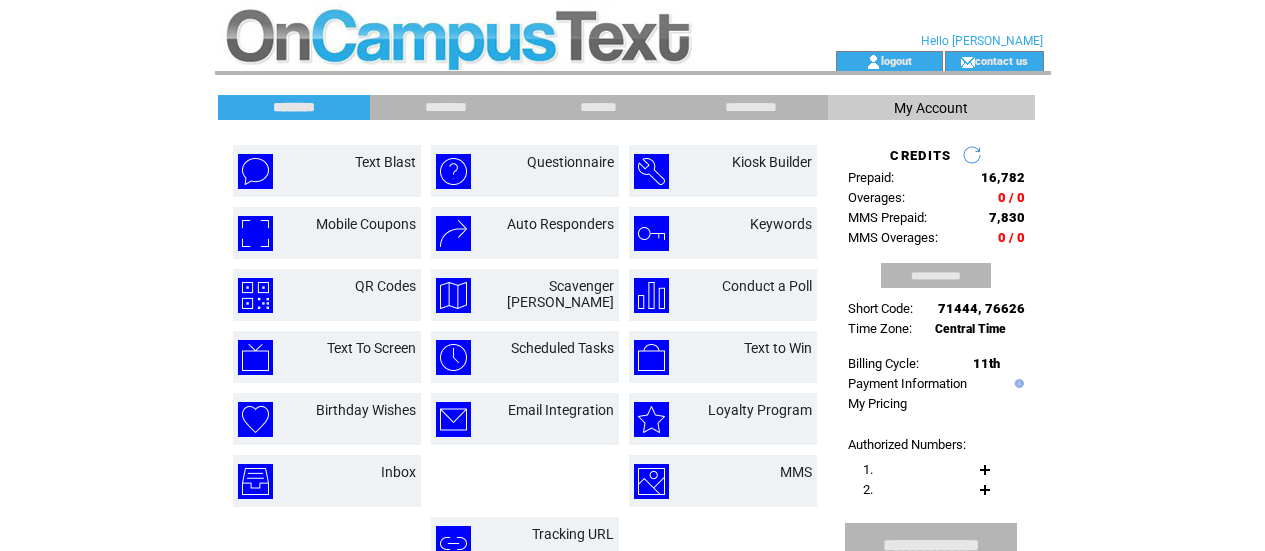 scroll, scrollTop: 0, scrollLeft: 0, axis: both 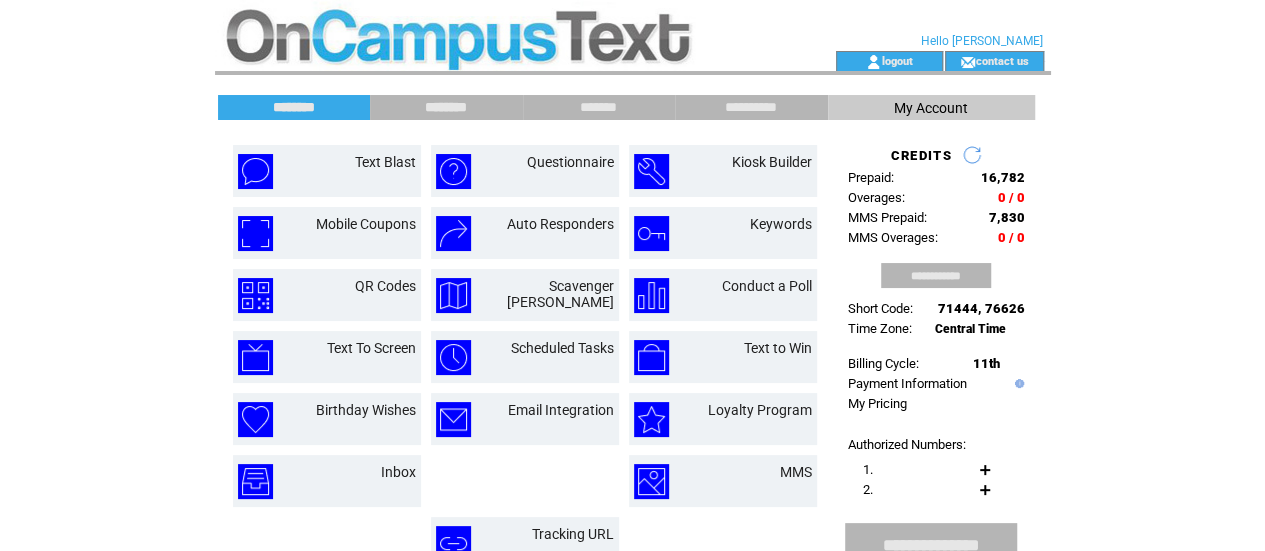 click on "********" at bounding box center (446, 107) 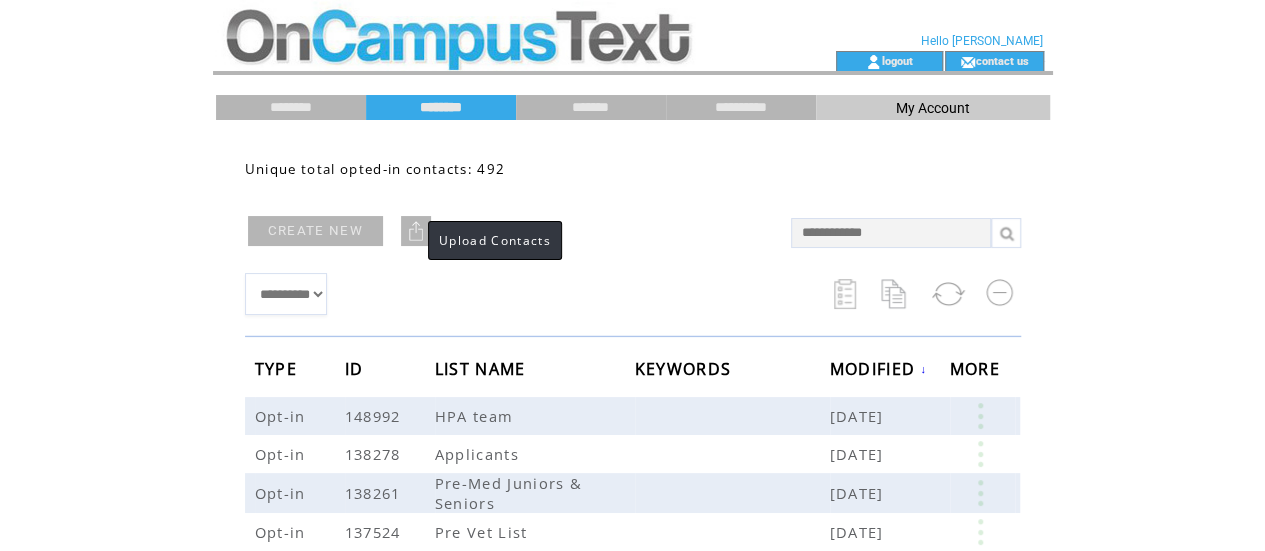click at bounding box center [416, 231] 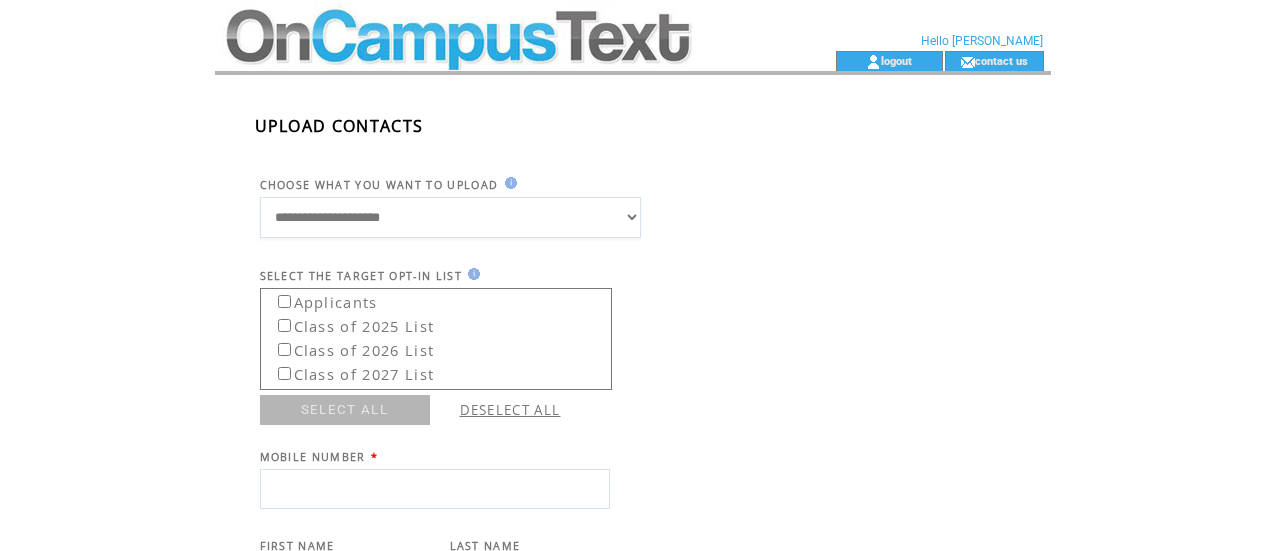 scroll, scrollTop: 0, scrollLeft: 0, axis: both 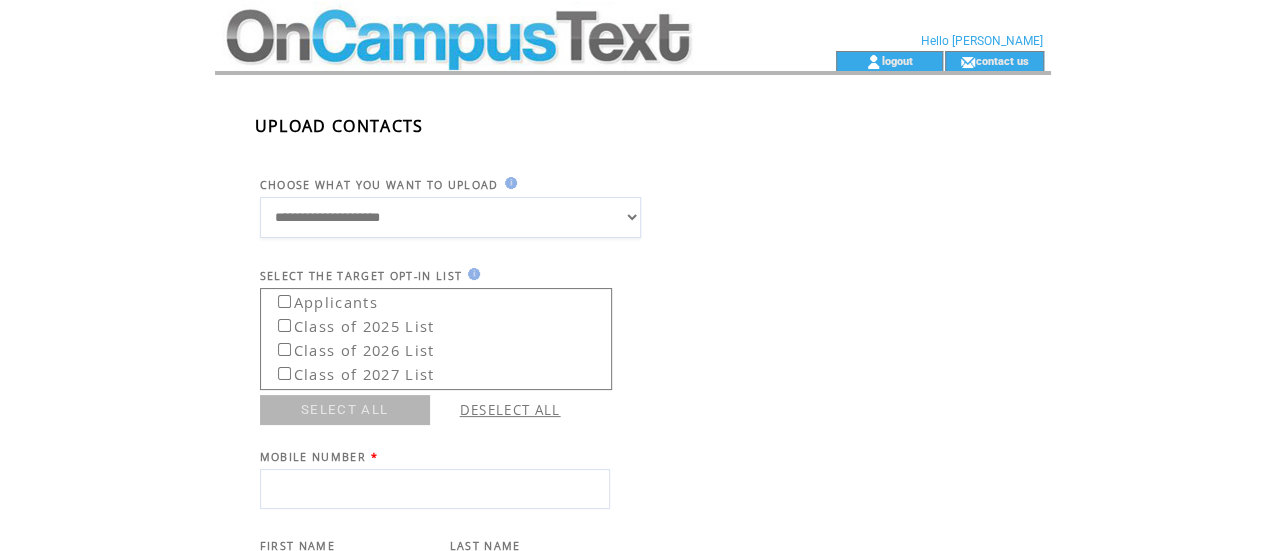 click on "**********" at bounding box center [450, 217] 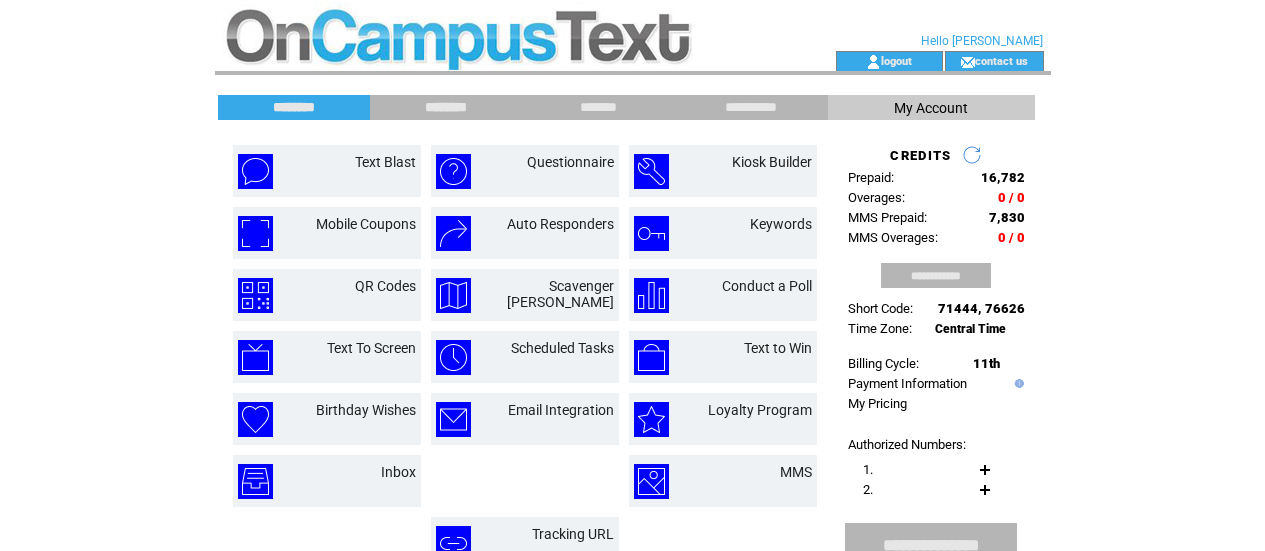scroll, scrollTop: 0, scrollLeft: 0, axis: both 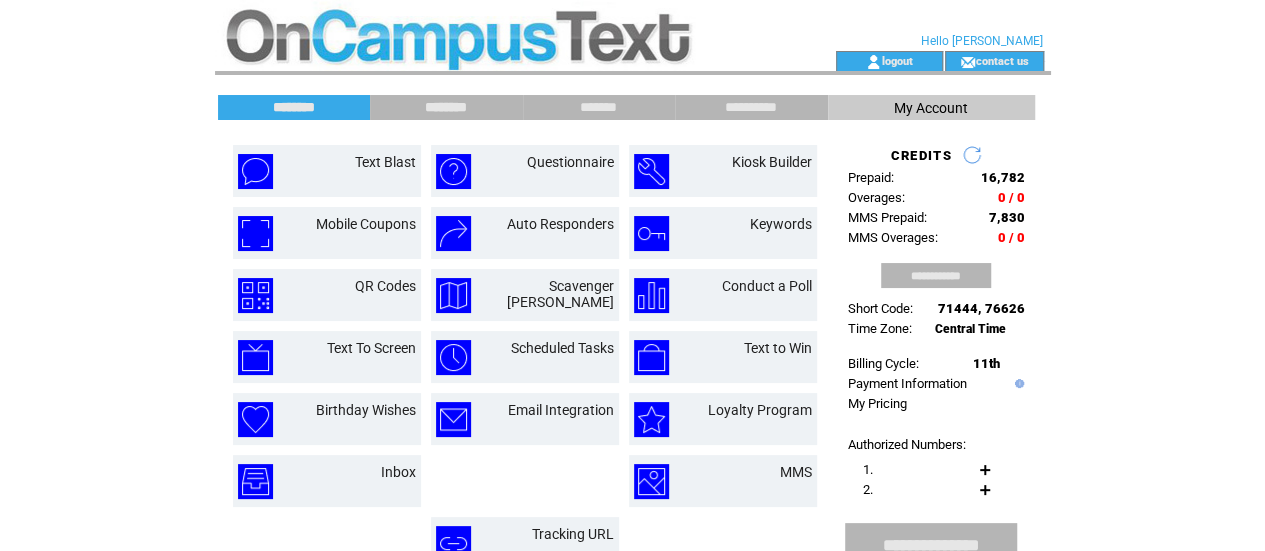 click on "********" at bounding box center [446, 107] 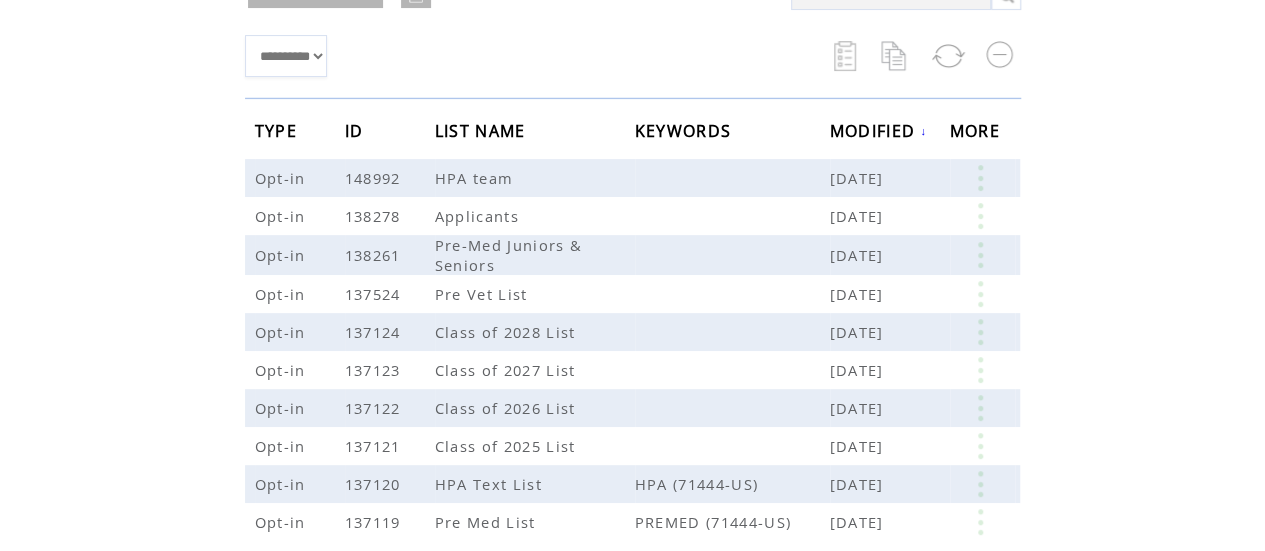 scroll, scrollTop: 156, scrollLeft: 0, axis: vertical 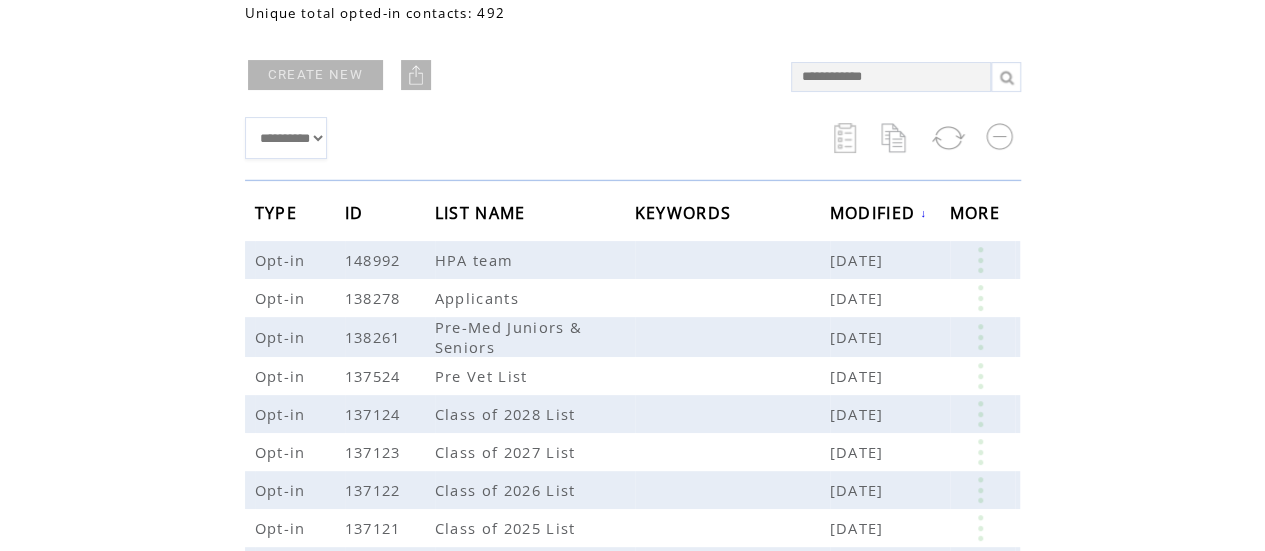 click at bounding box center [416, 75] 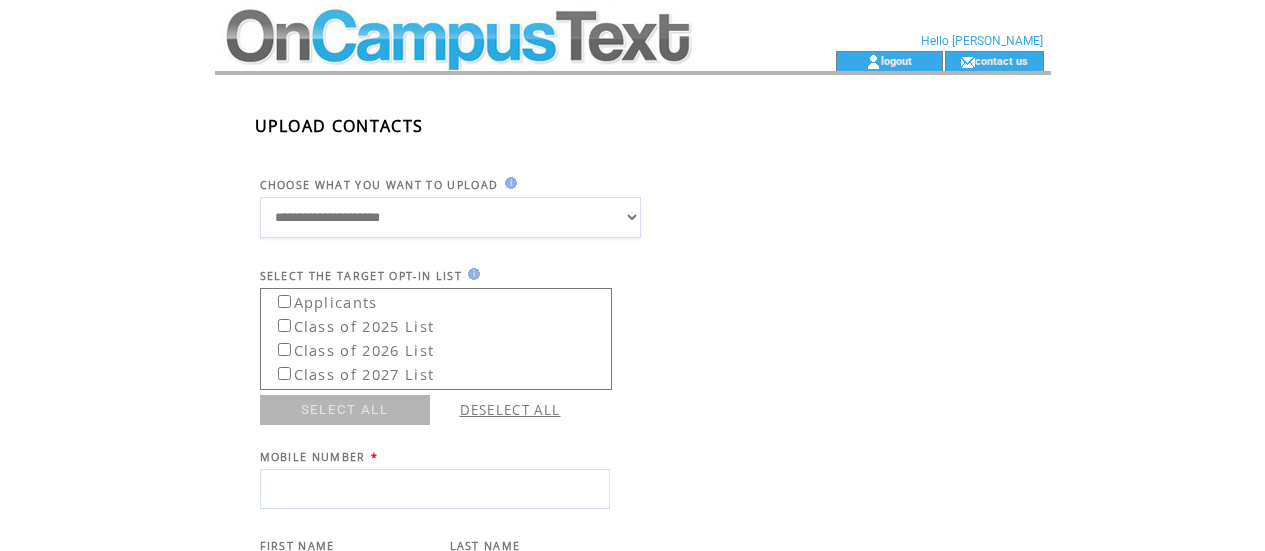 scroll, scrollTop: 0, scrollLeft: 0, axis: both 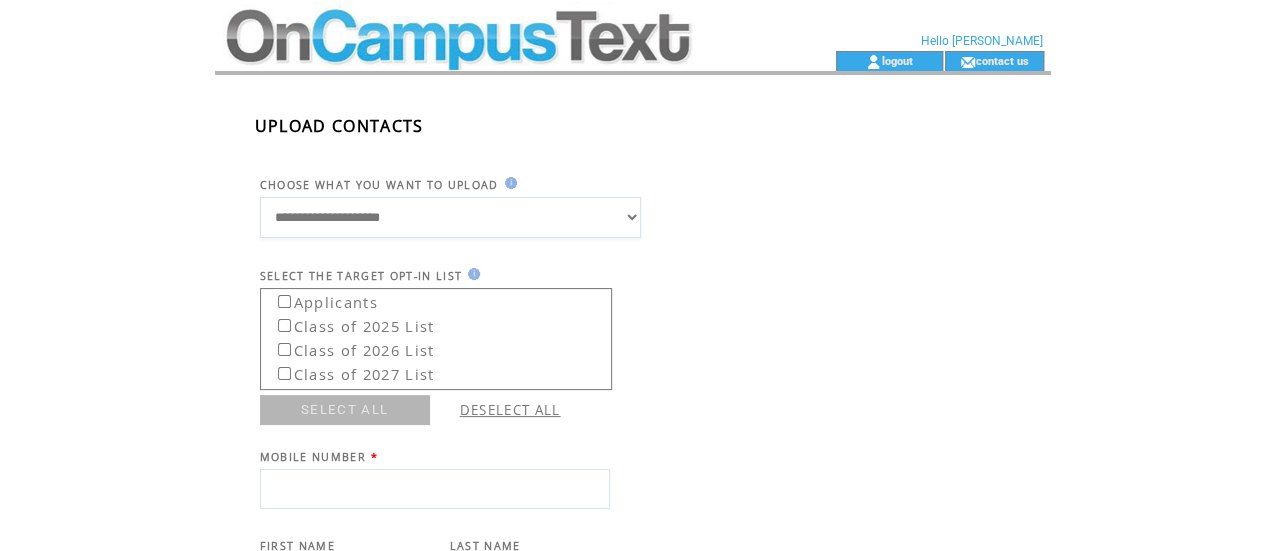 click on "**********" at bounding box center (450, 217) 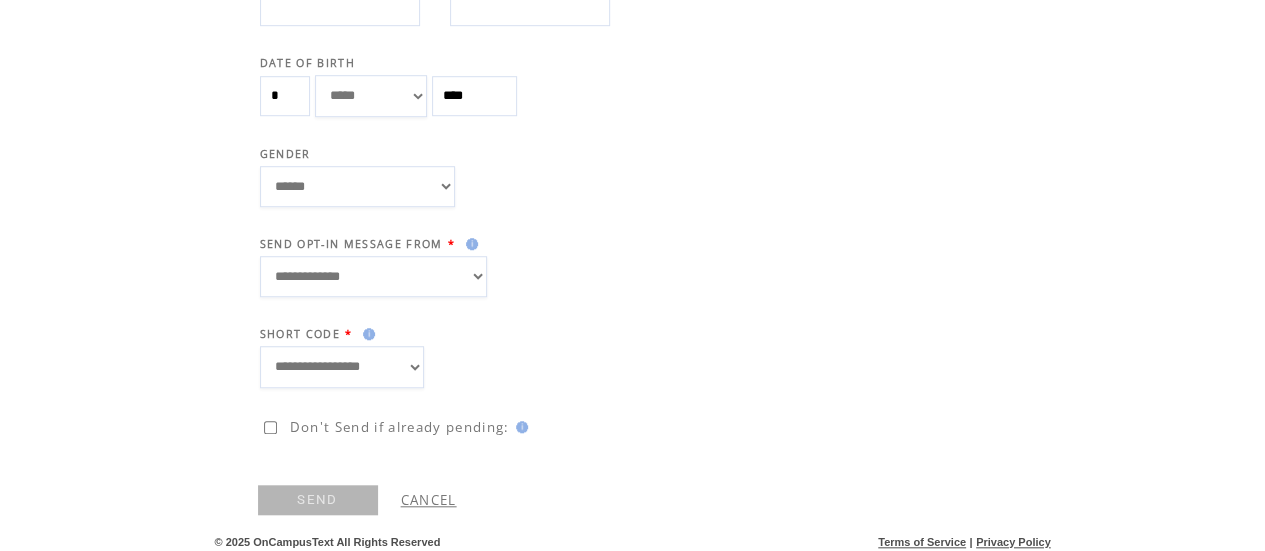 scroll, scrollTop: 670, scrollLeft: 0, axis: vertical 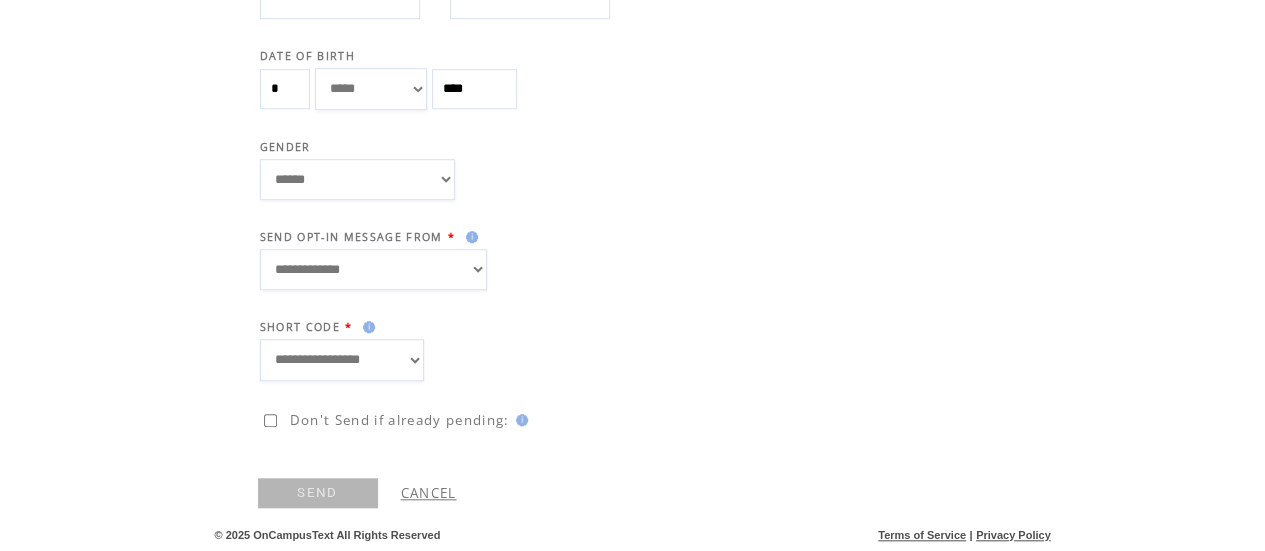 click on "**********" at bounding box center [373, 269] 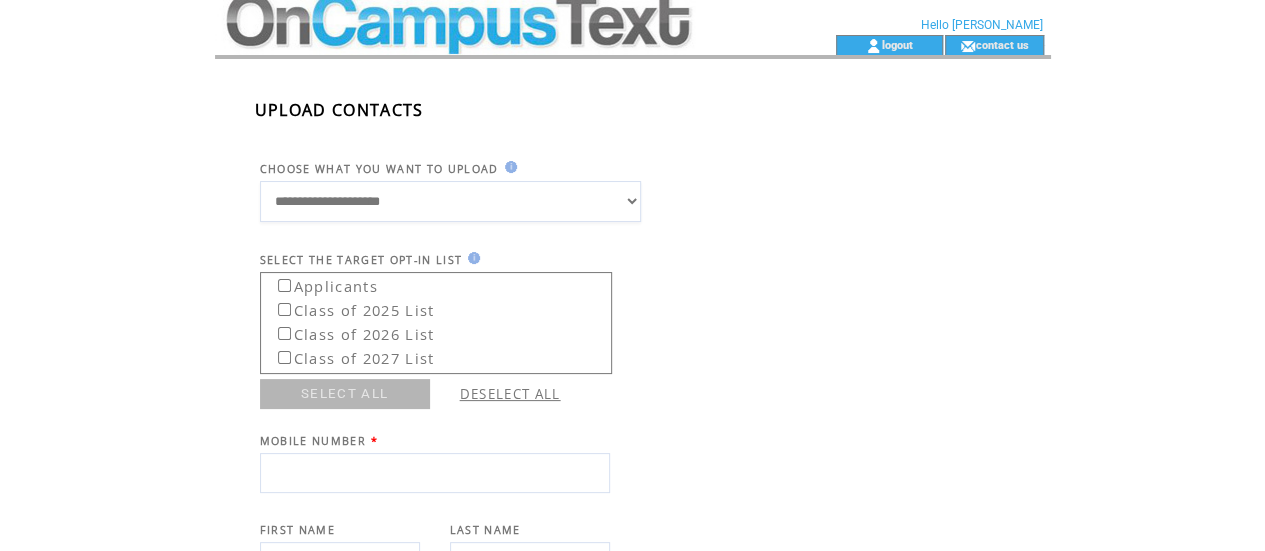 scroll, scrollTop: 0, scrollLeft: 0, axis: both 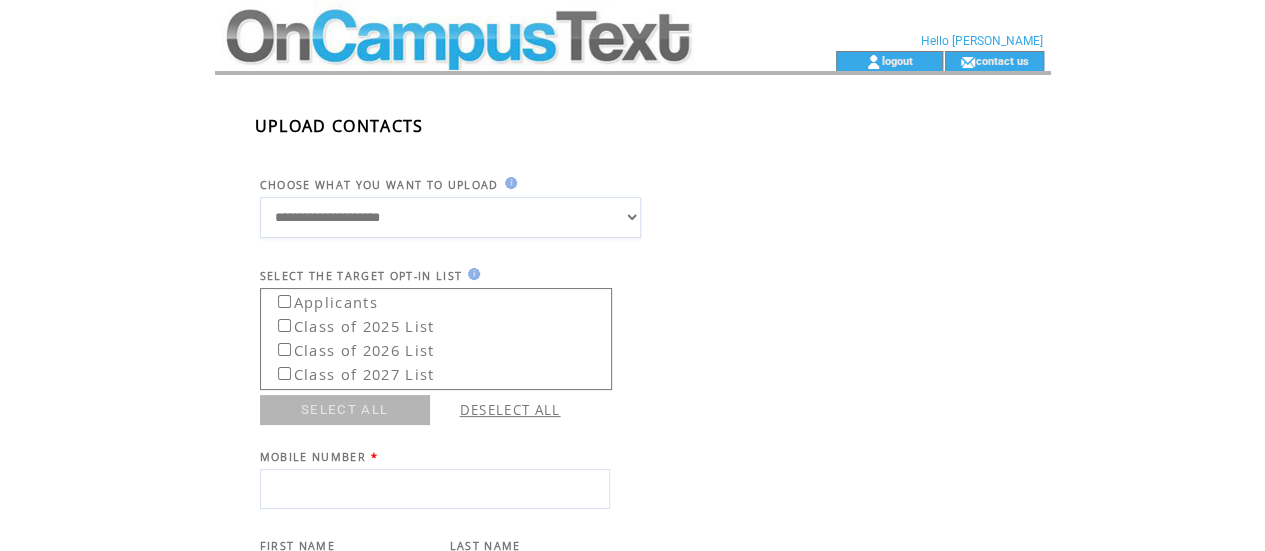 click on "**********" at bounding box center (450, 217) 